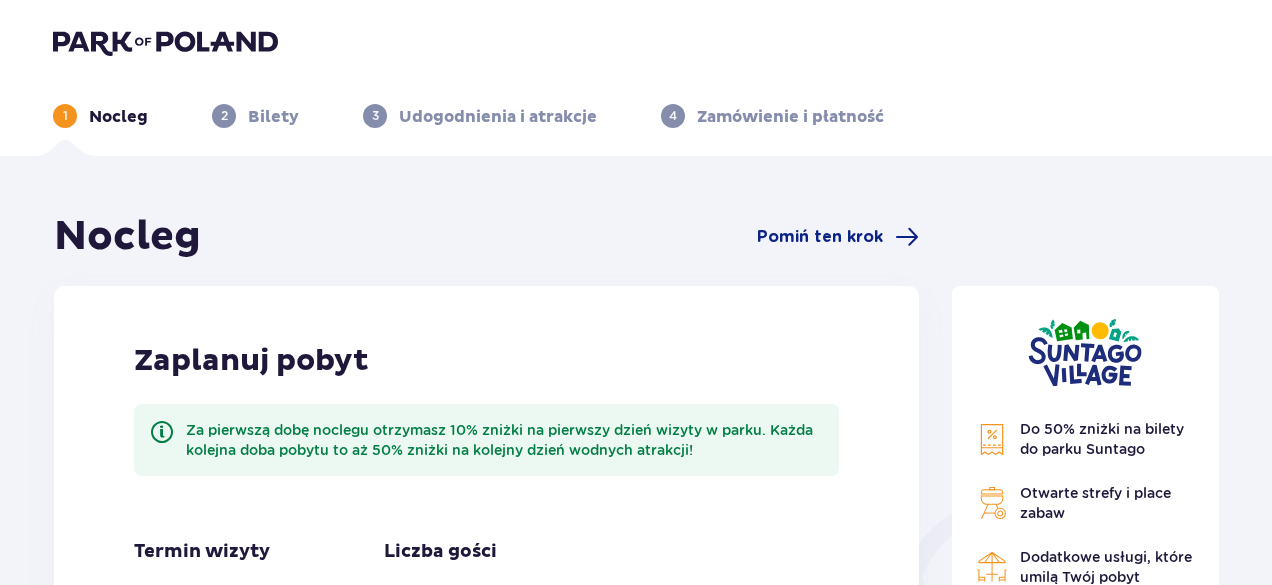 scroll, scrollTop: 0, scrollLeft: 0, axis: both 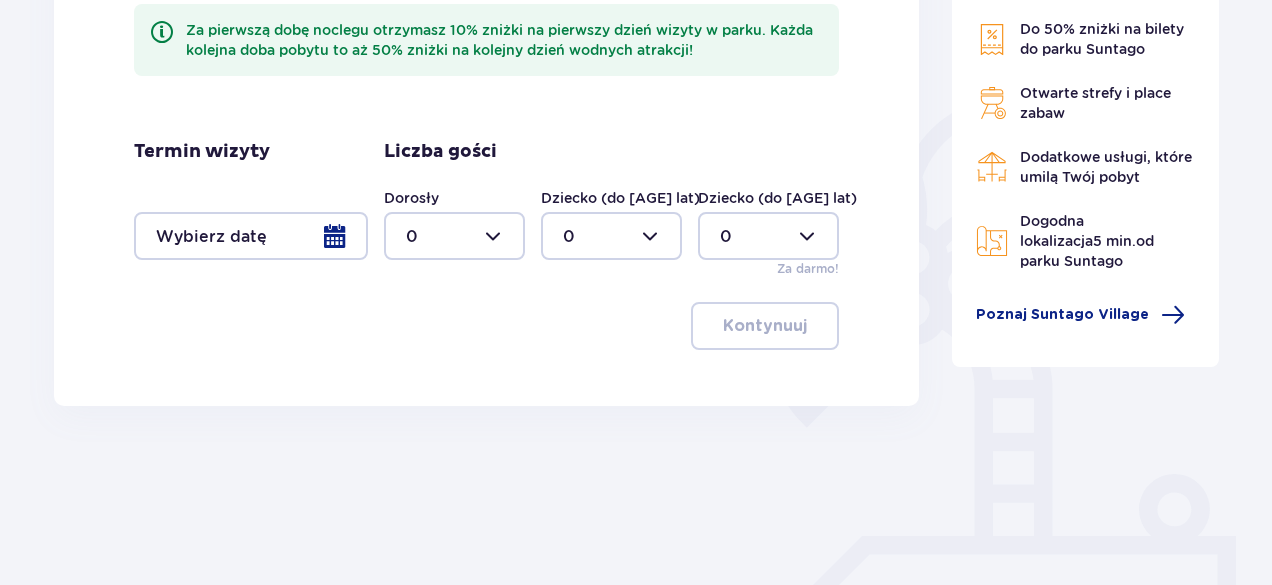 click at bounding box center [251, 236] 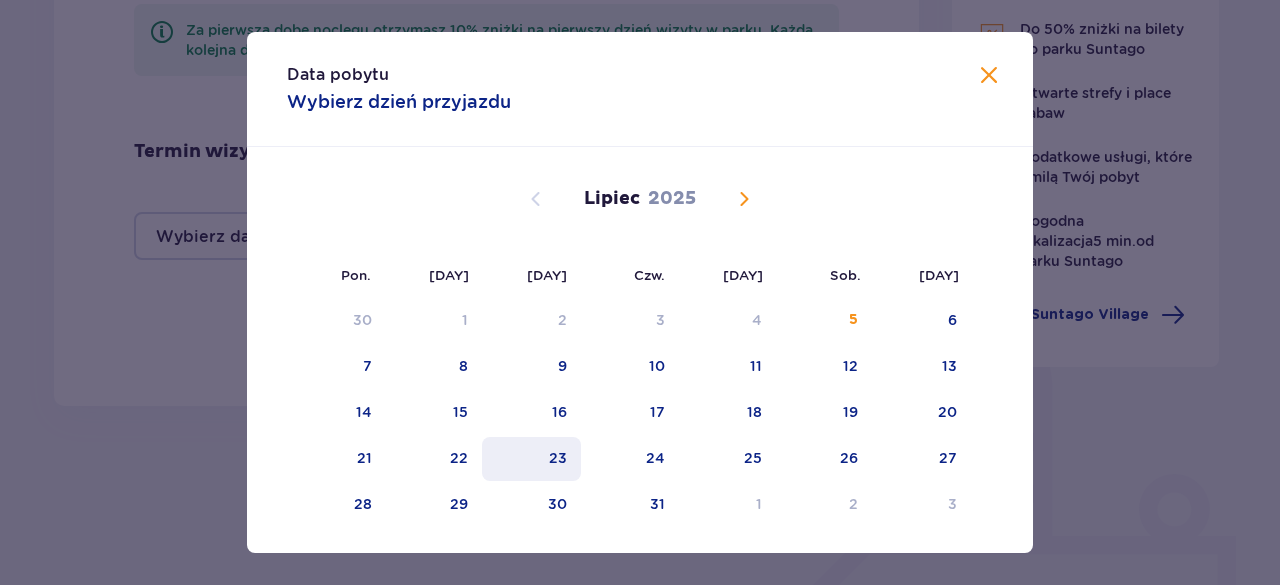 click on "23" at bounding box center [558, 458] 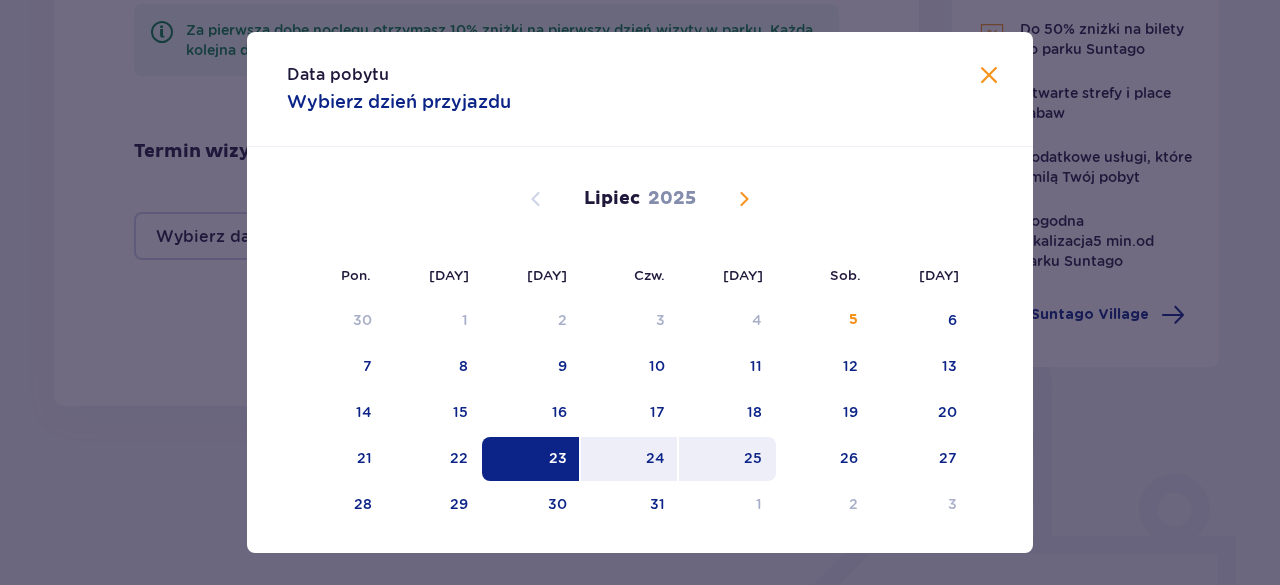 click on "25" at bounding box center (753, 458) 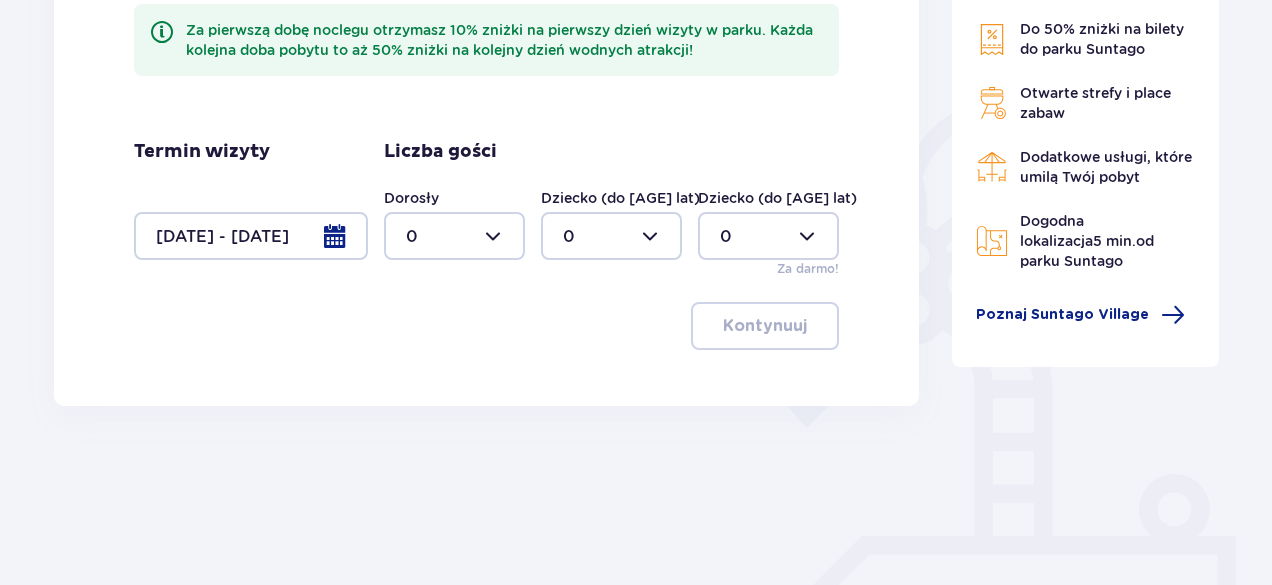 click at bounding box center (454, 236) 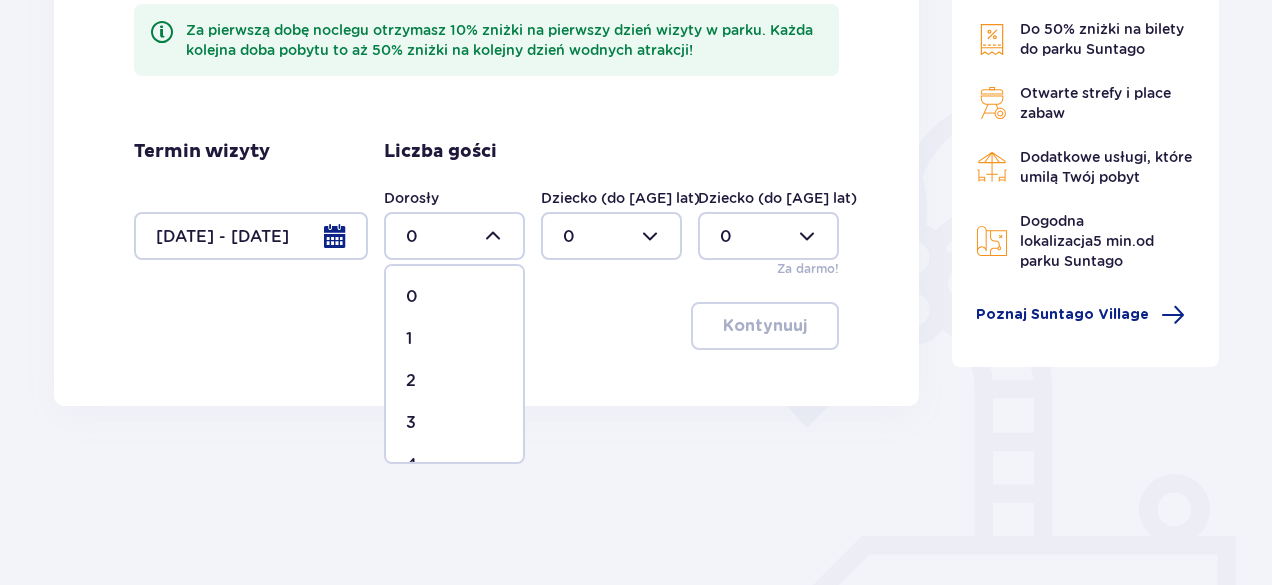 click on "2" at bounding box center [454, 381] 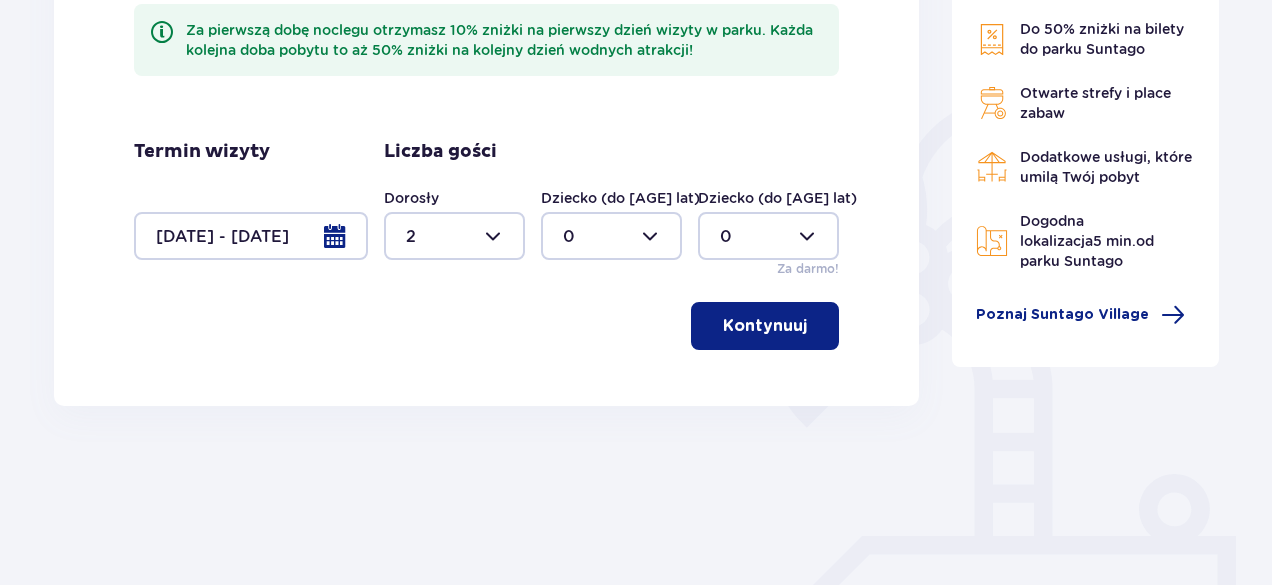 click at bounding box center (611, 236) 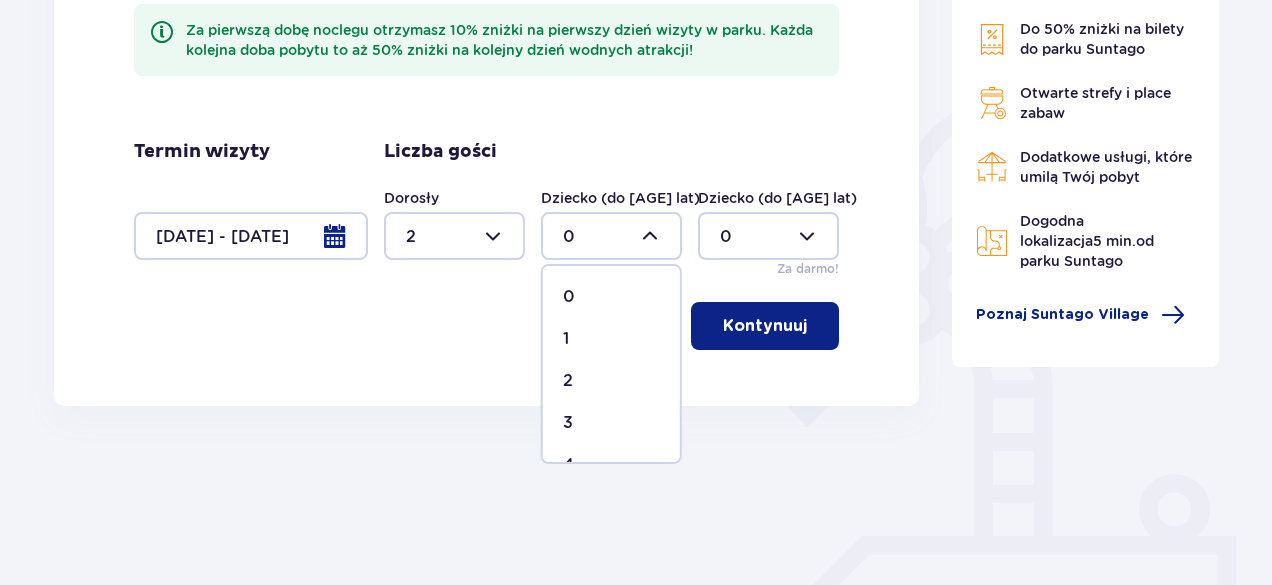 click on "2" at bounding box center [611, 381] 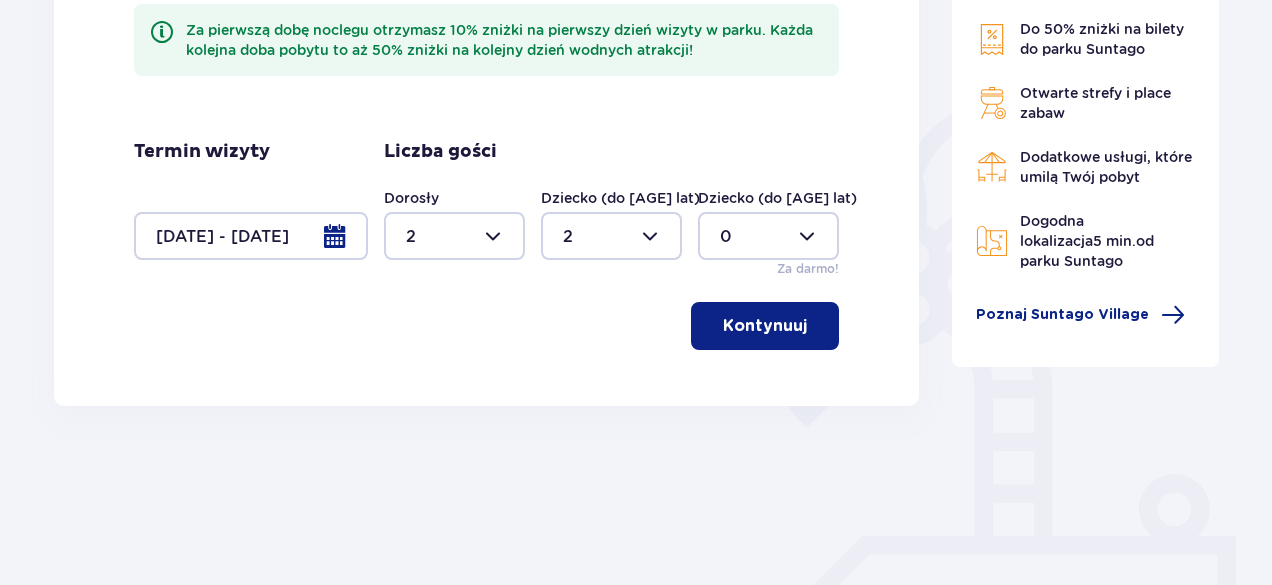 click on "Kontynuuj" at bounding box center (765, 326) 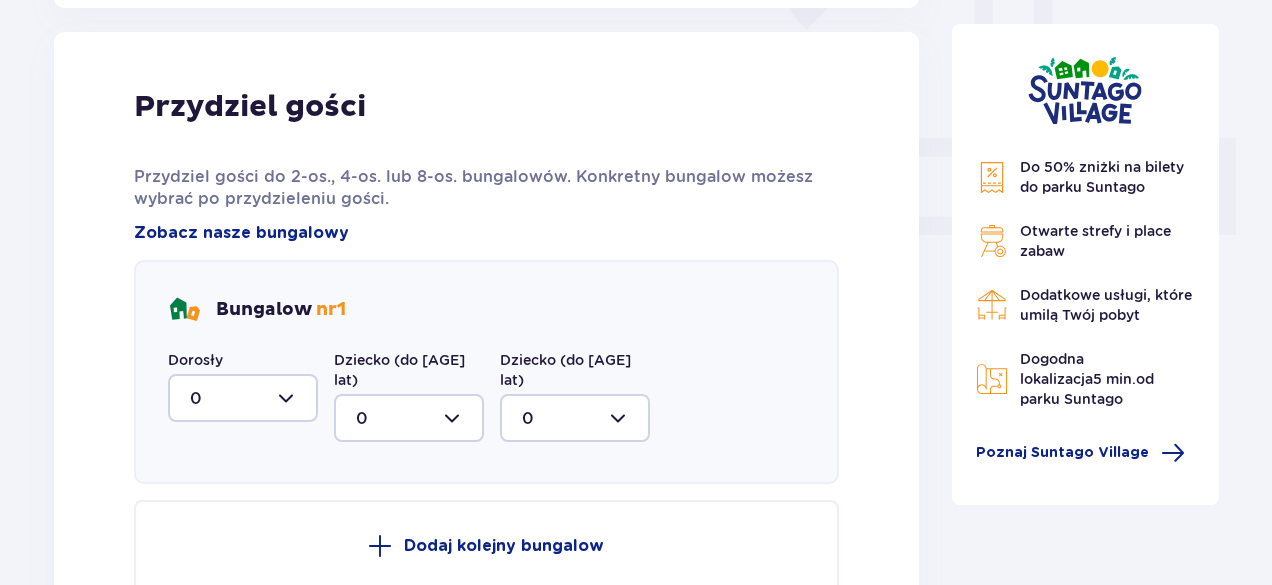 scroll, scrollTop: 806, scrollLeft: 0, axis: vertical 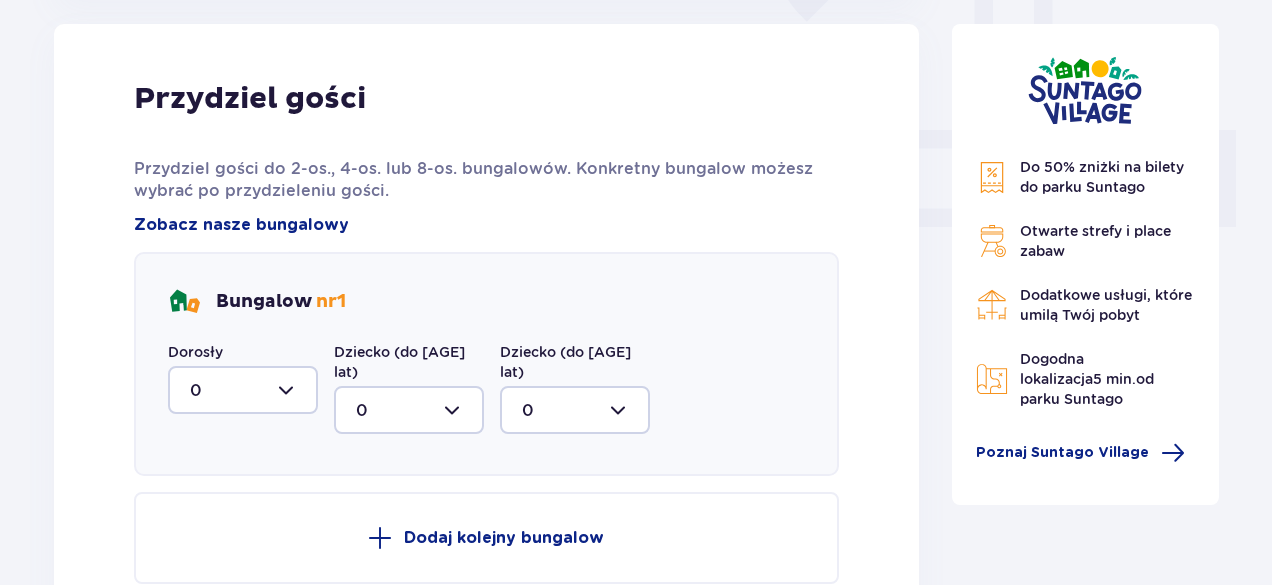 click at bounding box center (243, 390) 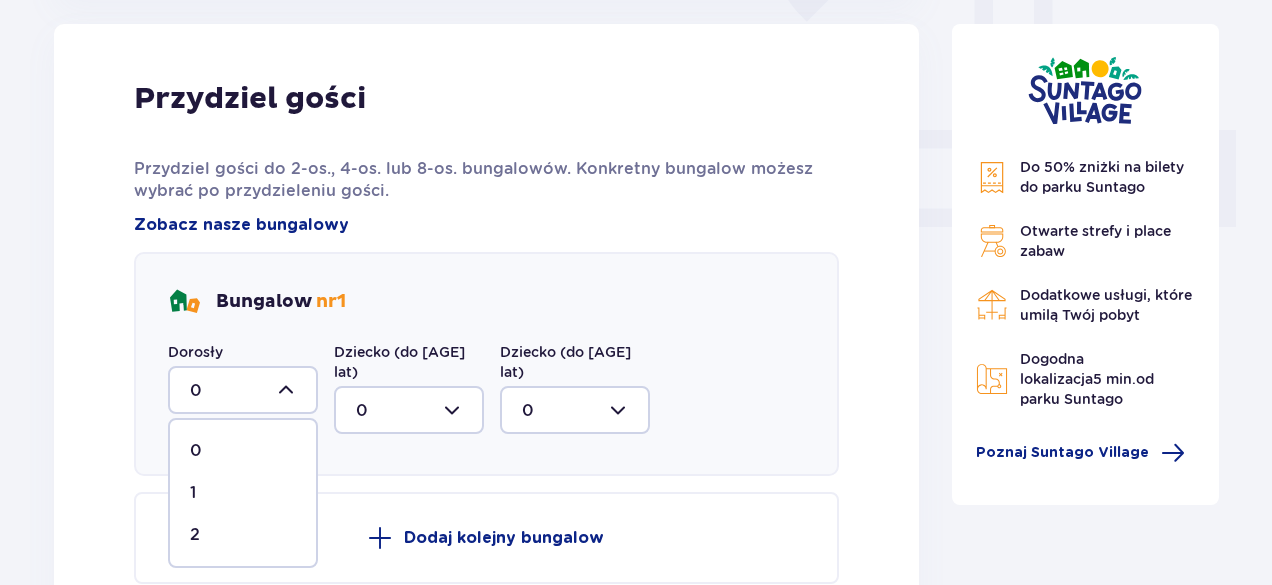 click on "2" at bounding box center [243, 535] 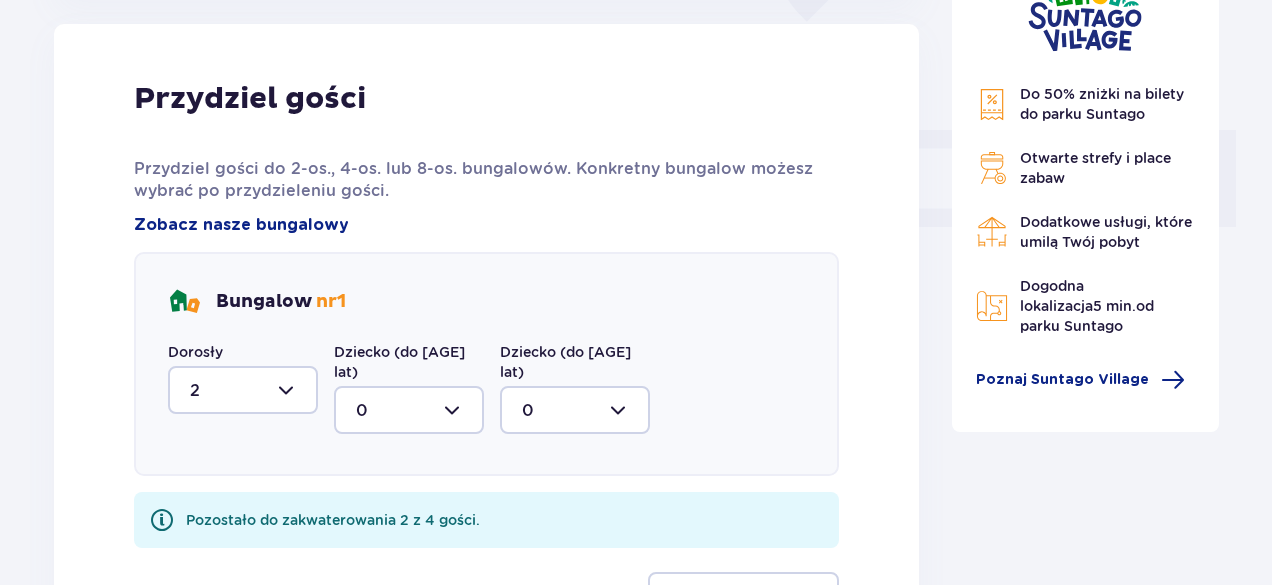 click at bounding box center (409, 410) 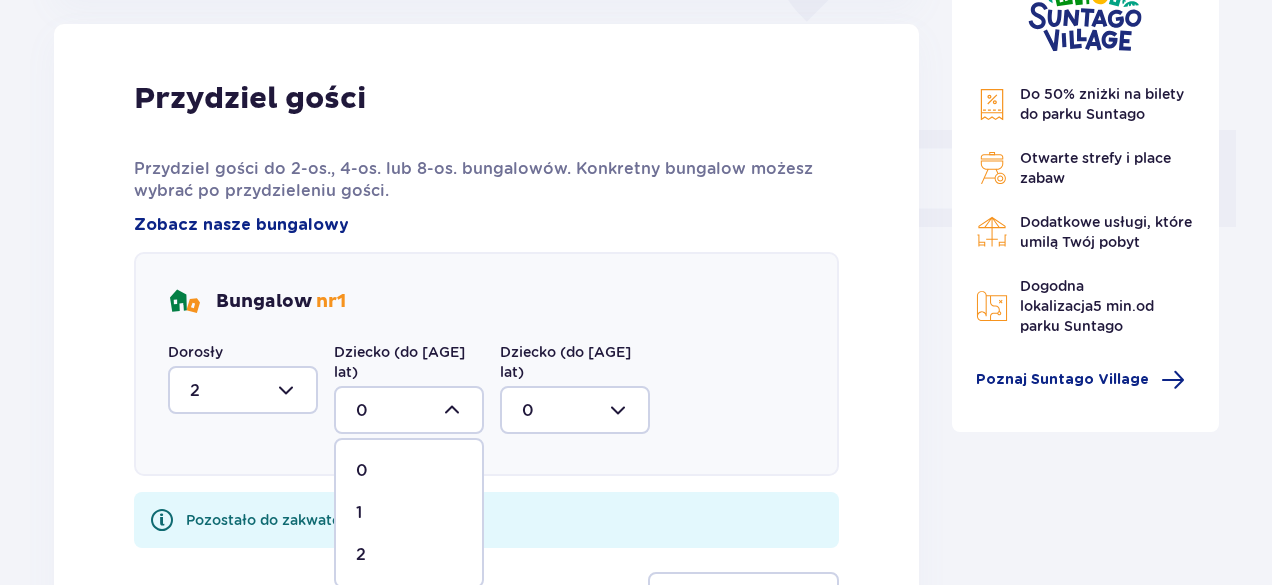click on "2" at bounding box center (361, 555) 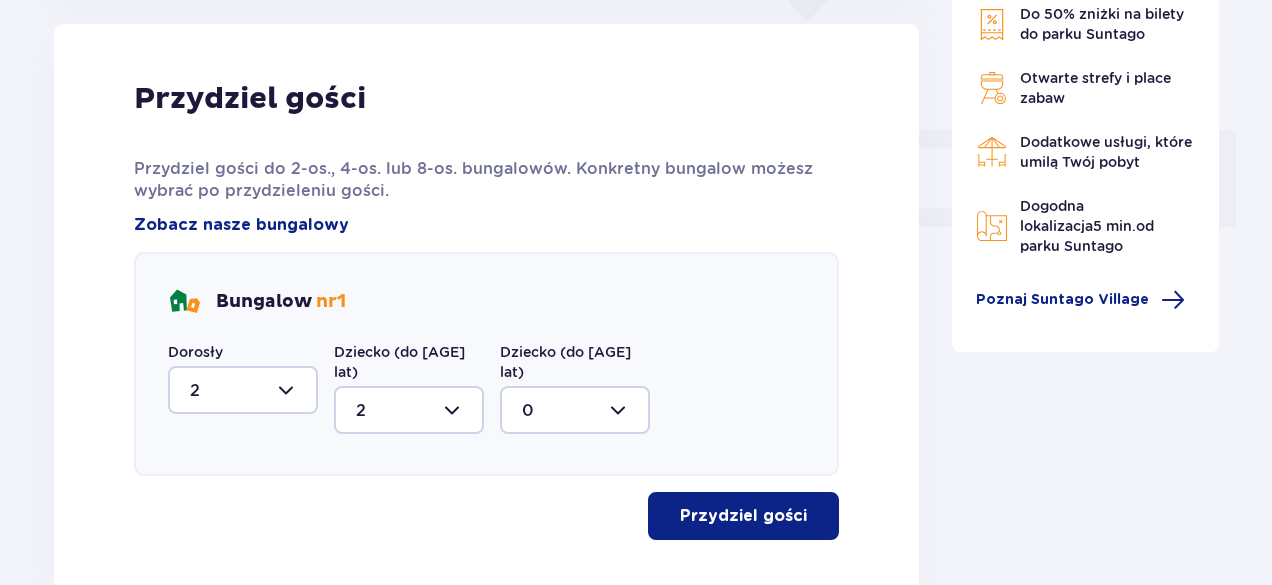click on "Przydziel gości" at bounding box center (743, 516) 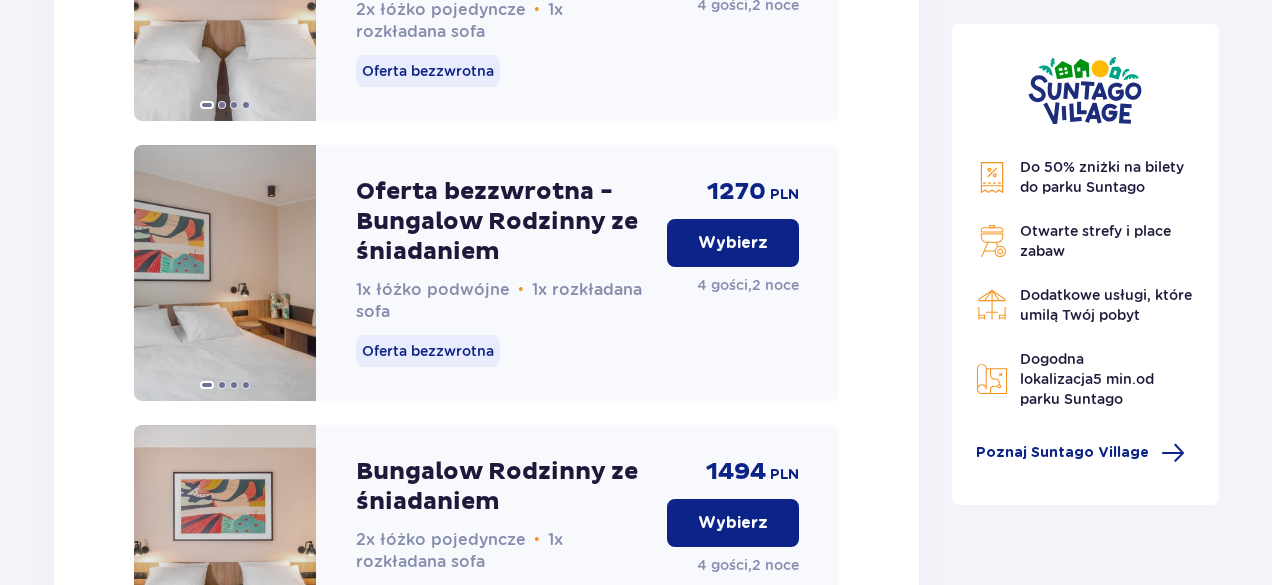 scroll, scrollTop: 2782, scrollLeft: 0, axis: vertical 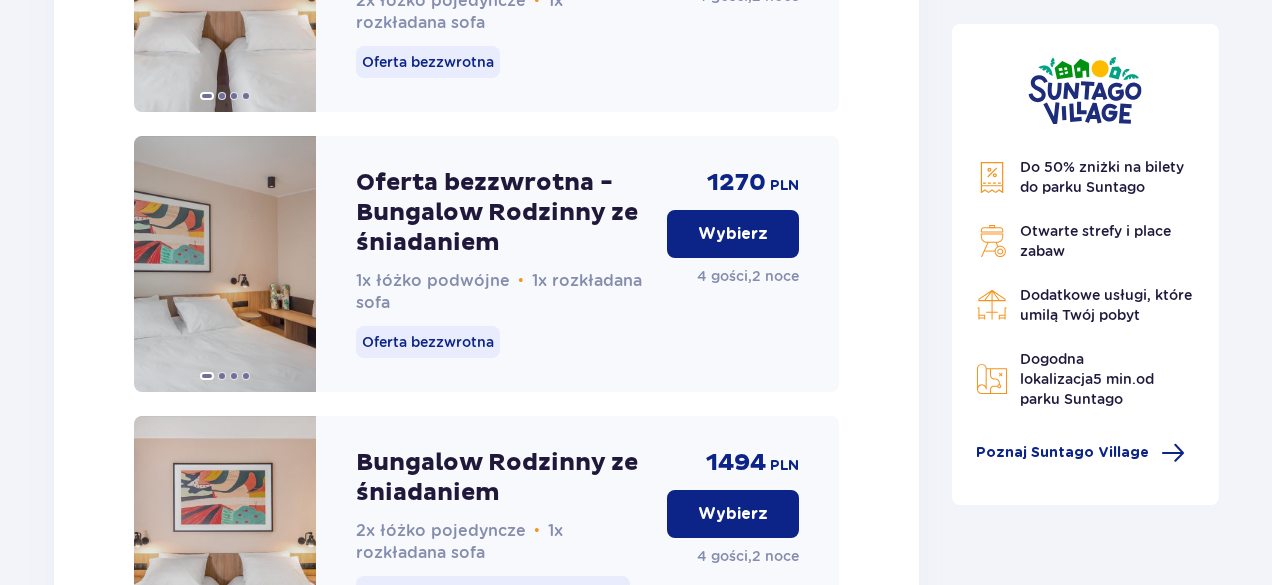 click on "Wybierz" at bounding box center [733, 234] 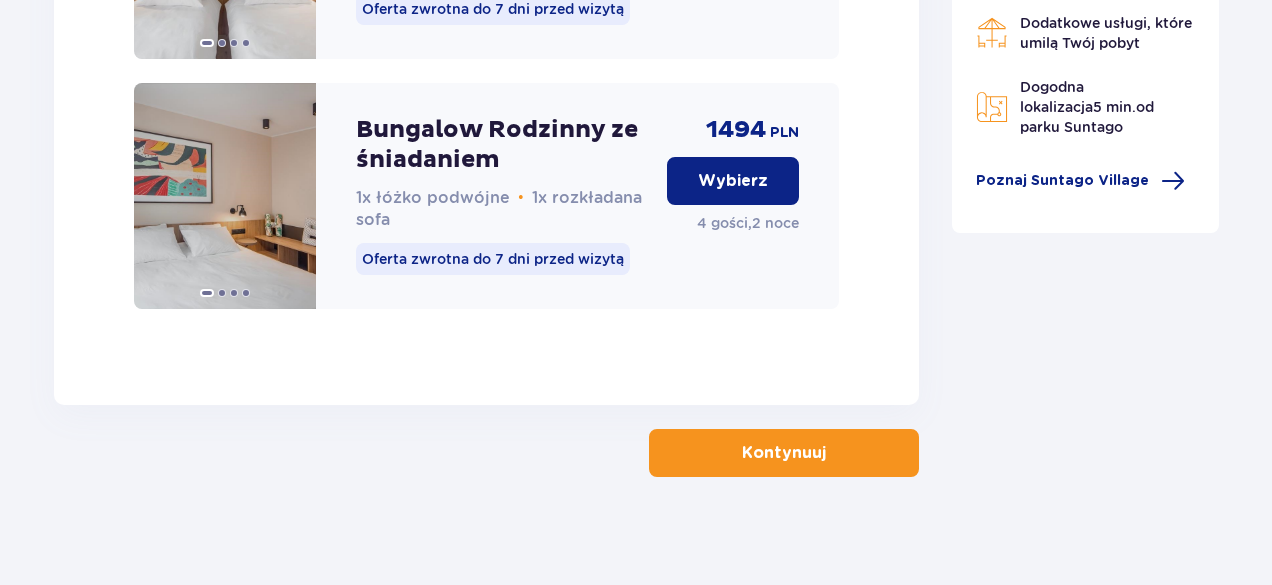 scroll, scrollTop: 3387, scrollLeft: 0, axis: vertical 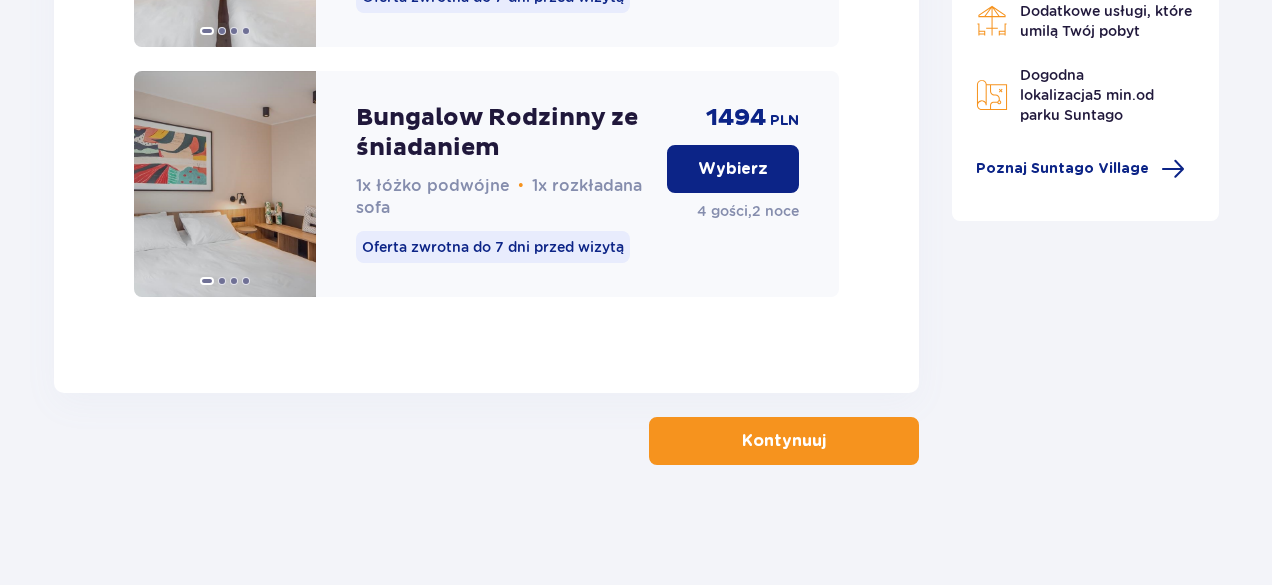 click on "Kontynuuj" at bounding box center (784, 441) 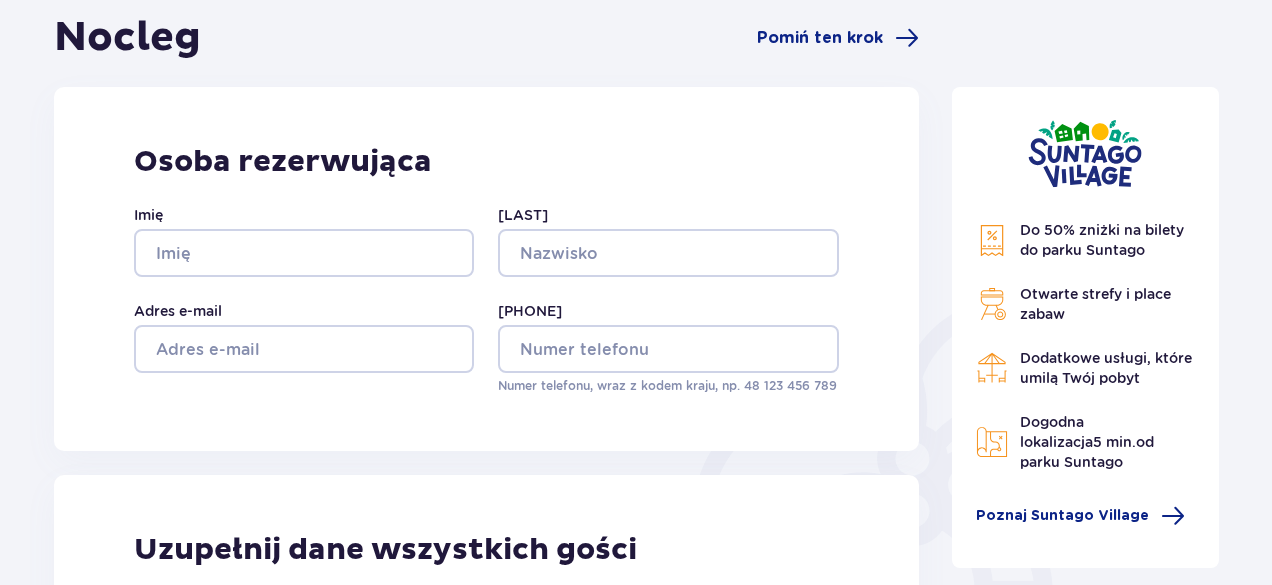 scroll, scrollTop: 200, scrollLeft: 0, axis: vertical 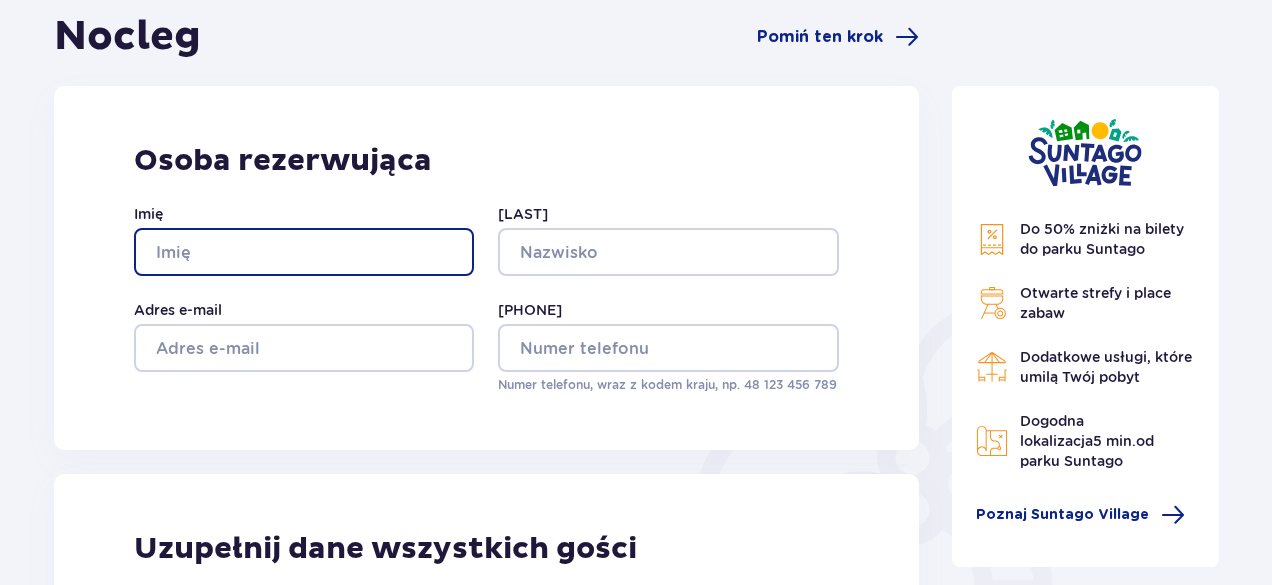 click on "Imię" at bounding box center [304, 252] 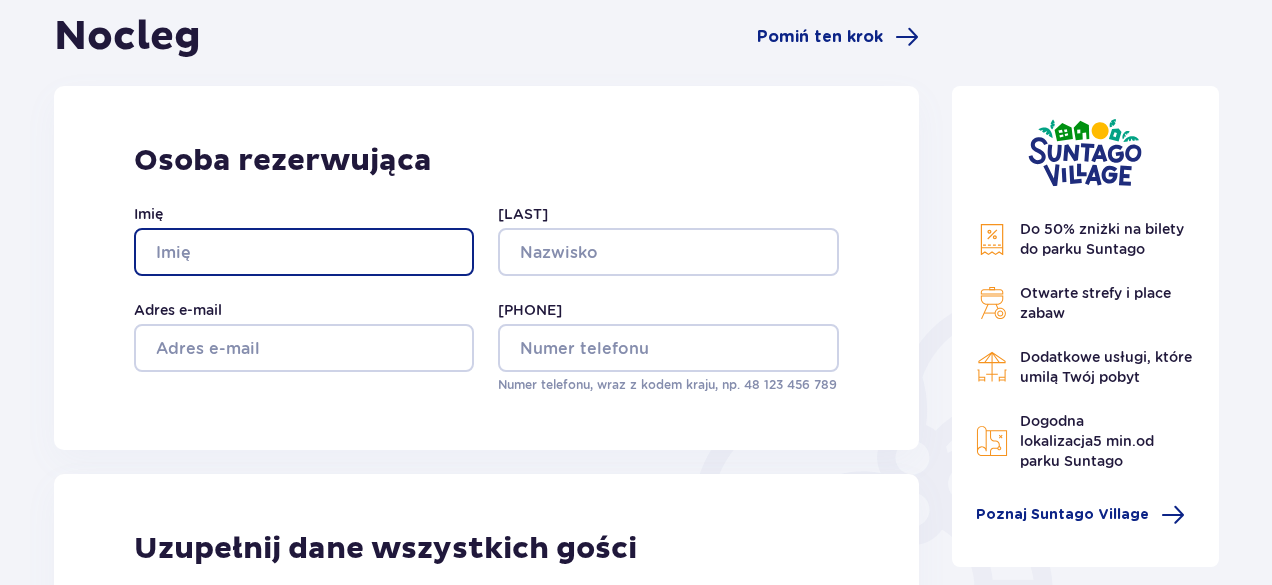 type on "[FIRST]" 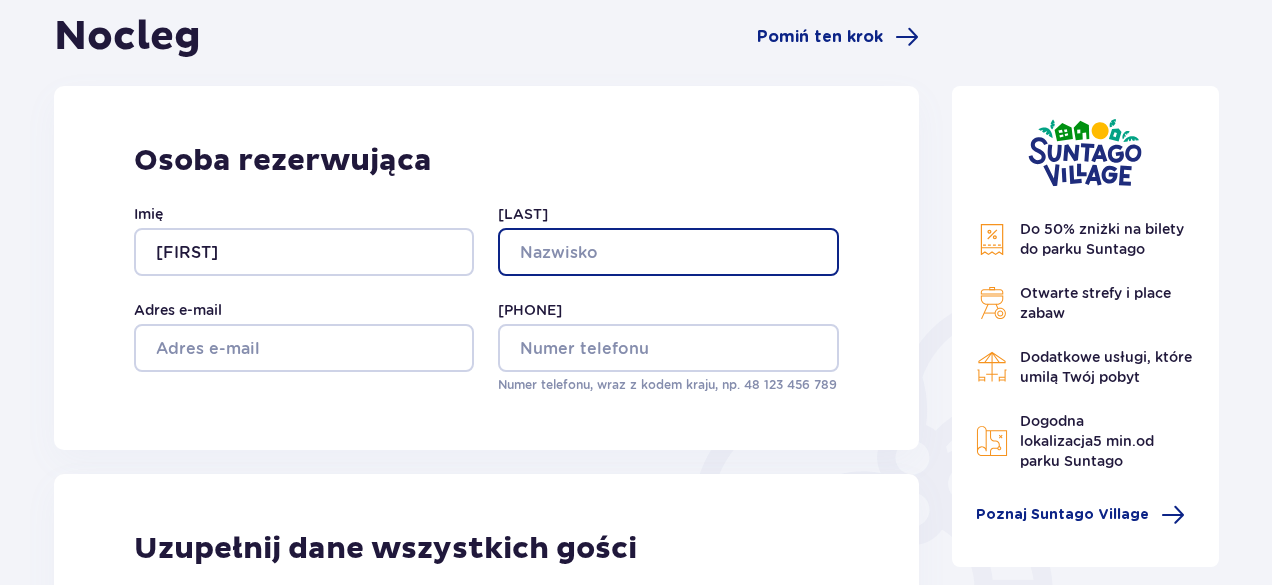 click on "[LAST]" at bounding box center (668, 252) 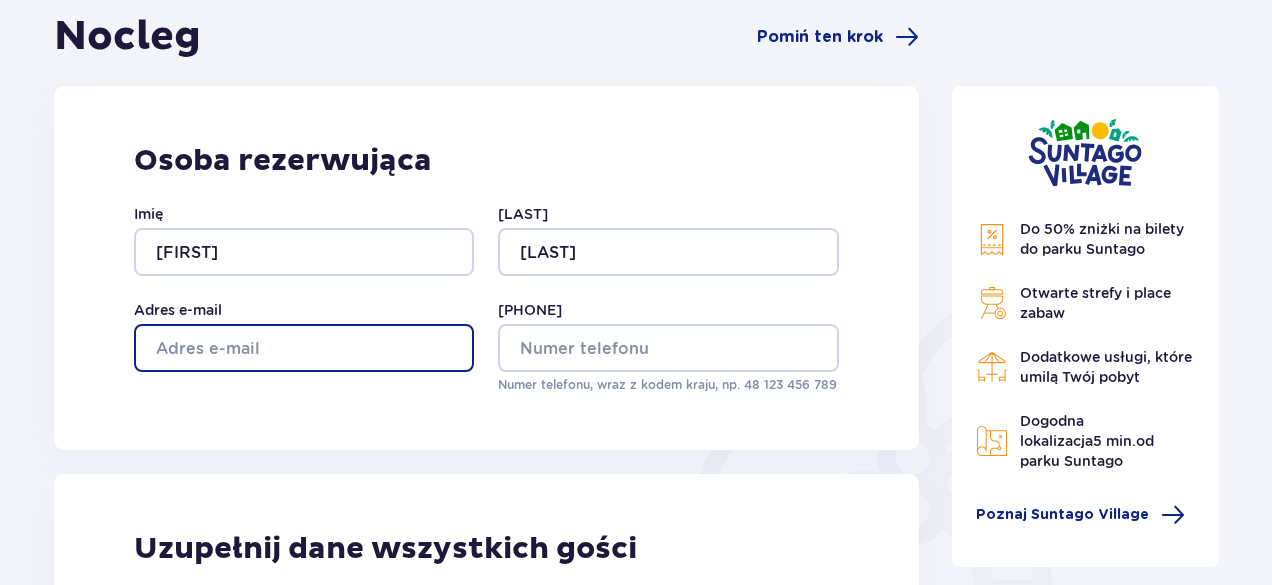 click on "Adres e-mail" at bounding box center (304, 348) 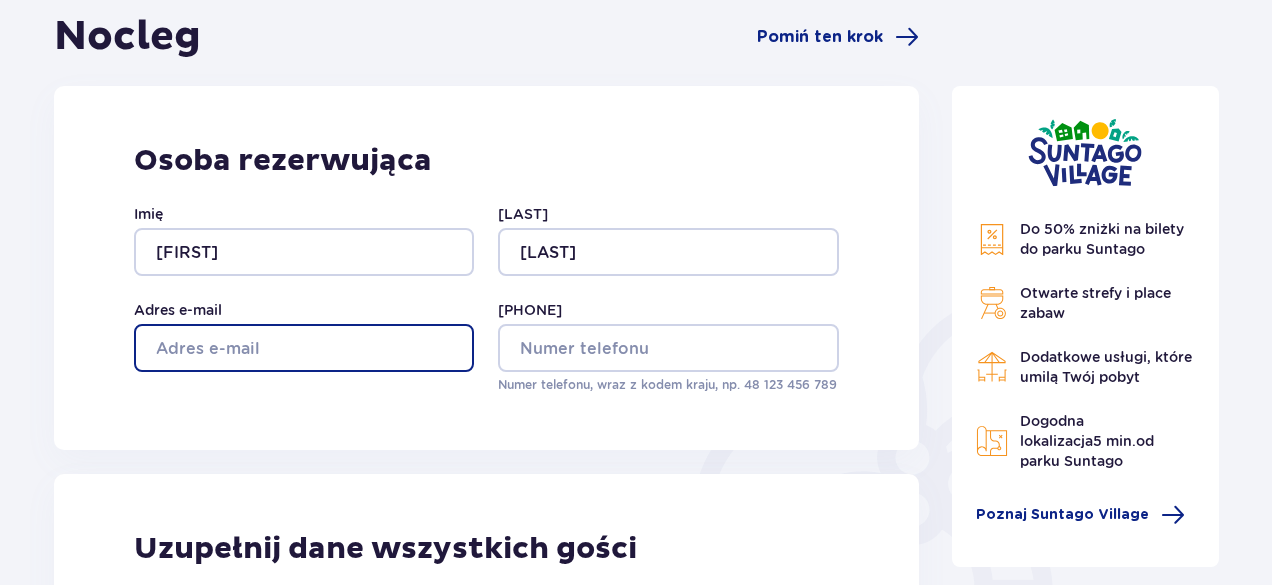 type on "[EMAIL]" 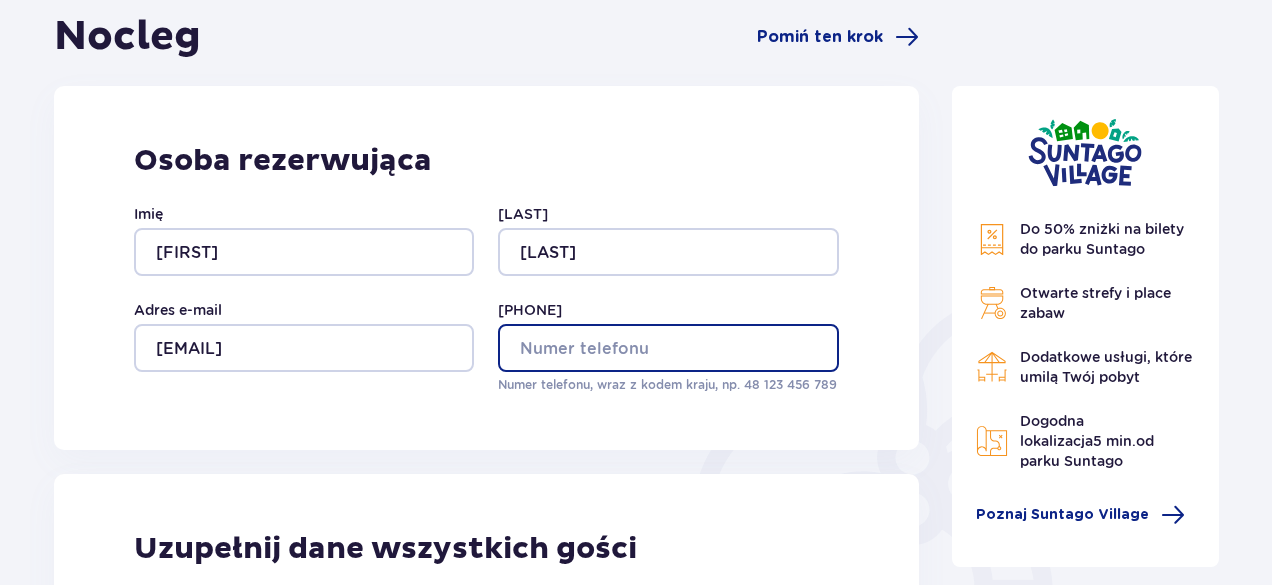 click on "[PHONE]" at bounding box center (668, 348) 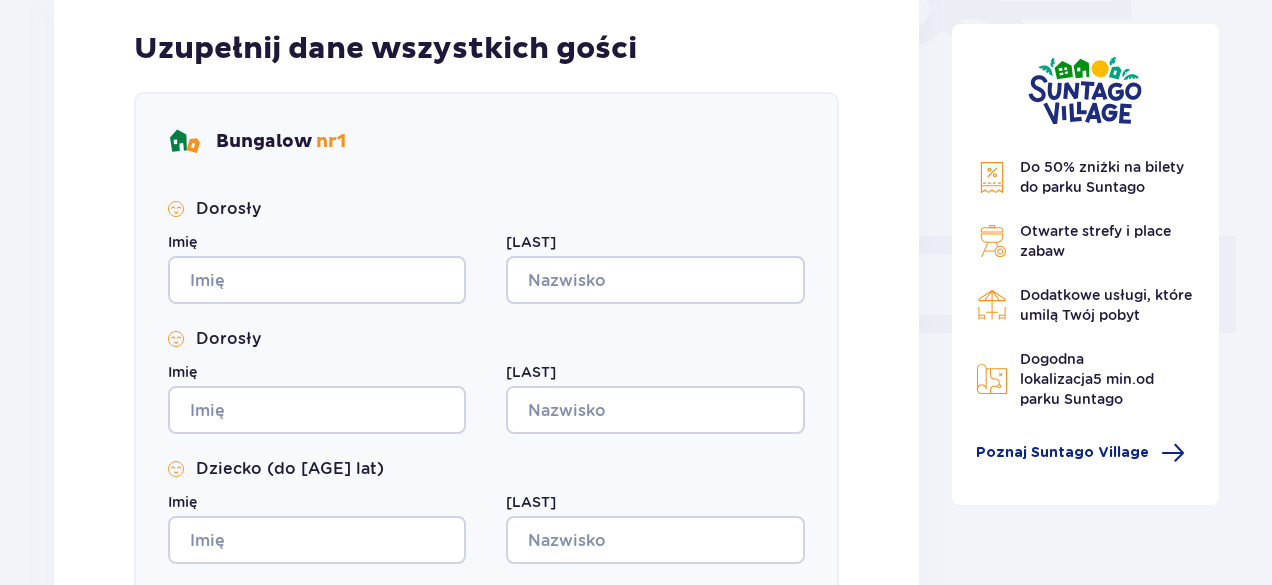 scroll, scrollTop: 800, scrollLeft: 0, axis: vertical 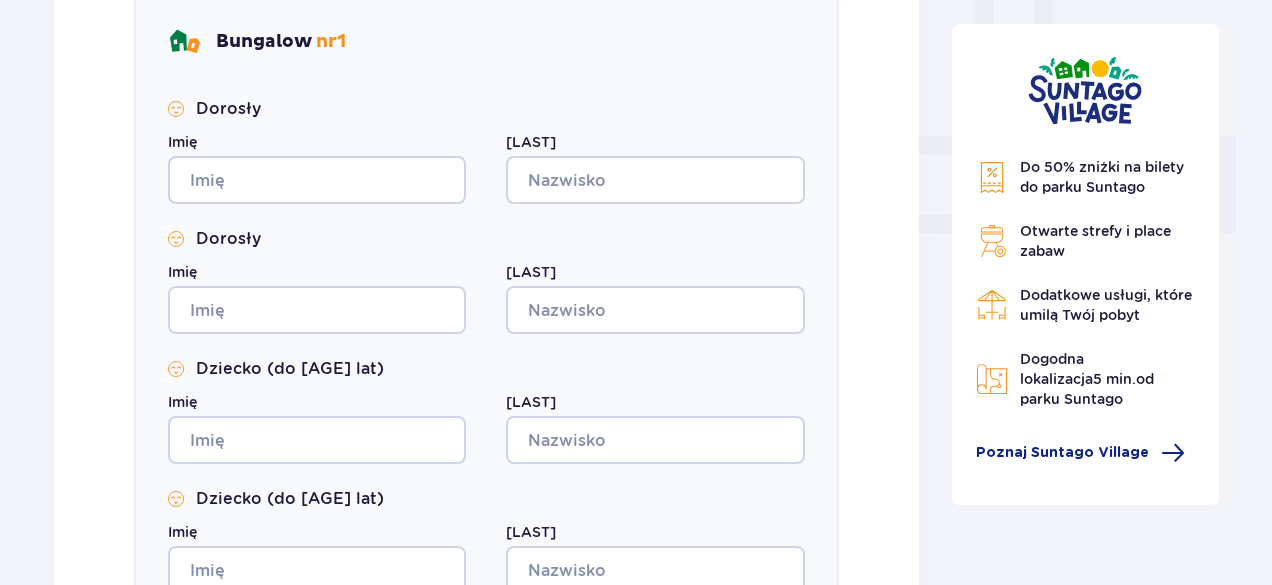 type on "[PHONE]" 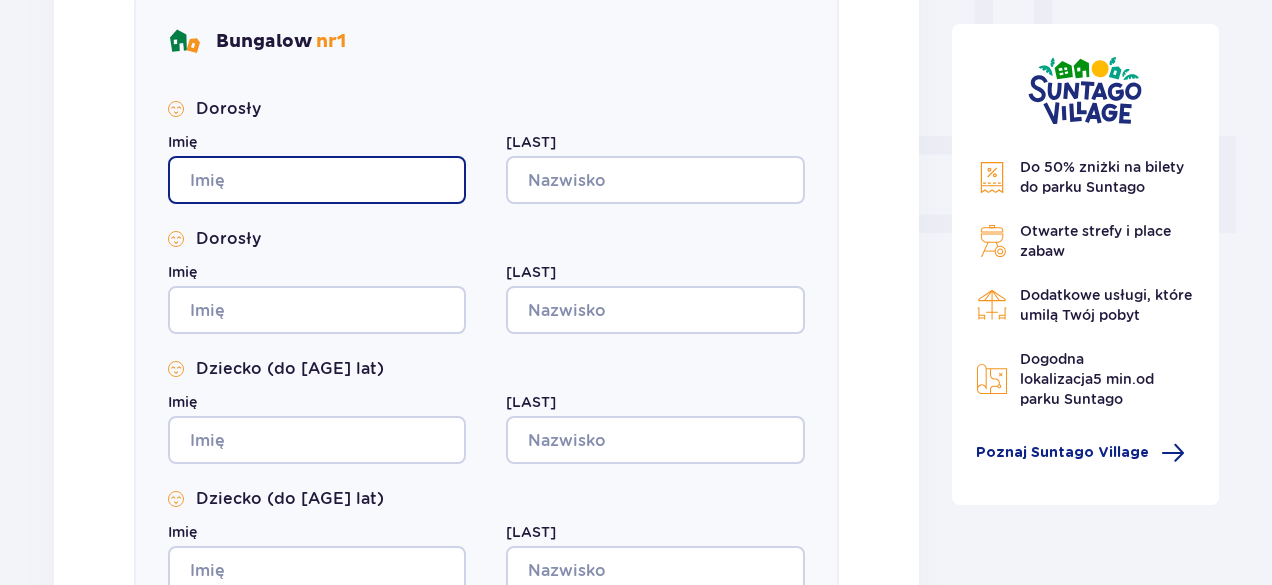 click on "Imię" at bounding box center (317, 180) 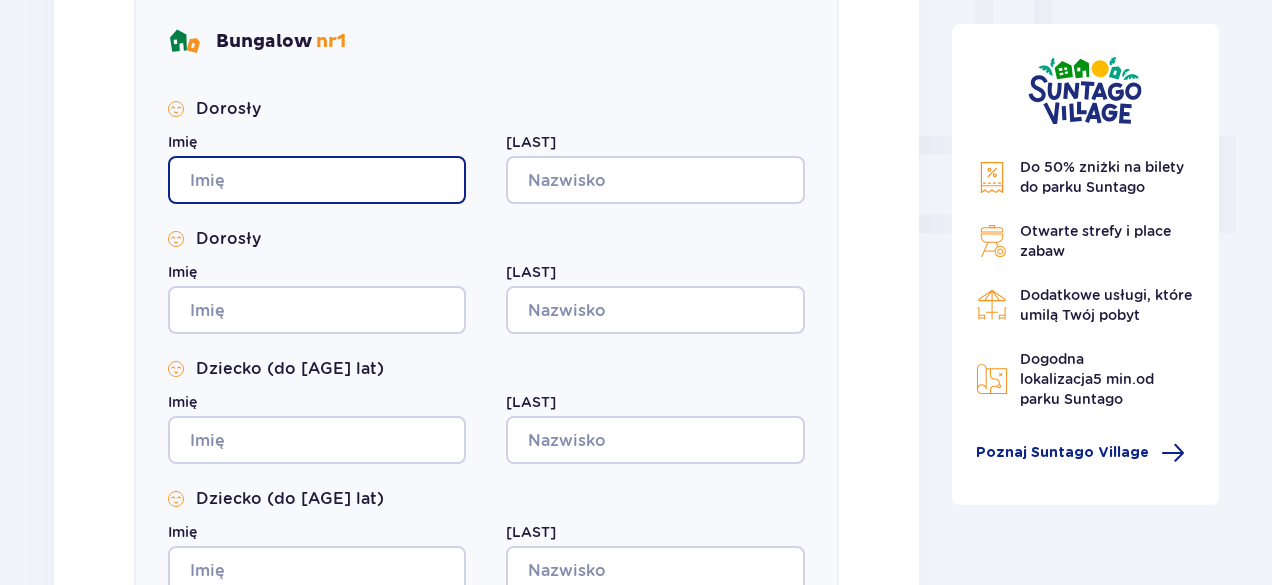 type on "[FIRST]" 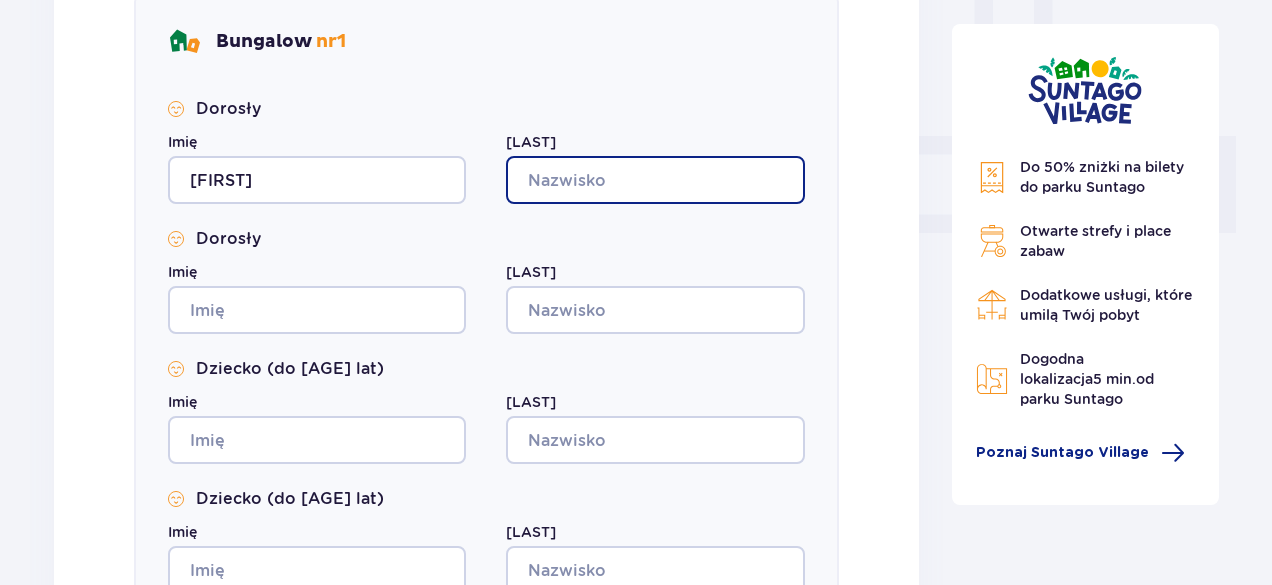 click on "[LAST]" at bounding box center [655, 180] 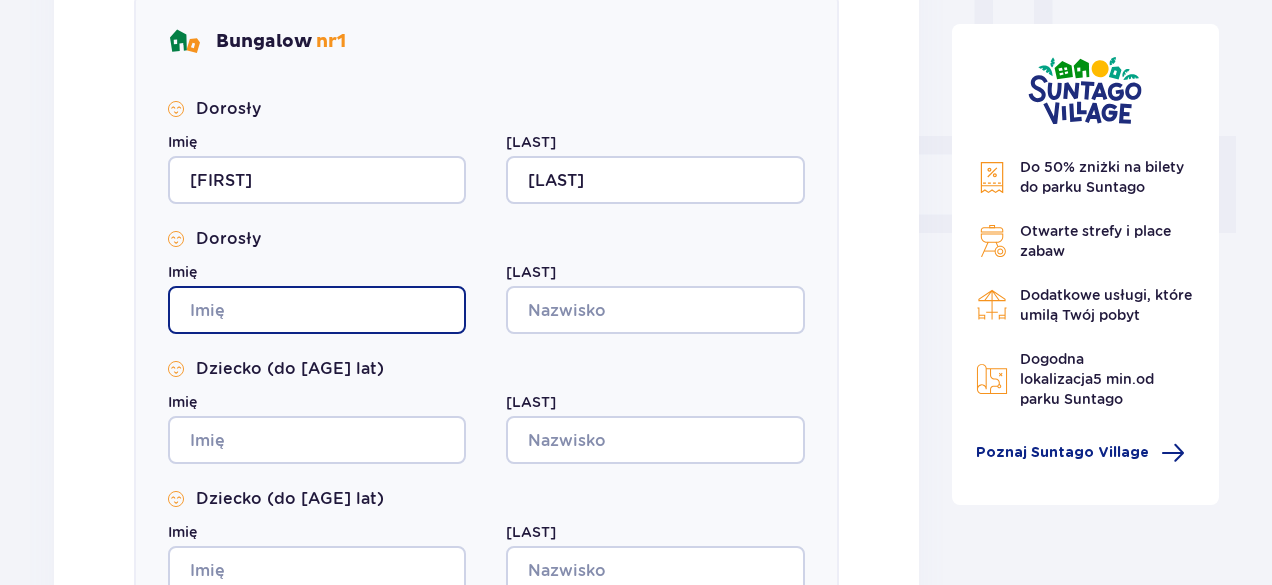 click on "Imię" at bounding box center [317, 310] 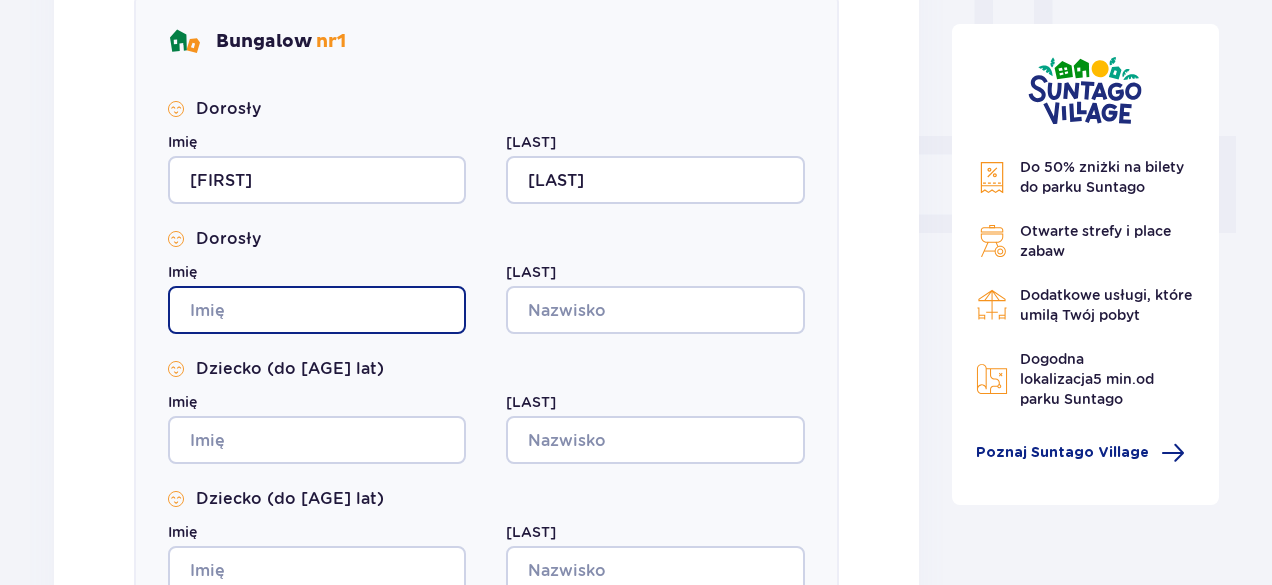 type on "[FIRST]" 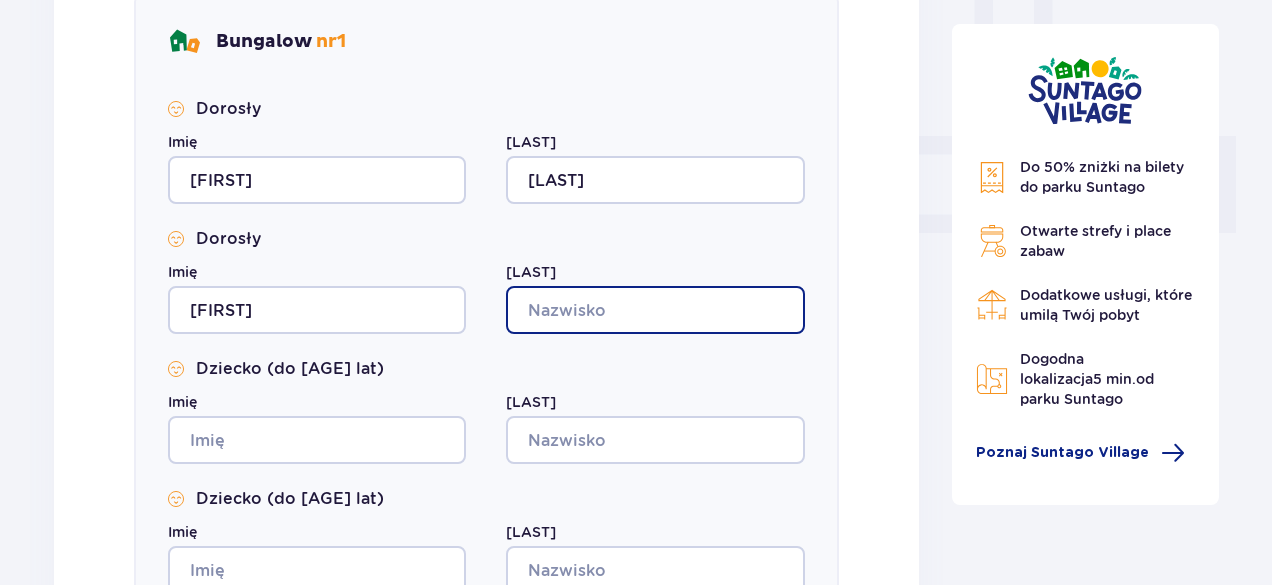 click on "[LAST]" at bounding box center (655, 310) 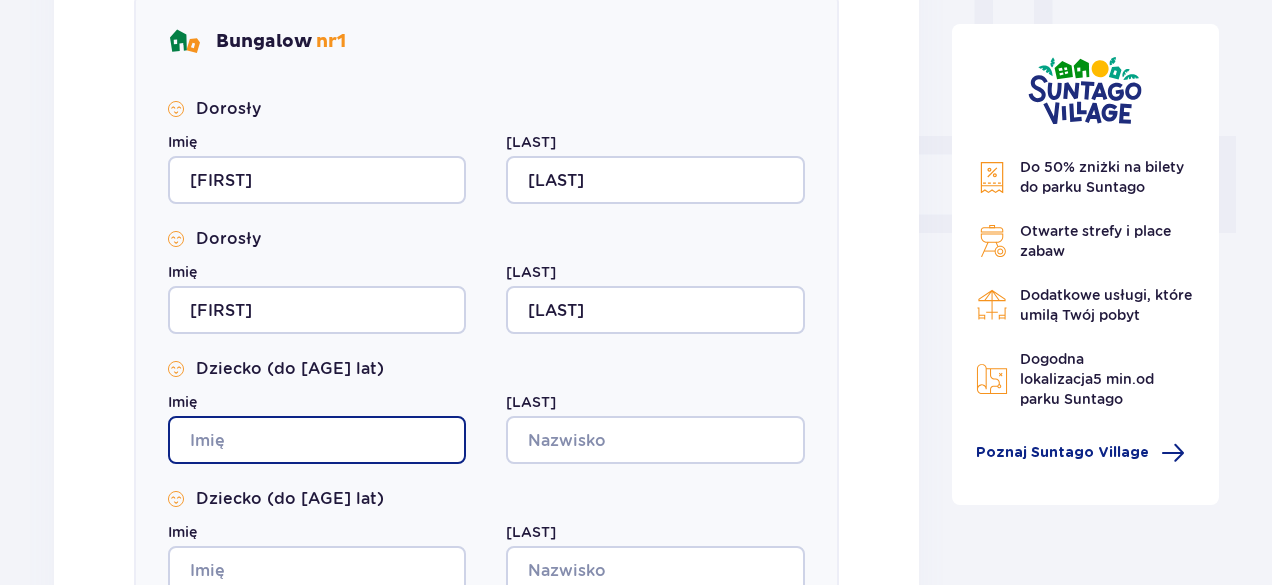 click on "Imię" at bounding box center [317, 440] 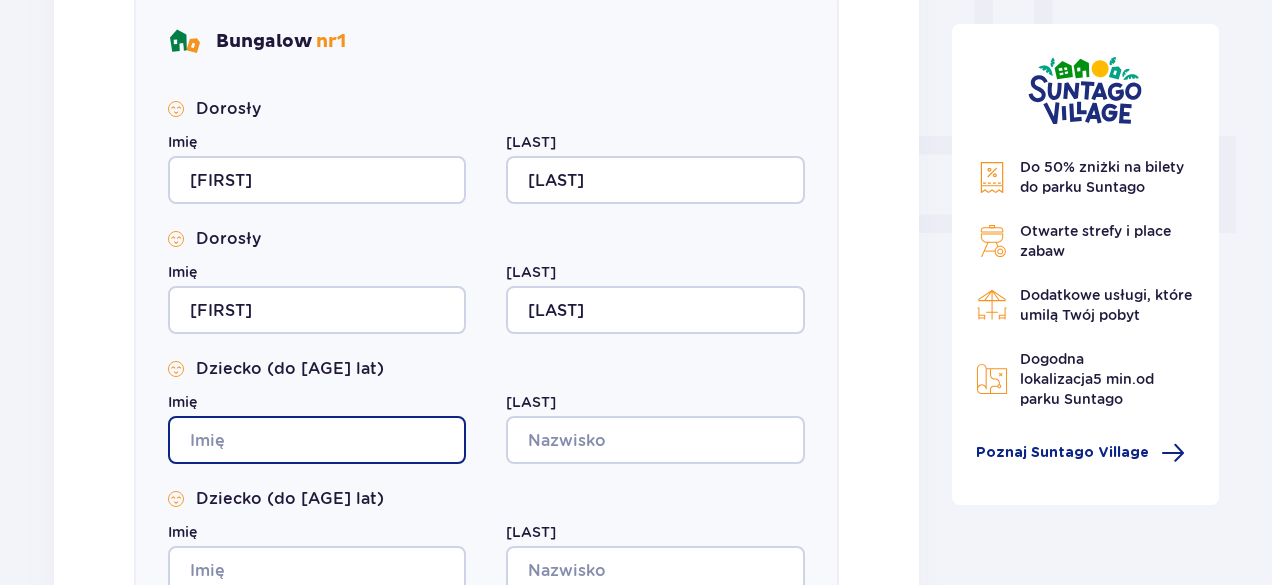type on "[FIRST]" 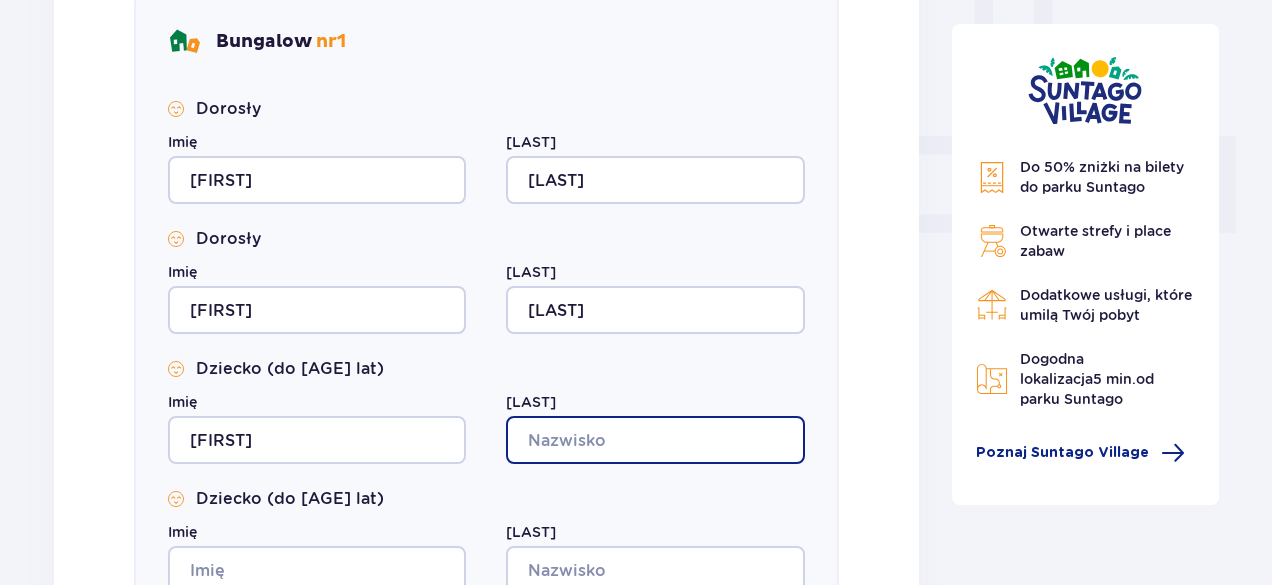 click on "[LAST]" at bounding box center (655, 440) 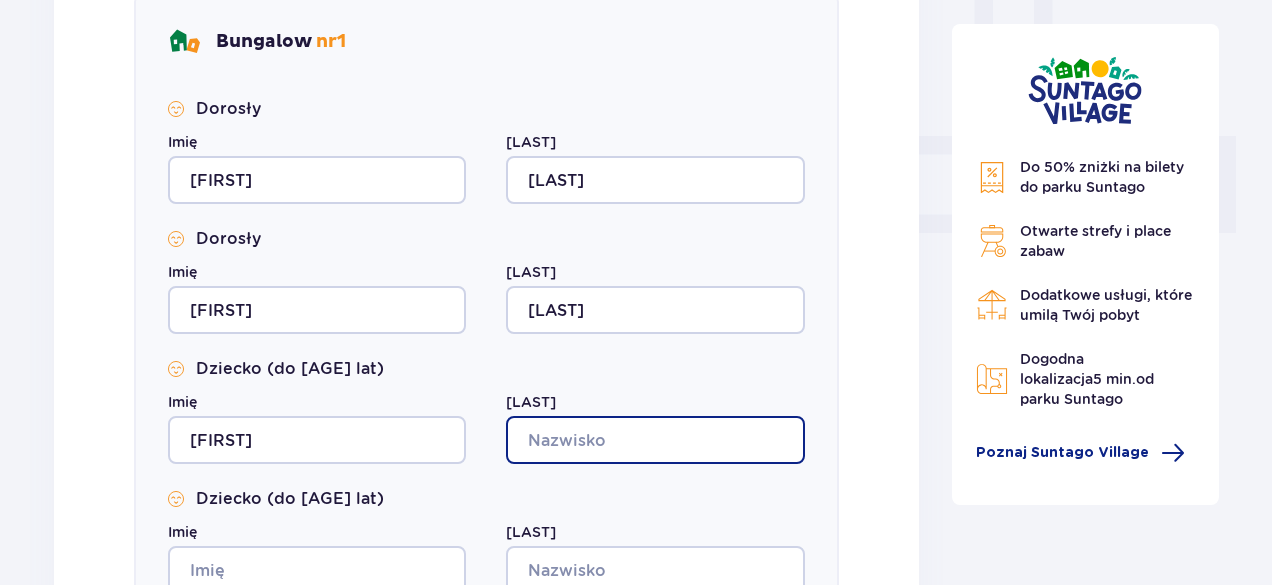type on "[LAST]" 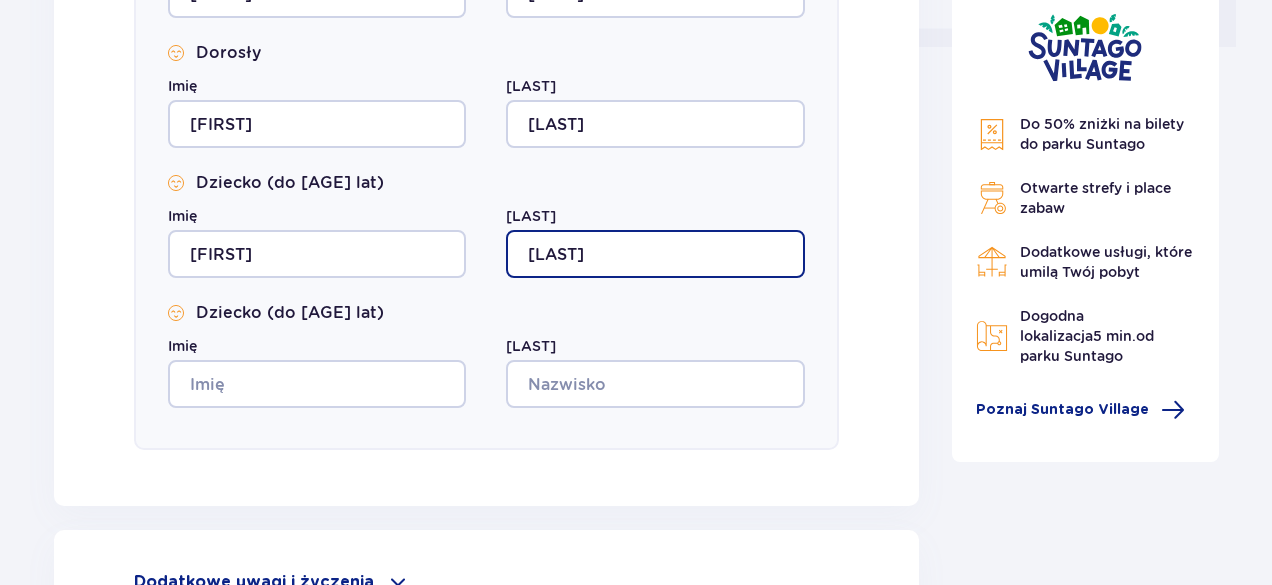 scroll, scrollTop: 1000, scrollLeft: 0, axis: vertical 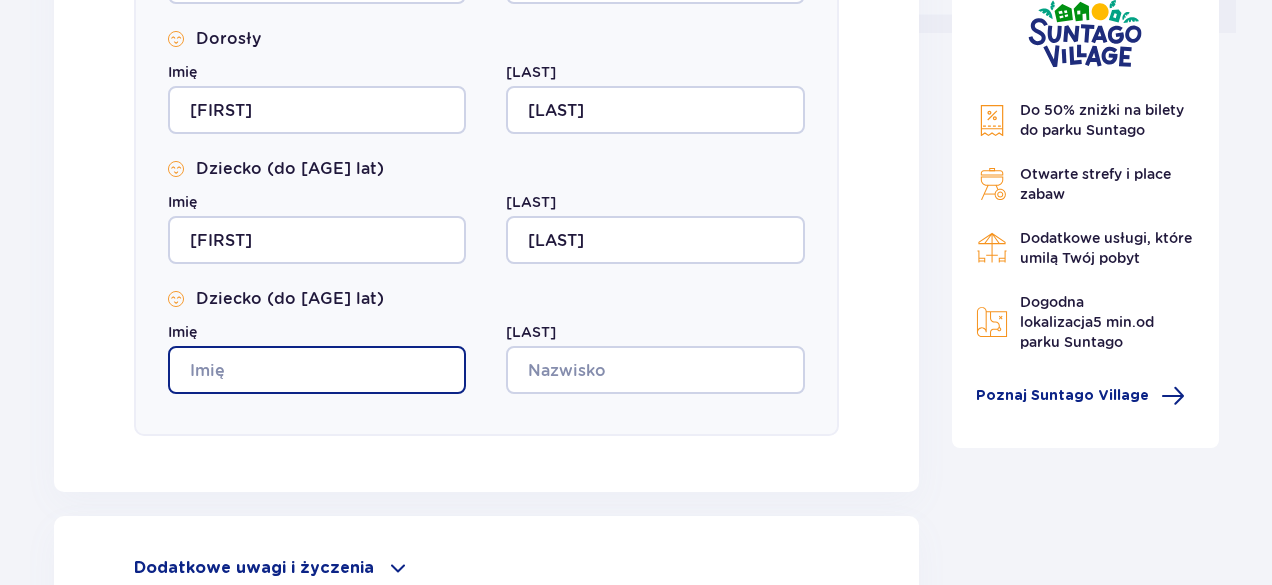click on "Imię" at bounding box center (317, 370) 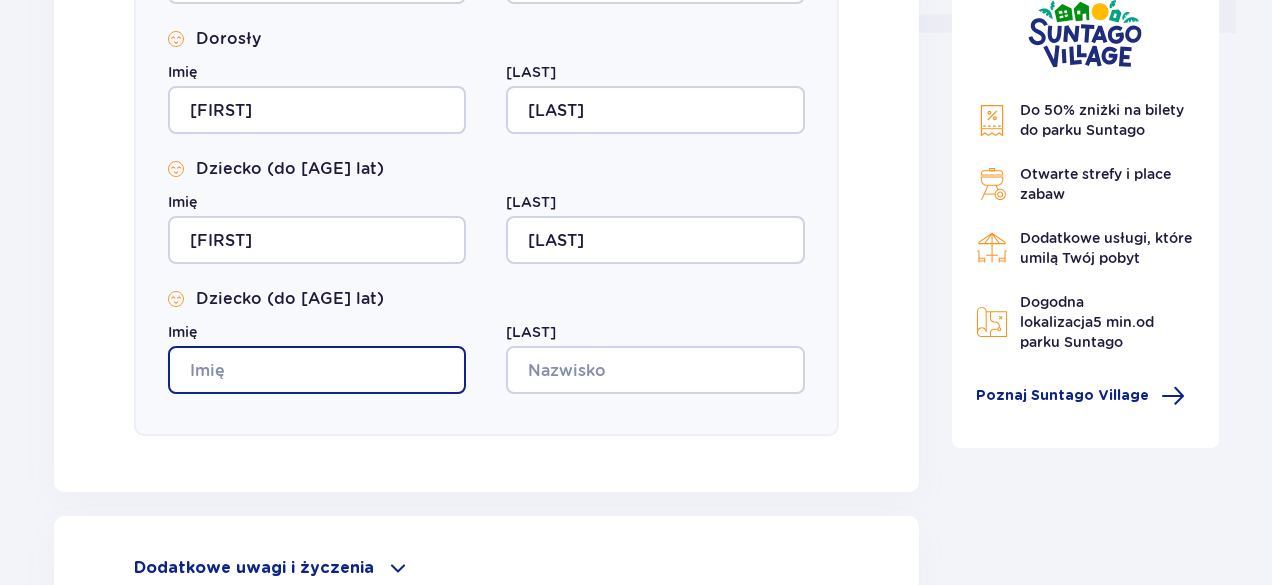 type on "[FIRST]" 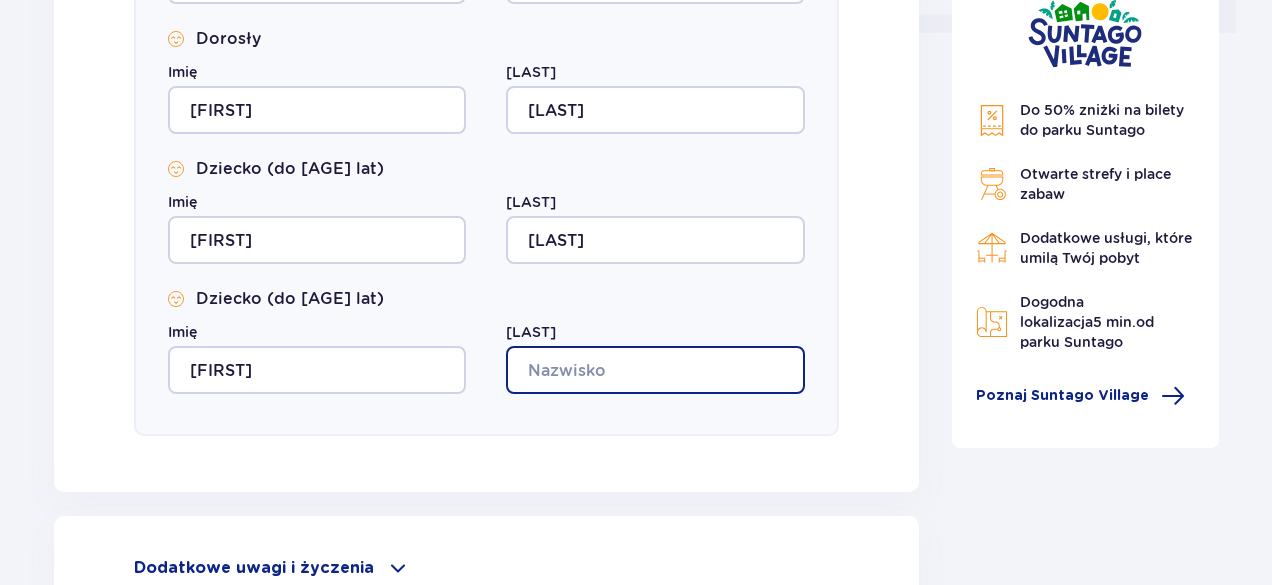 click on "[LAST]" at bounding box center (655, 370) 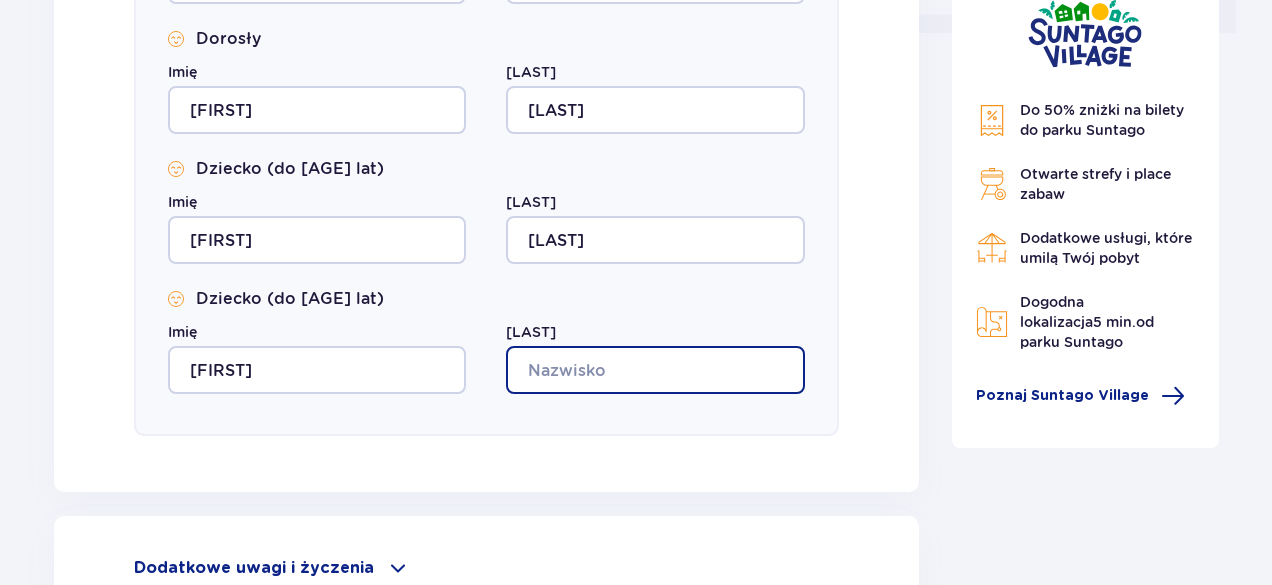 type on "[LAST]" 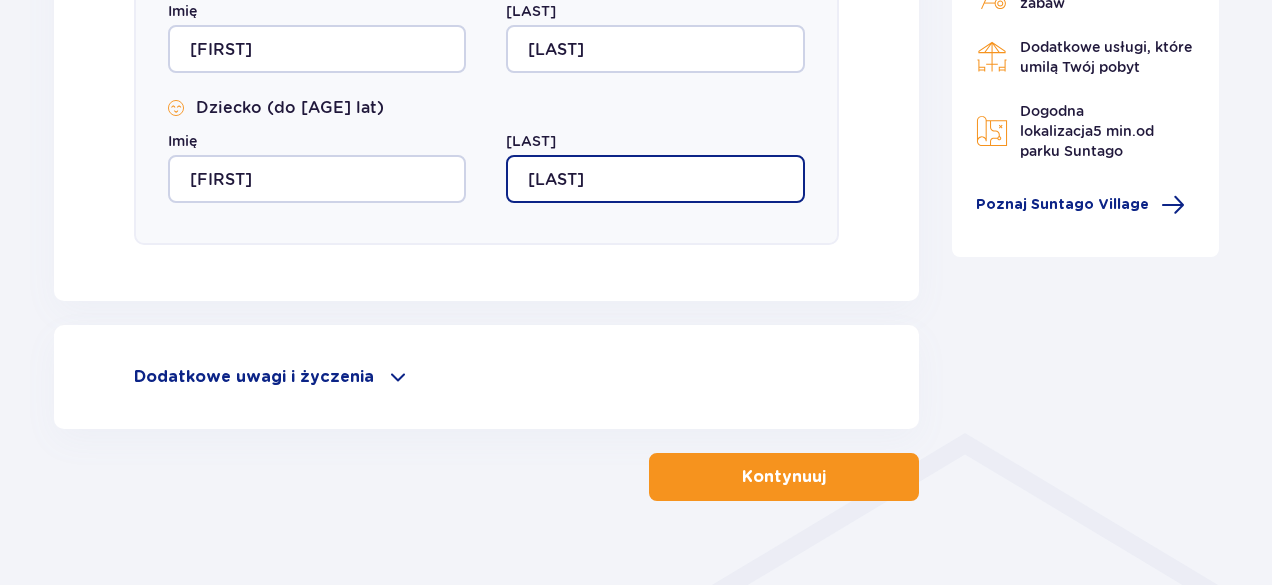 scroll, scrollTop: 1226, scrollLeft: 0, axis: vertical 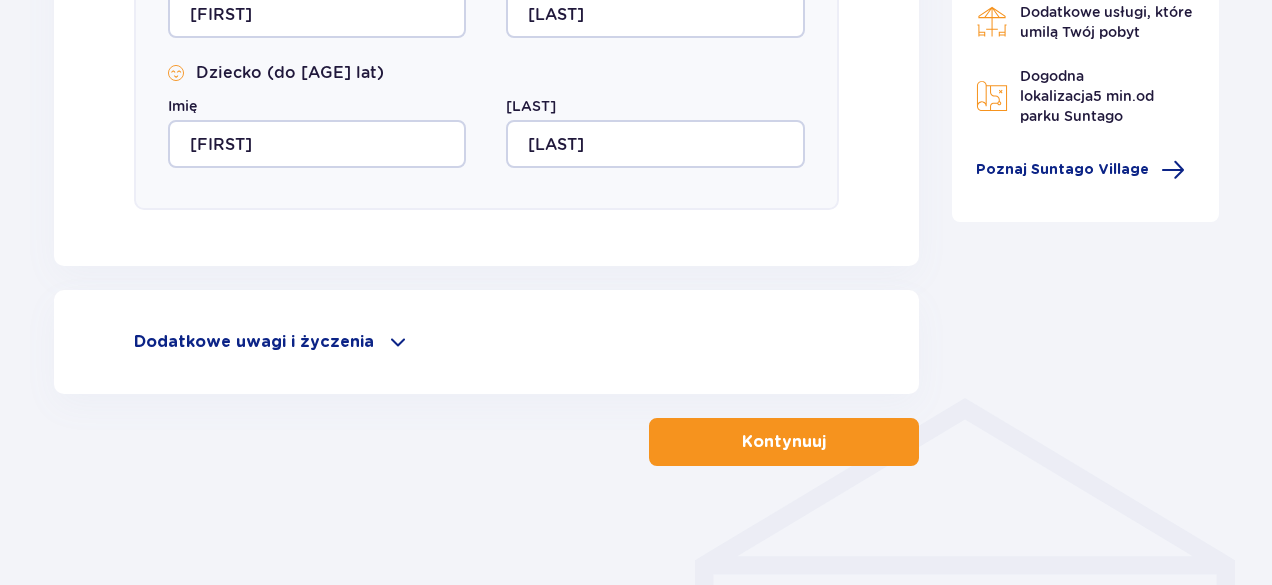 click on "Kontynuuj" at bounding box center (784, 442) 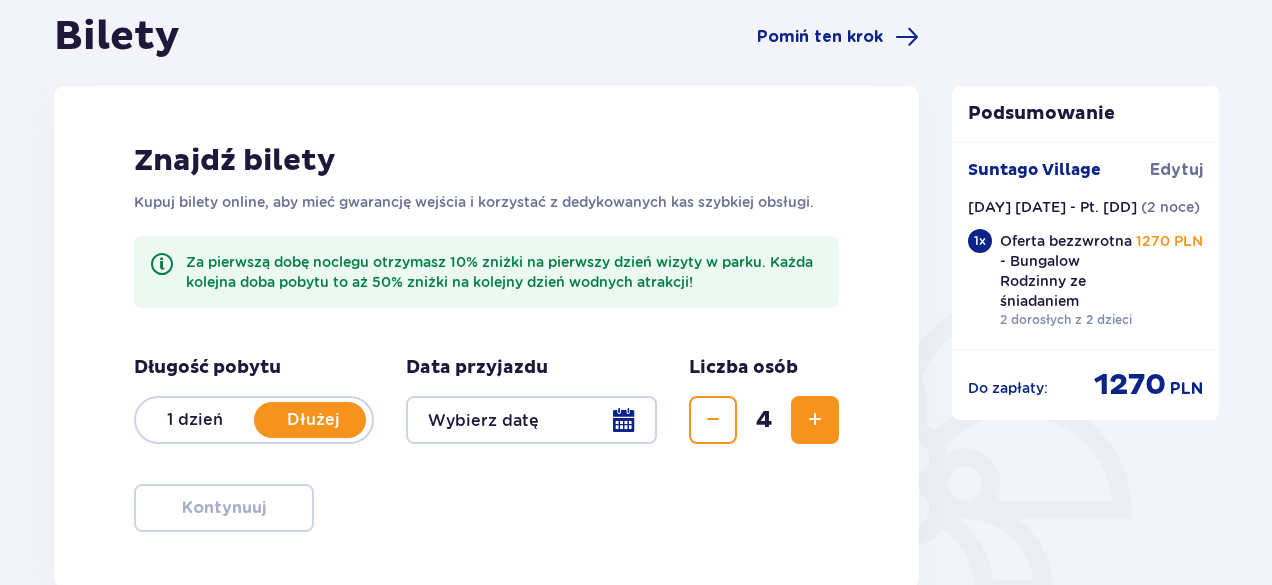scroll, scrollTop: 398, scrollLeft: 0, axis: vertical 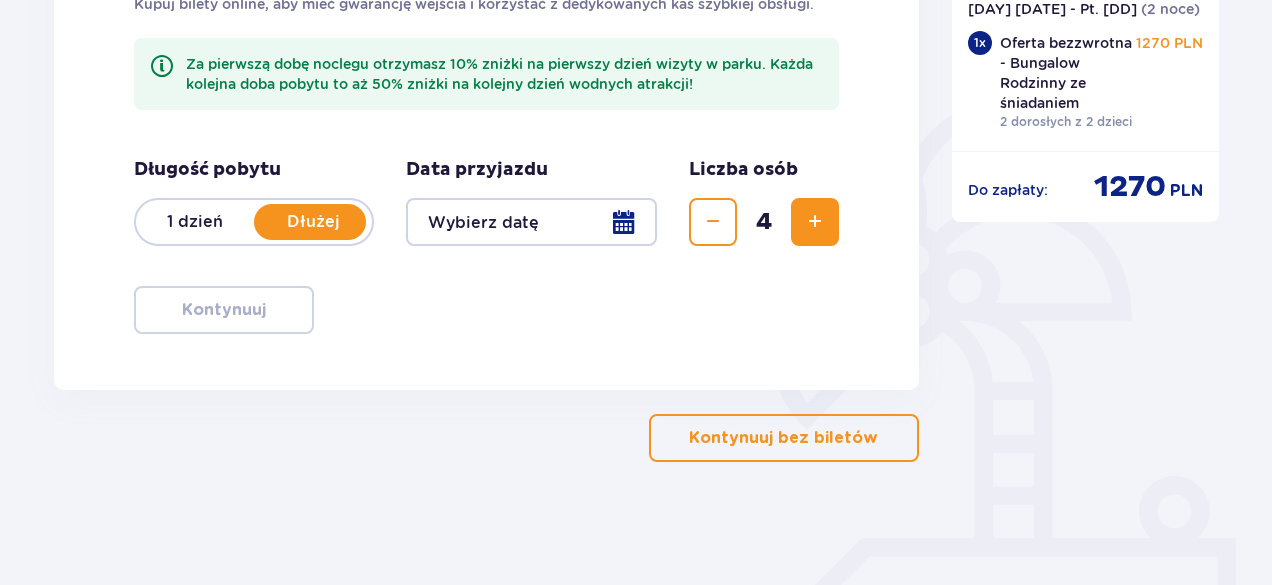 click at bounding box center [531, 222] 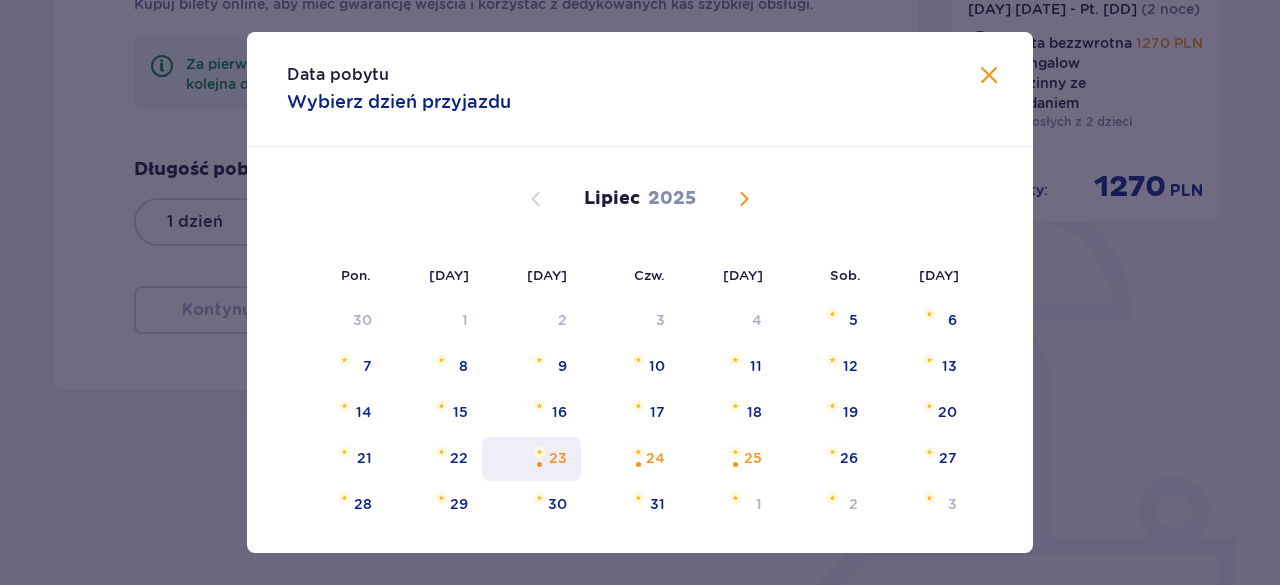 click on "23" at bounding box center (558, 458) 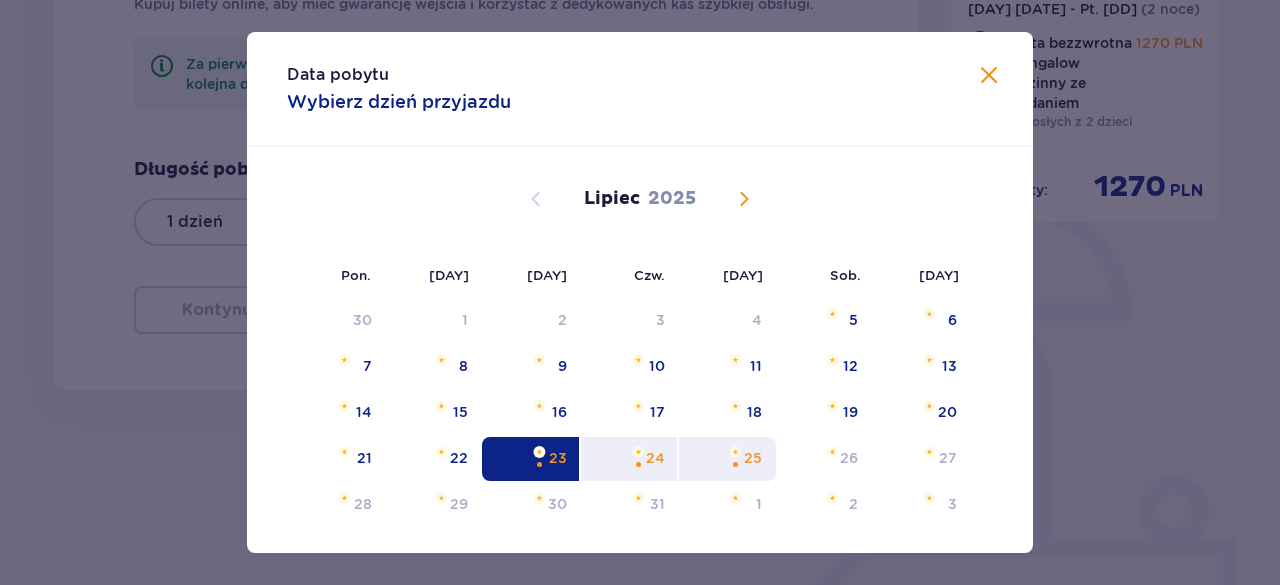 click at bounding box center (735, 464) 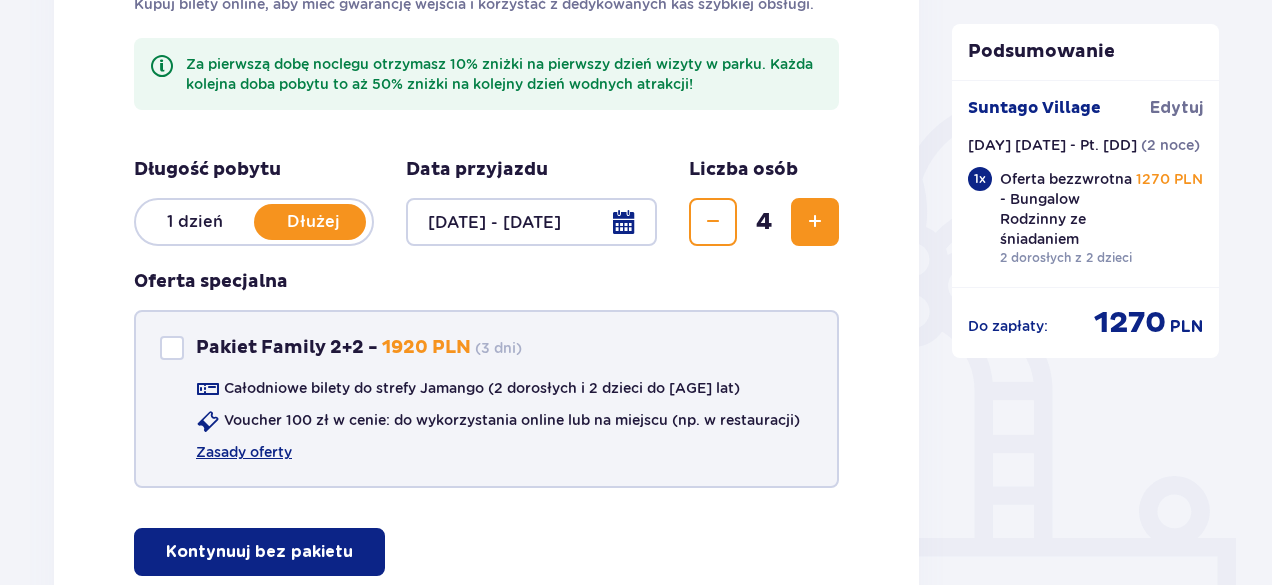 scroll, scrollTop: 636, scrollLeft: 0, axis: vertical 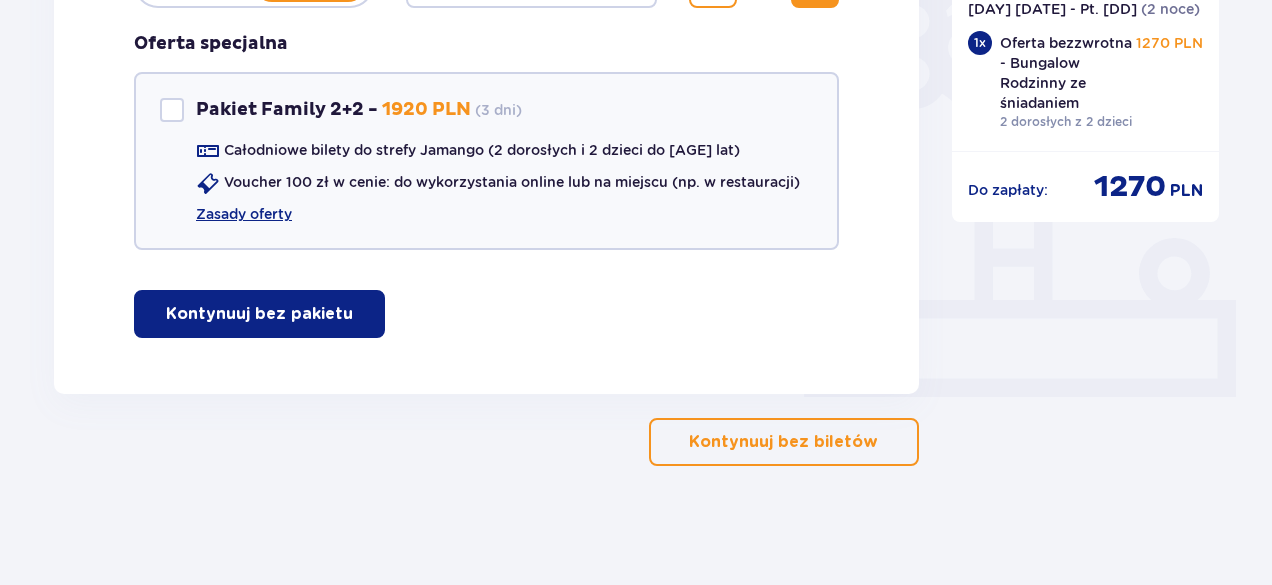 click on "Kontynuuj bez pakietu" at bounding box center [259, 314] 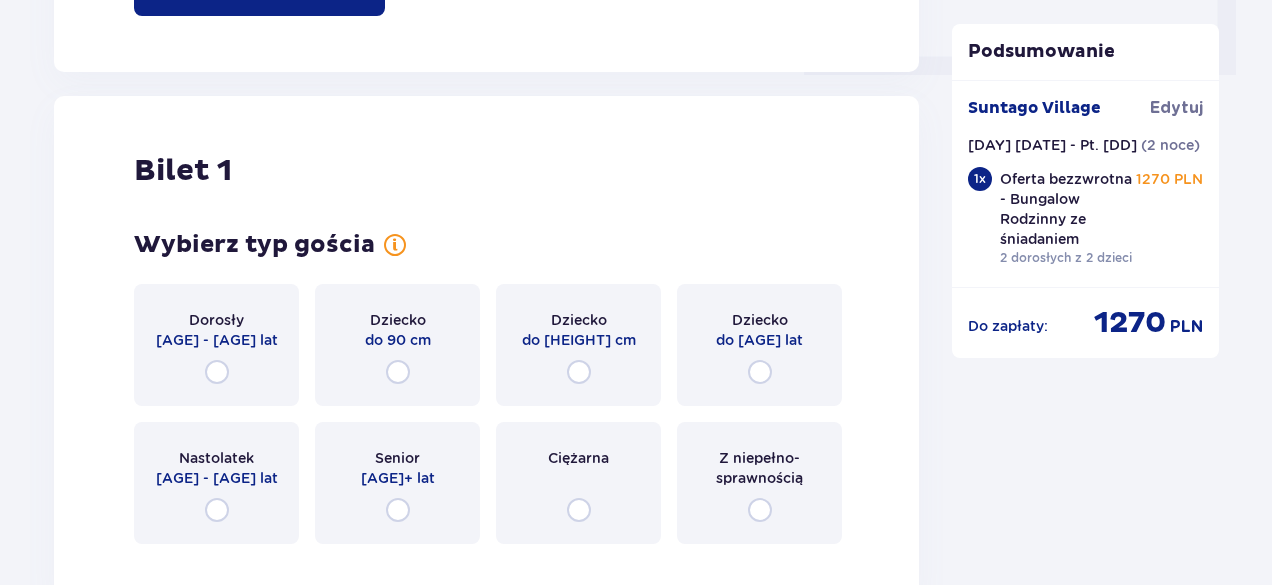 scroll, scrollTop: 1030, scrollLeft: 0, axis: vertical 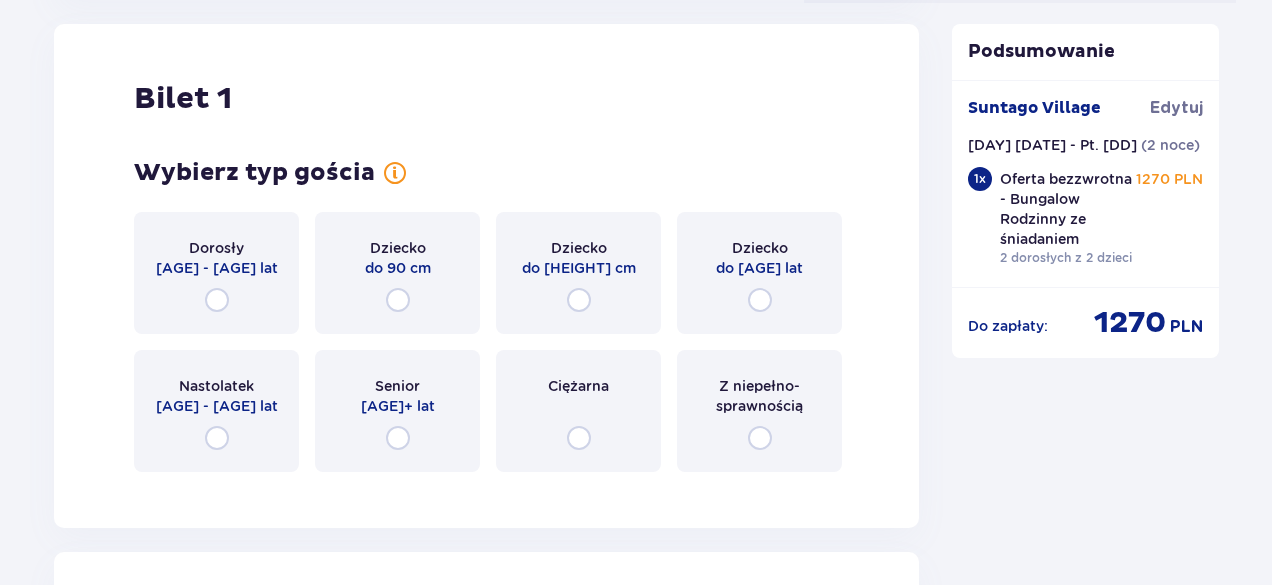 click on "Dorosły [AGE] - [AGE] lat" at bounding box center [216, 273] 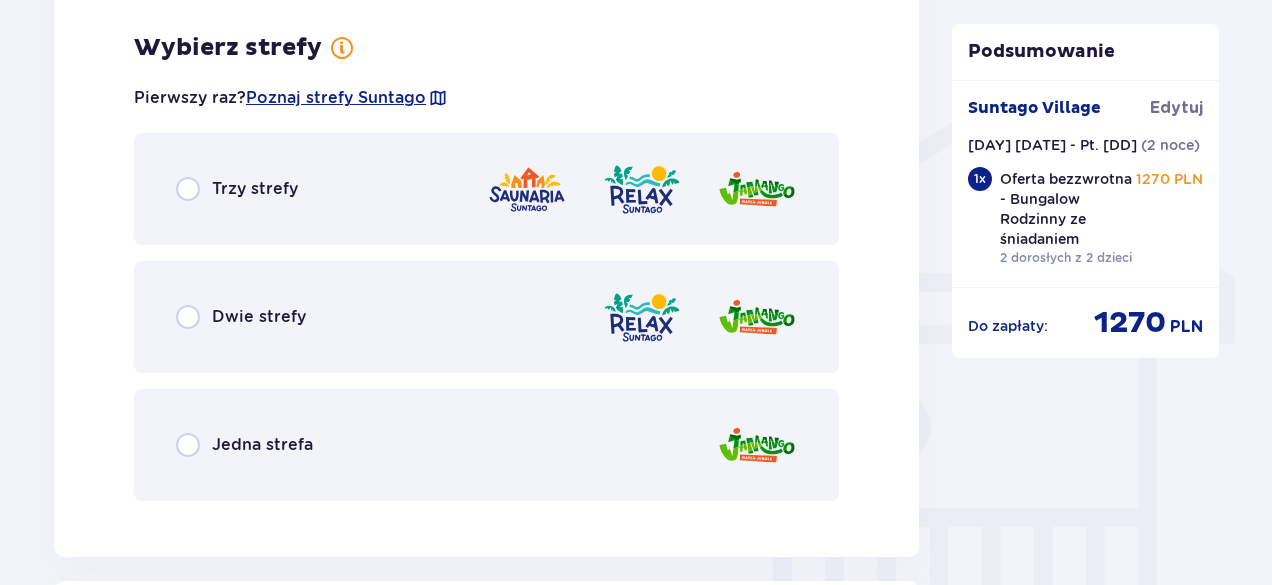 scroll, scrollTop: 1518, scrollLeft: 0, axis: vertical 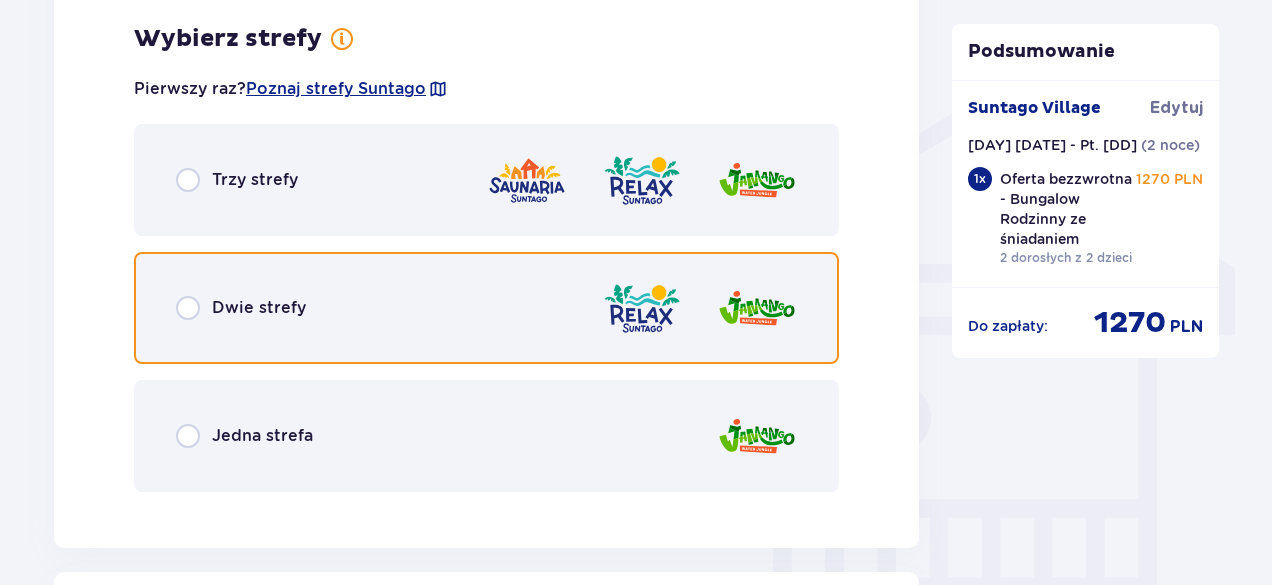click at bounding box center [188, 308] 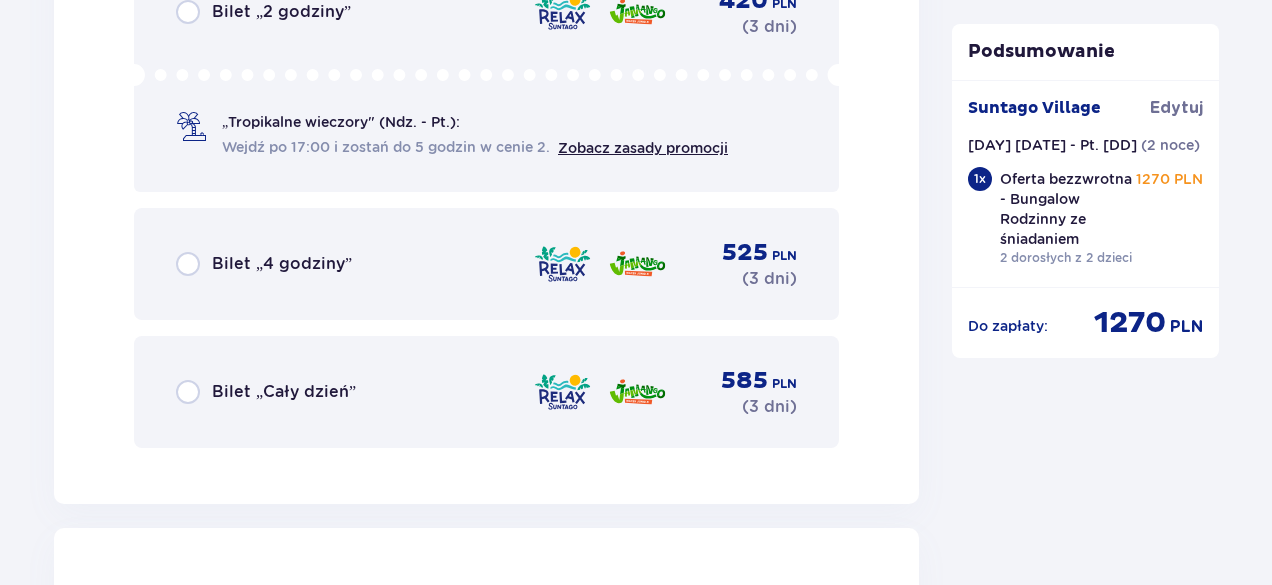 scroll, scrollTop: 2226, scrollLeft: 0, axis: vertical 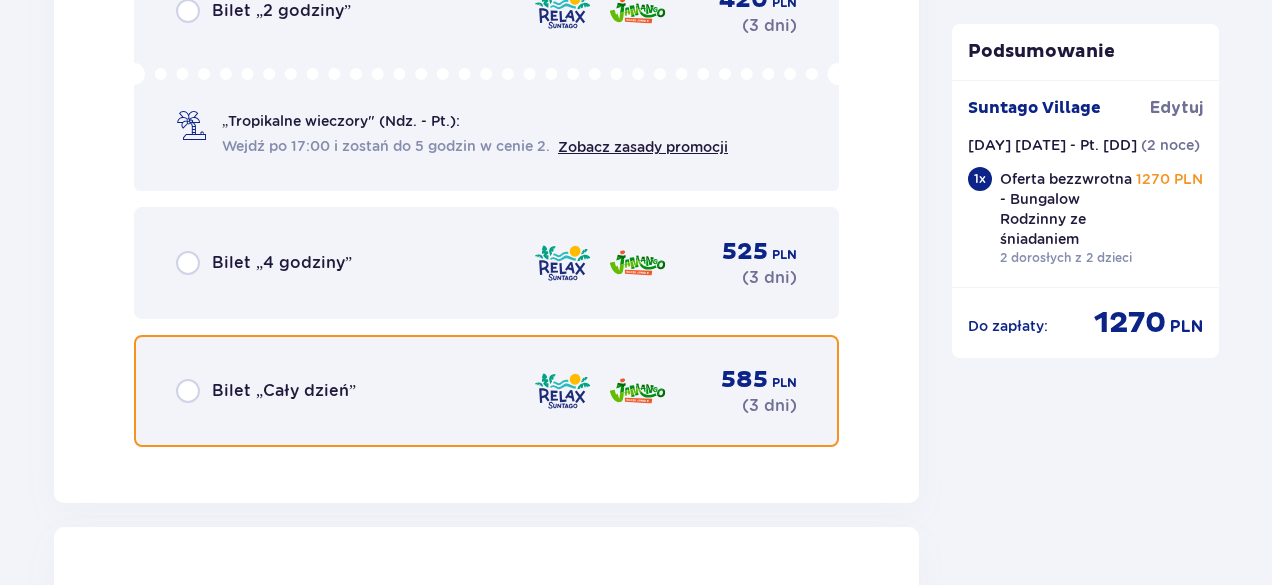 click at bounding box center [188, 391] 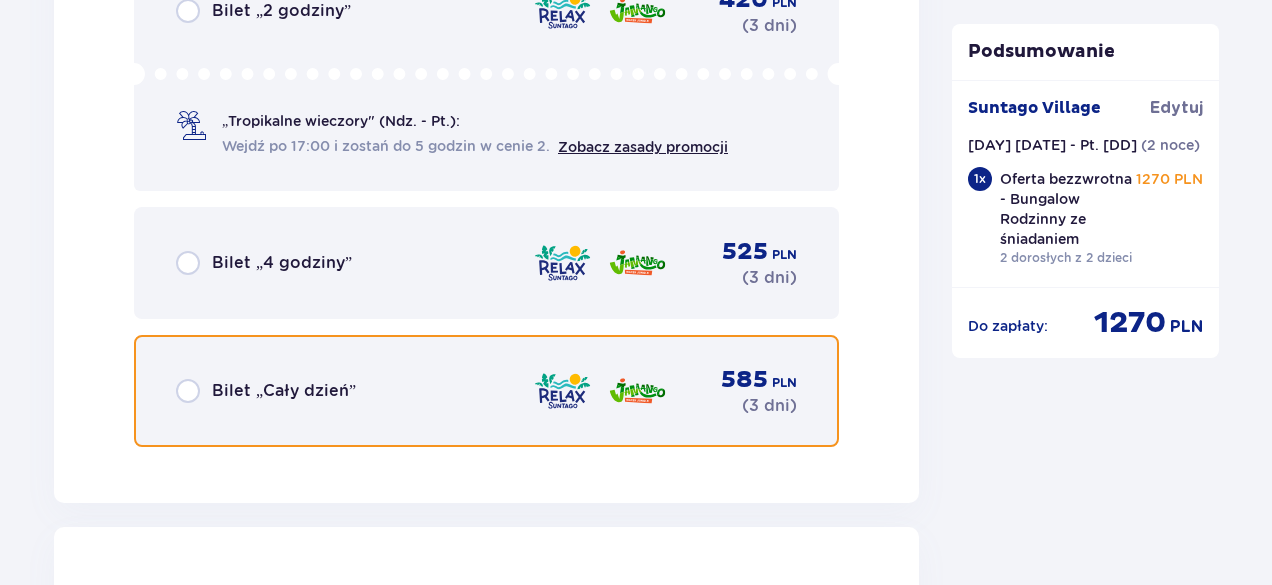 radio on "true" 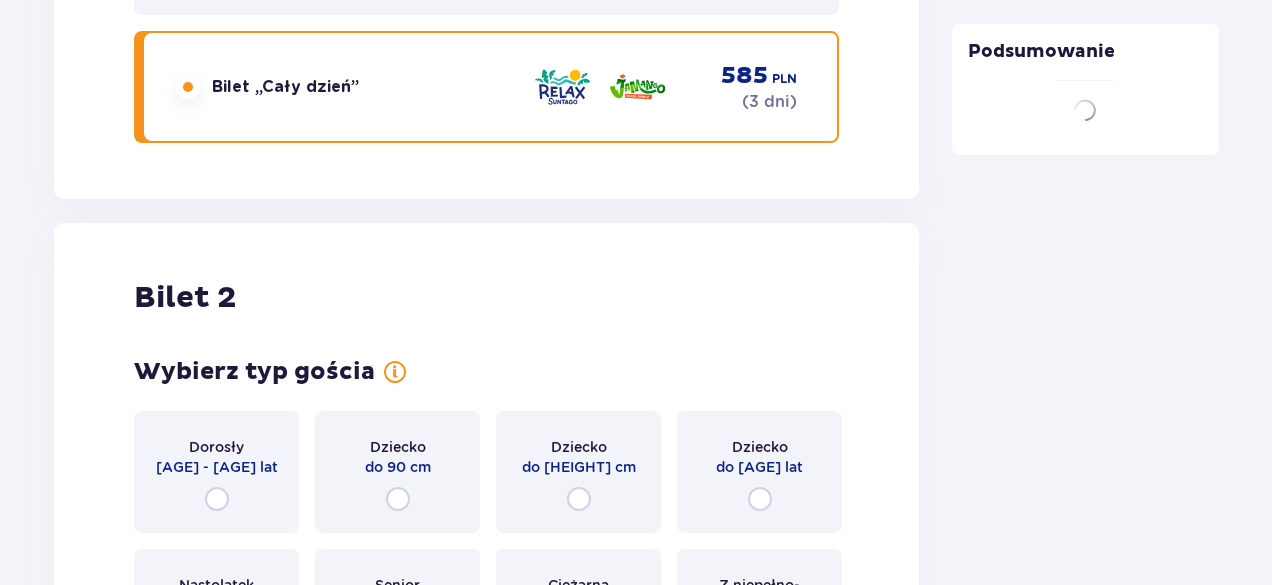 scroll, scrollTop: 2729, scrollLeft: 0, axis: vertical 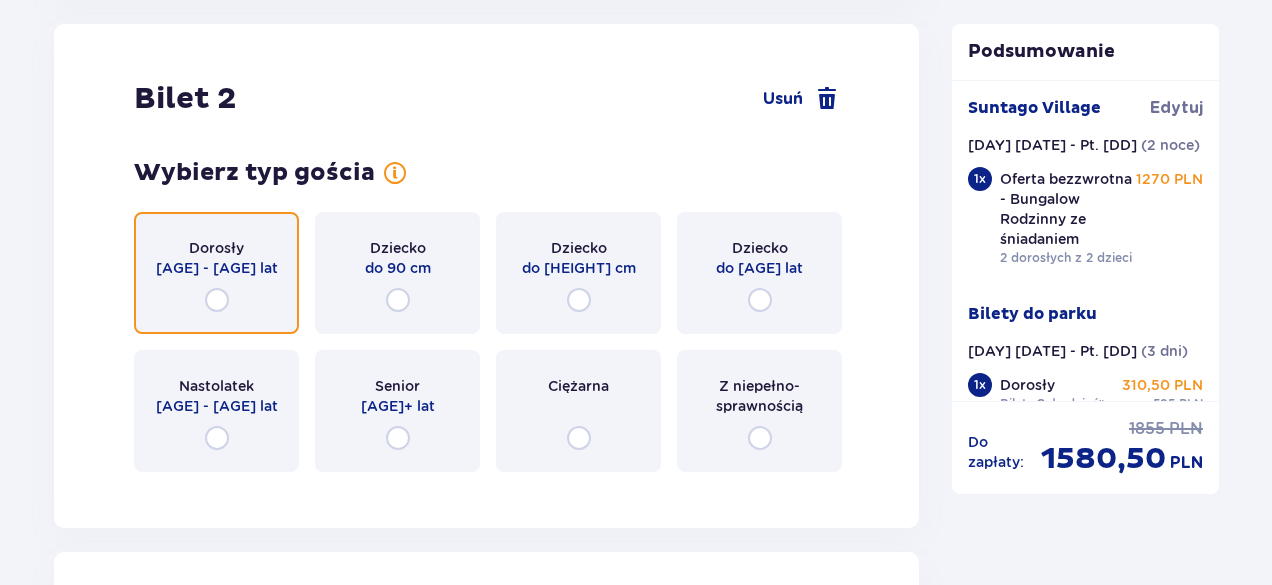 click at bounding box center (217, 300) 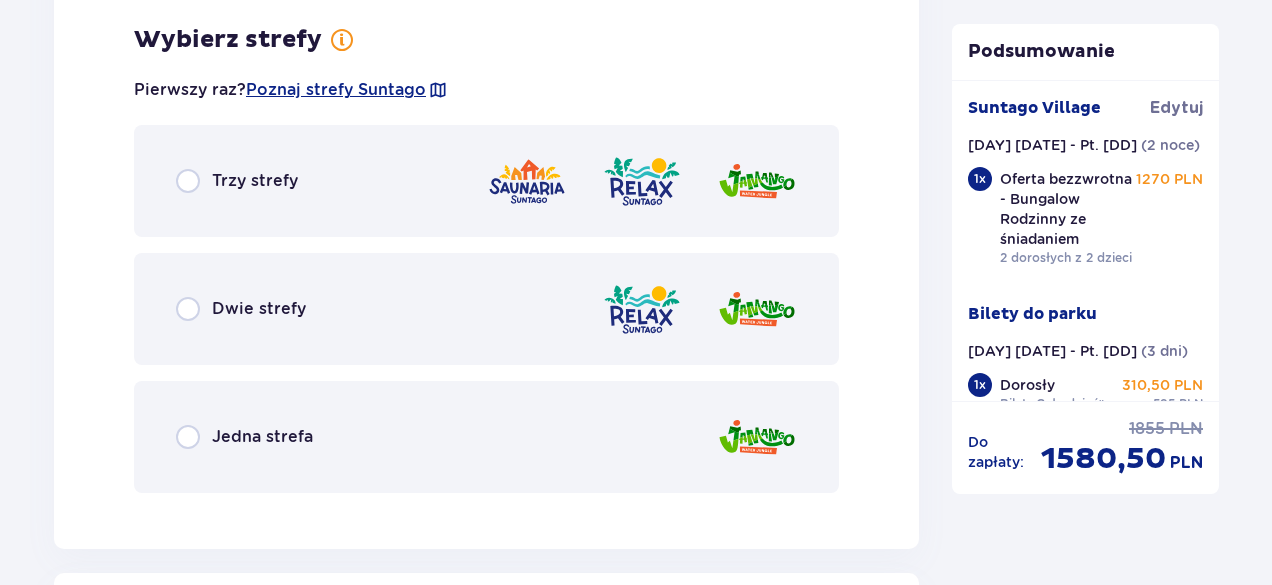 scroll, scrollTop: 3217, scrollLeft: 0, axis: vertical 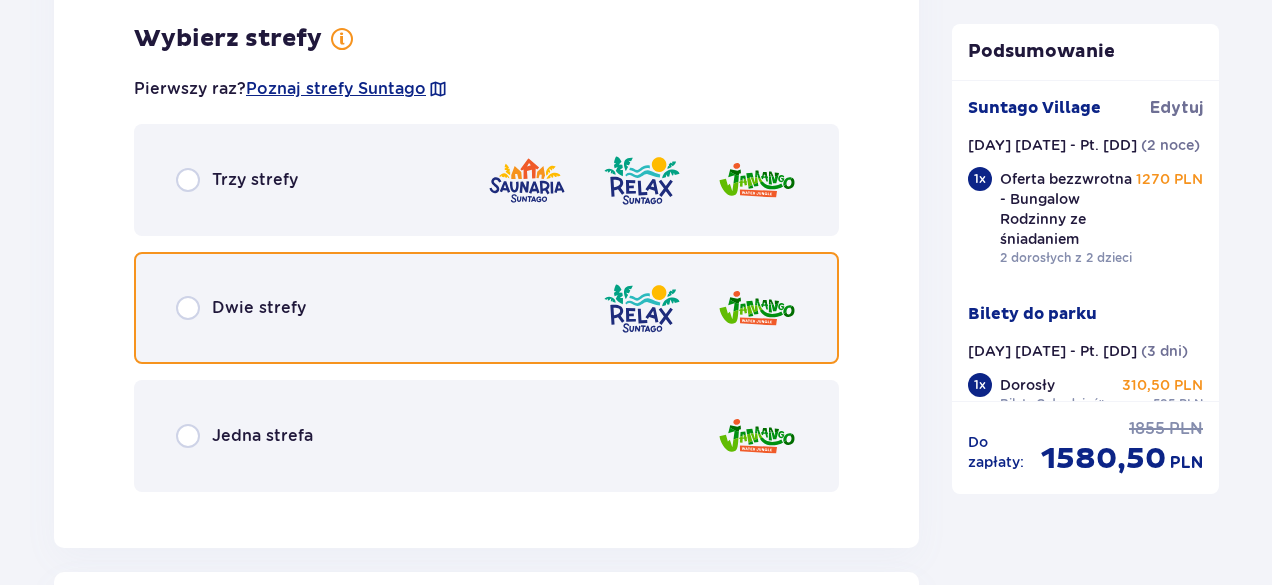 click at bounding box center [188, 308] 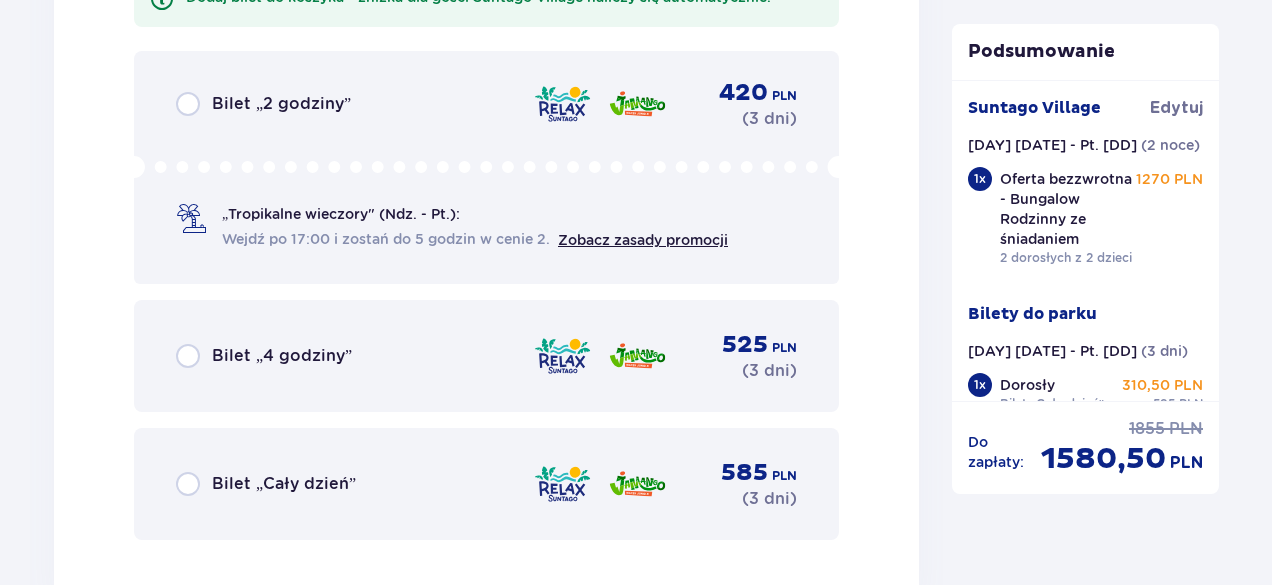 scroll, scrollTop: 4025, scrollLeft: 0, axis: vertical 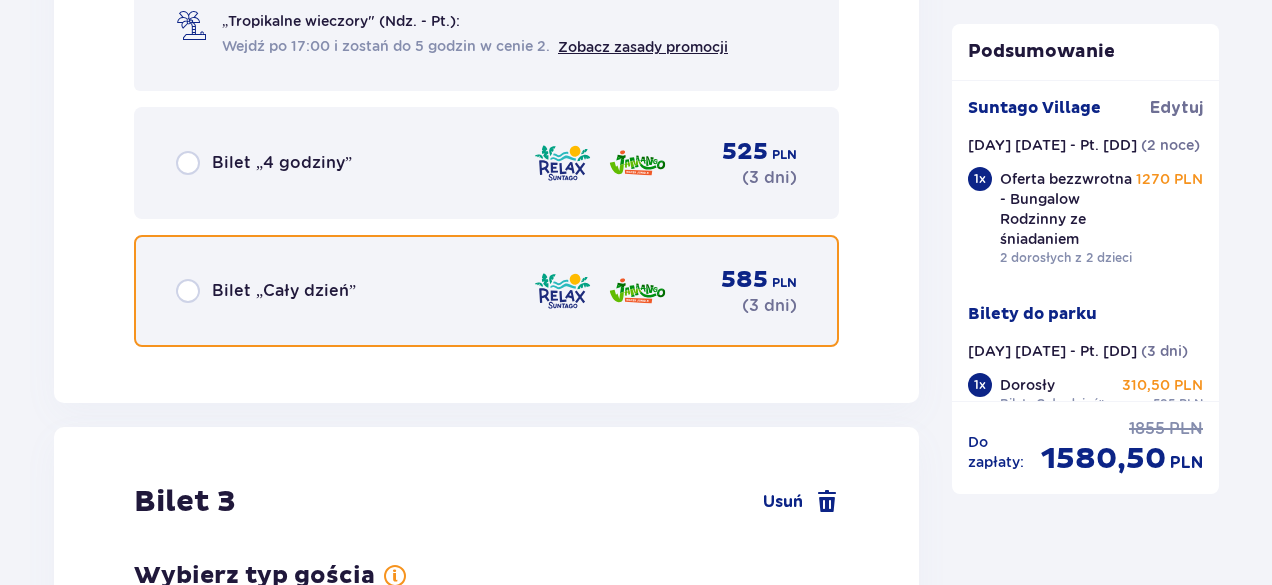 click at bounding box center [188, 291] 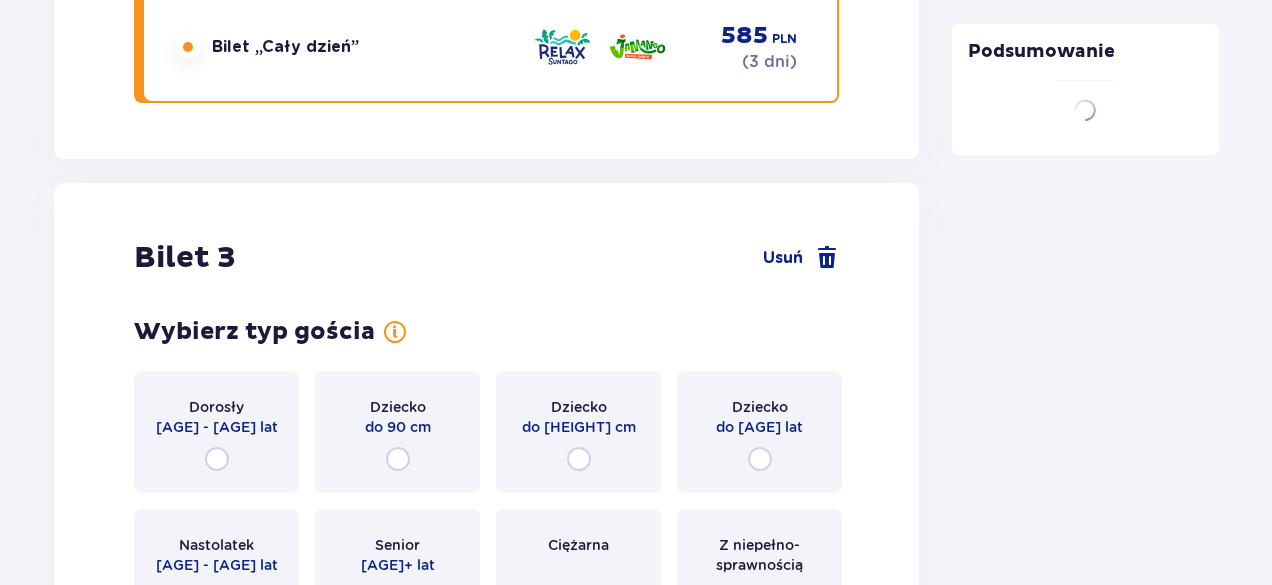 scroll, scrollTop: 4428, scrollLeft: 0, axis: vertical 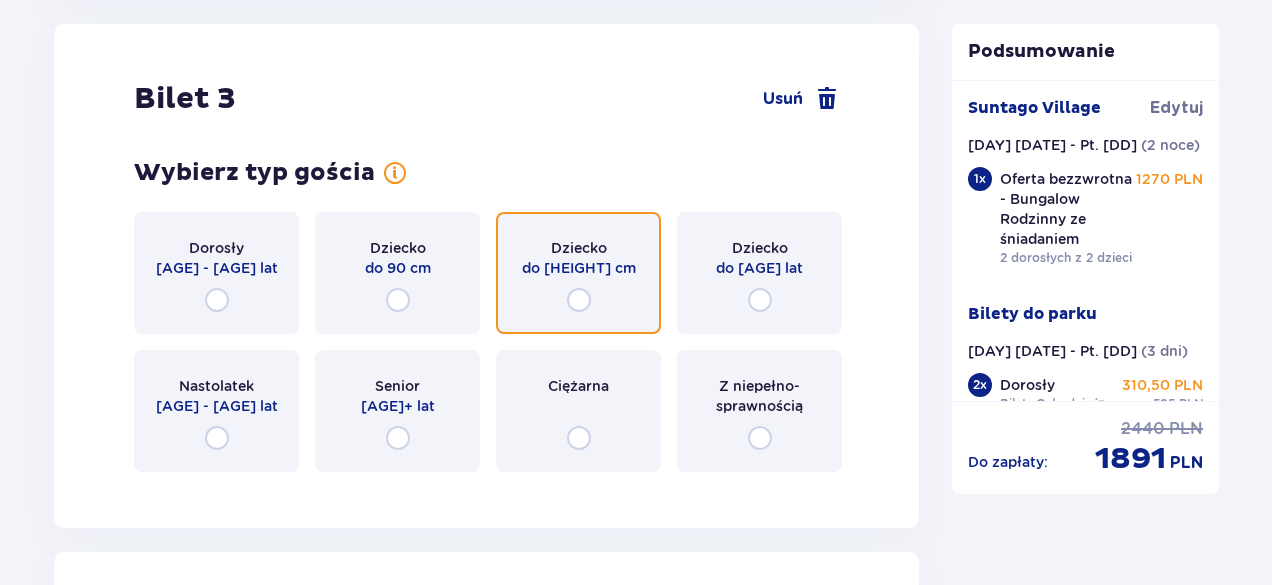click at bounding box center (579, 300) 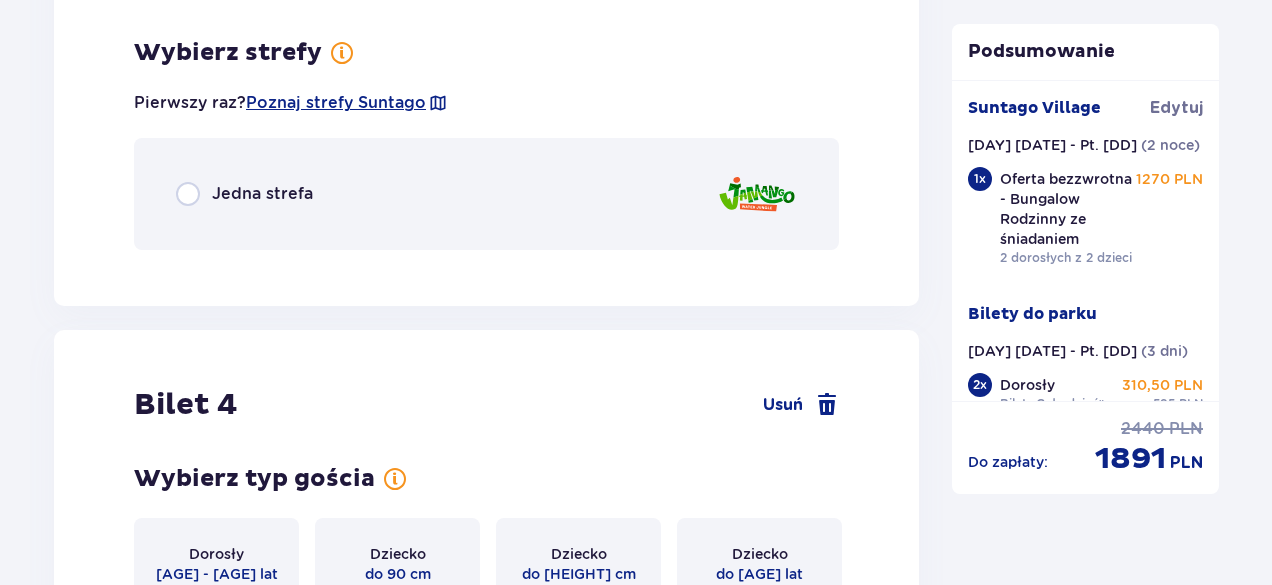 scroll, scrollTop: 4916, scrollLeft: 0, axis: vertical 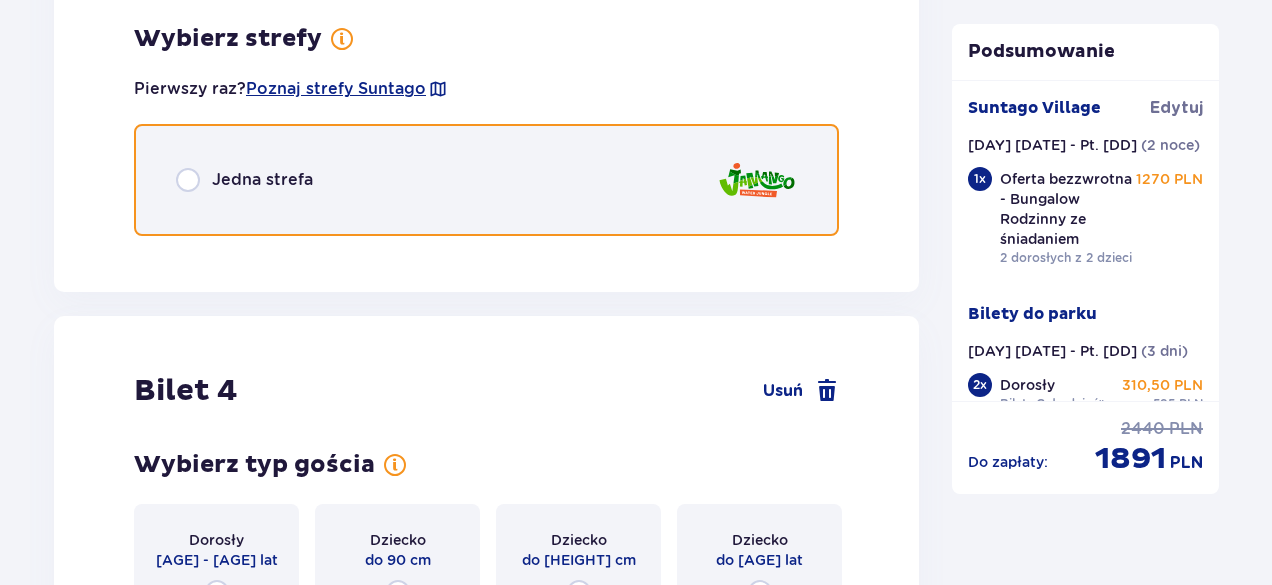 click at bounding box center [188, 180] 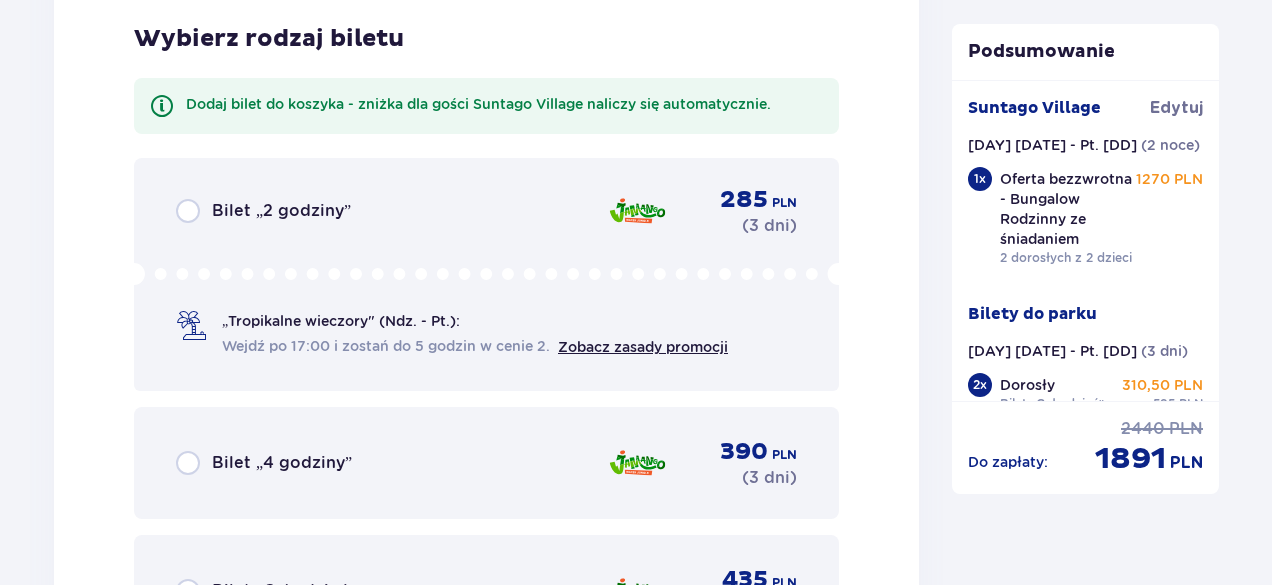 scroll, scrollTop: 5468, scrollLeft: 0, axis: vertical 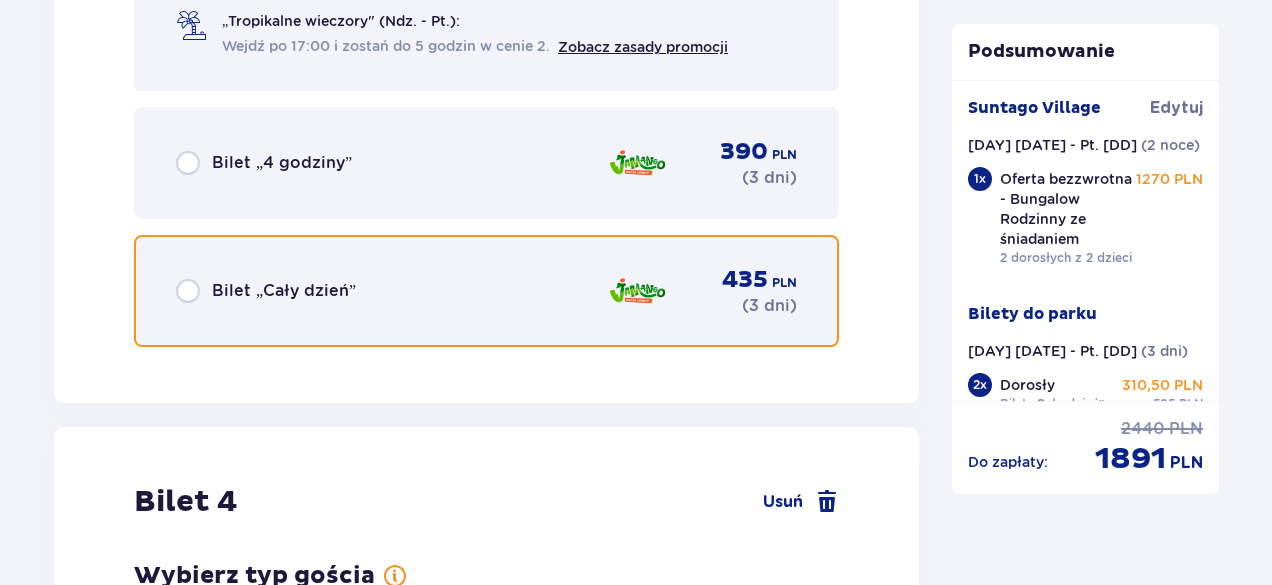click at bounding box center (188, 291) 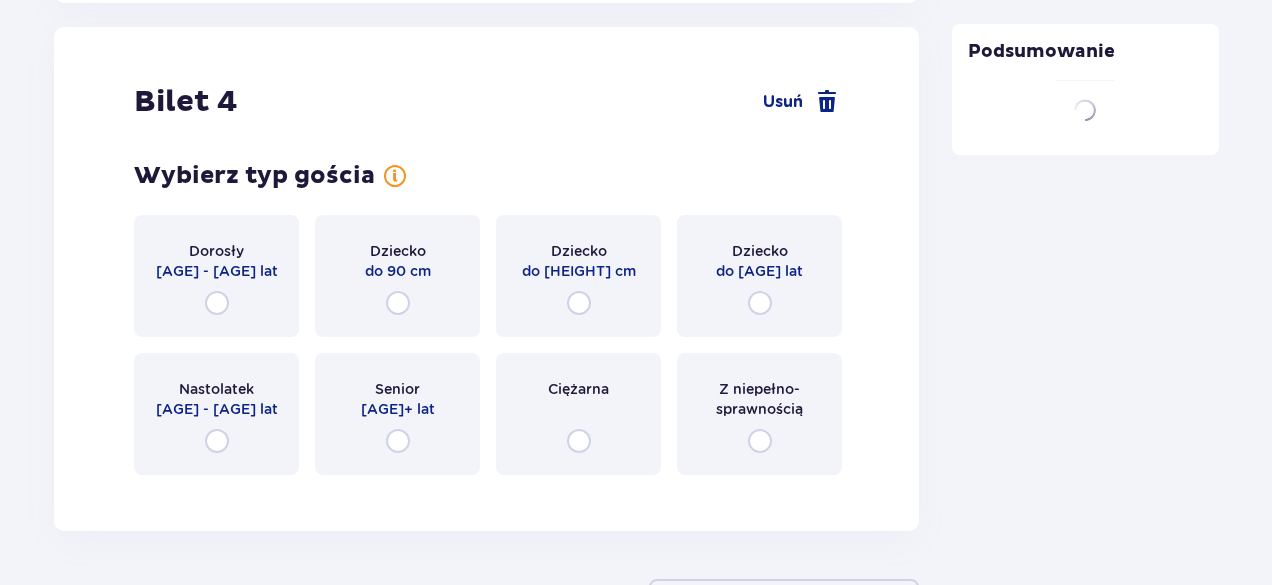 scroll, scrollTop: 5871, scrollLeft: 0, axis: vertical 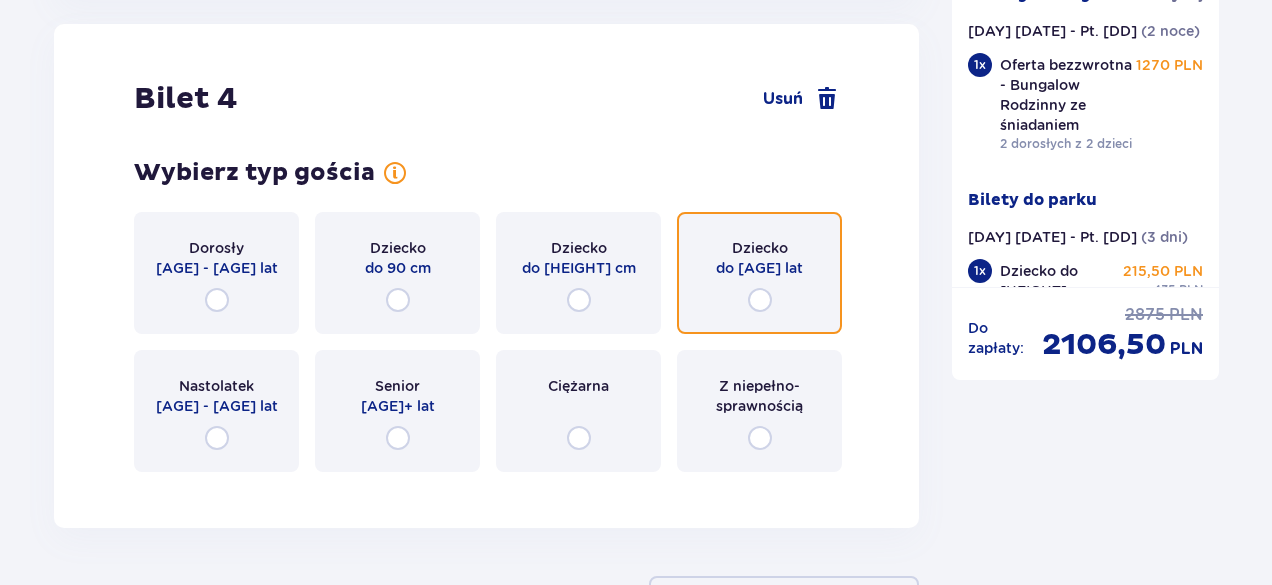 click at bounding box center [760, 300] 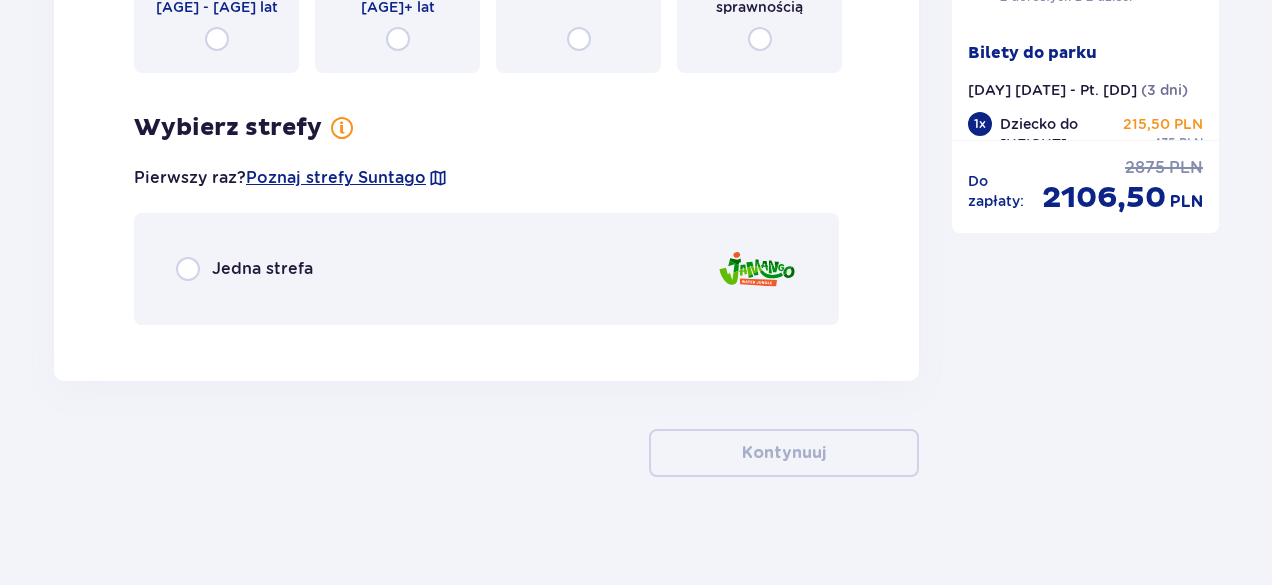 scroll, scrollTop: 6282, scrollLeft: 0, axis: vertical 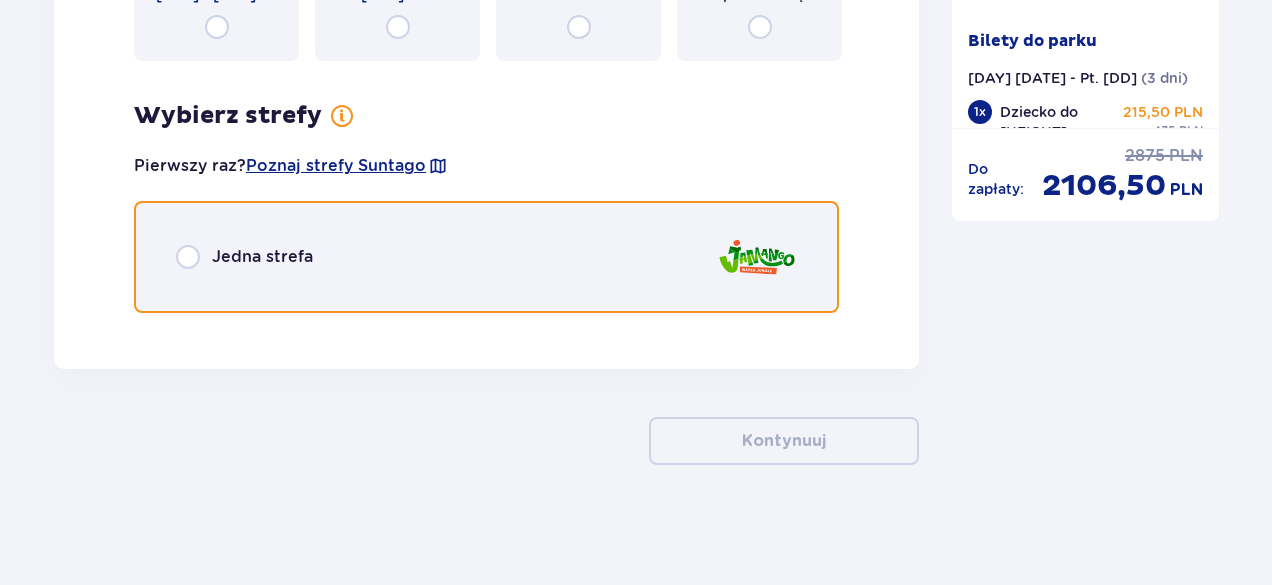 click at bounding box center [188, 257] 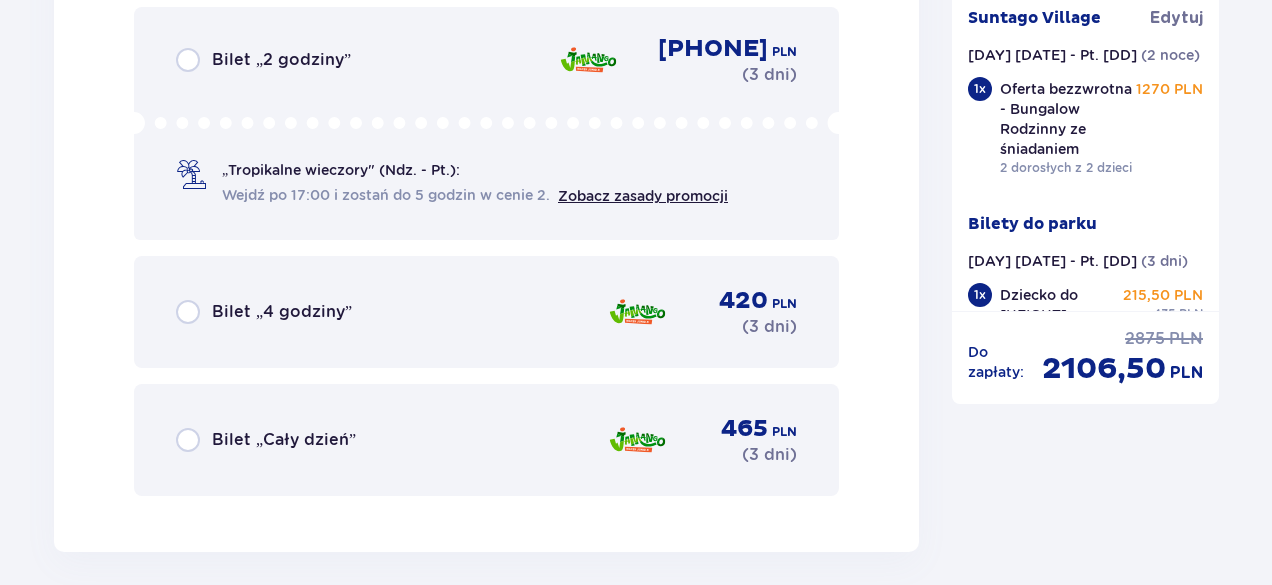 scroll, scrollTop: 6811, scrollLeft: 0, axis: vertical 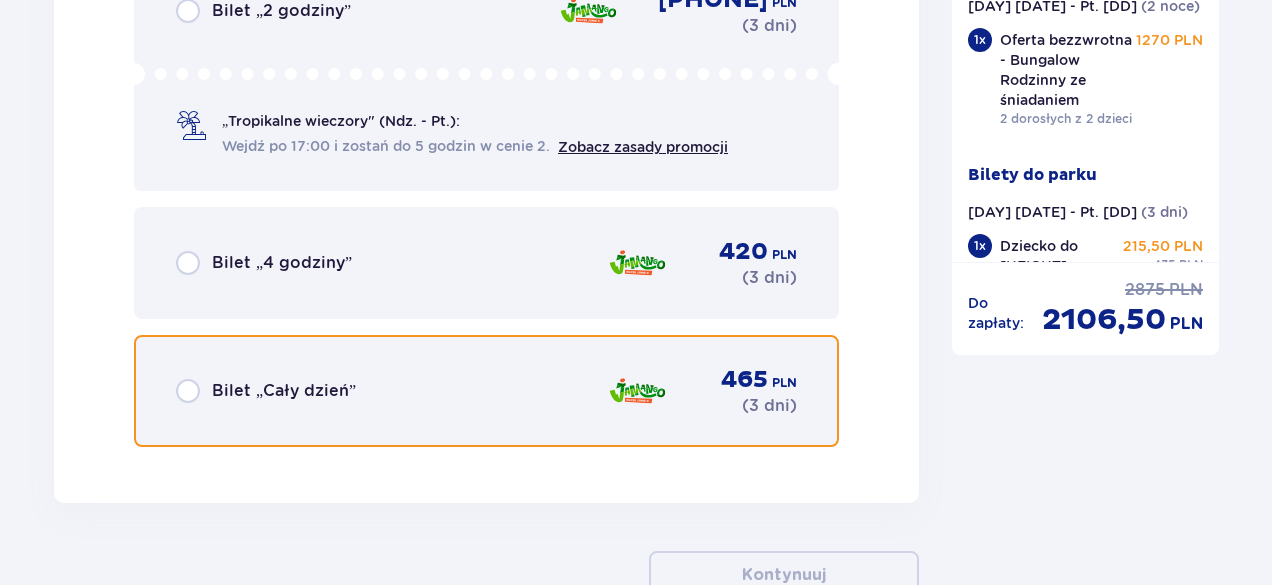 click at bounding box center (188, 391) 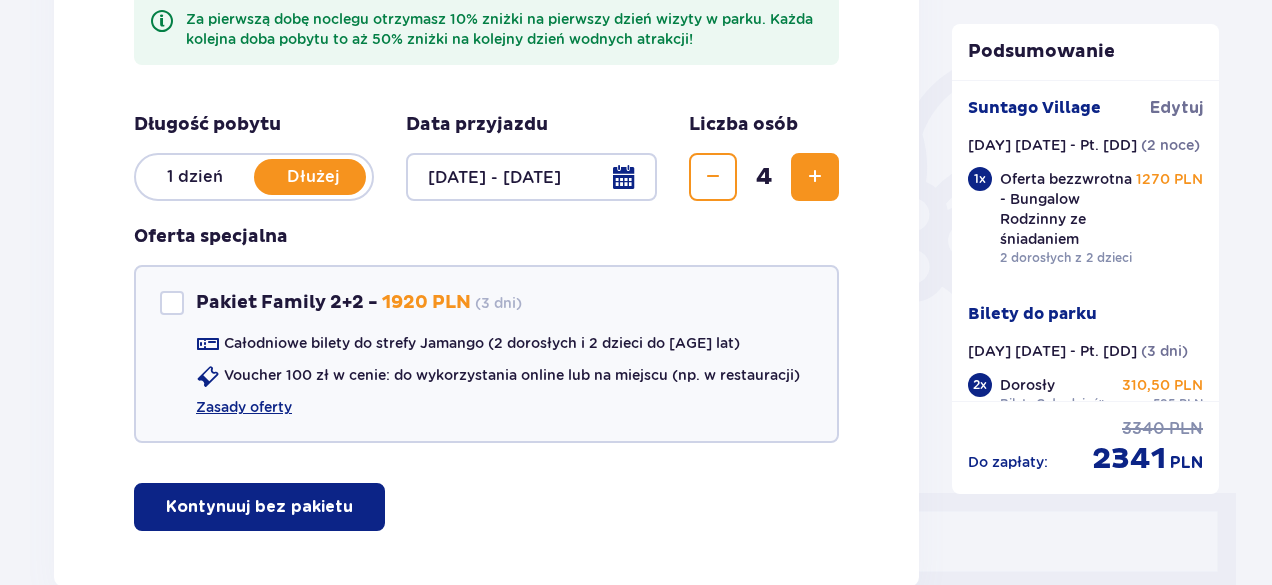 scroll, scrollTop: 448, scrollLeft: 0, axis: vertical 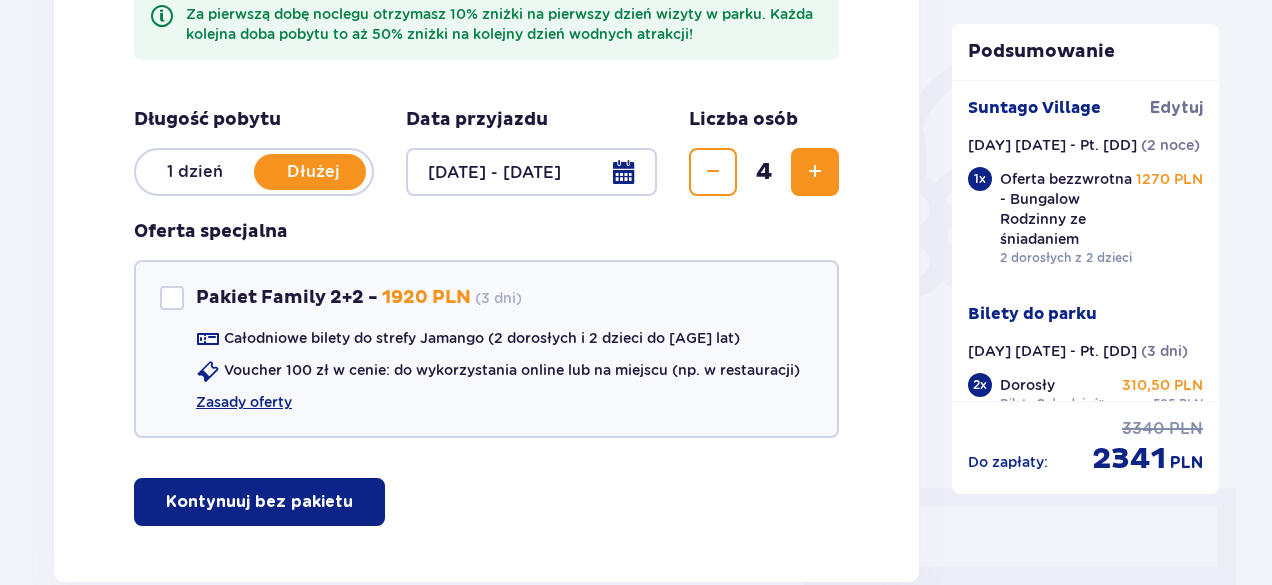 click at bounding box center [531, 172] 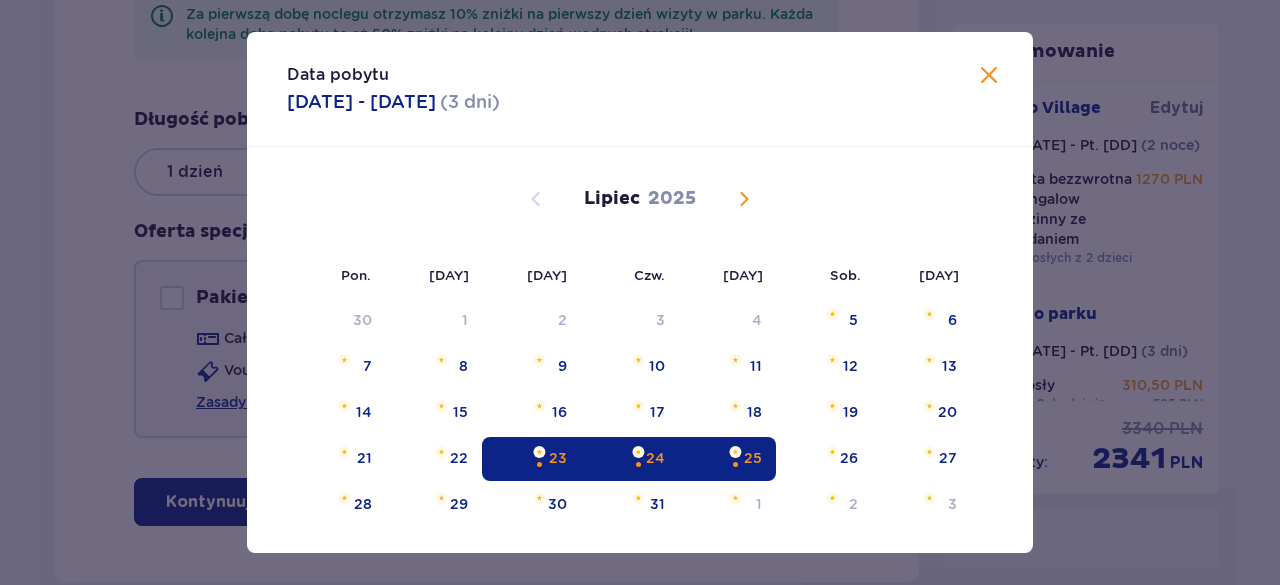 click on "24" at bounding box center [655, 458] 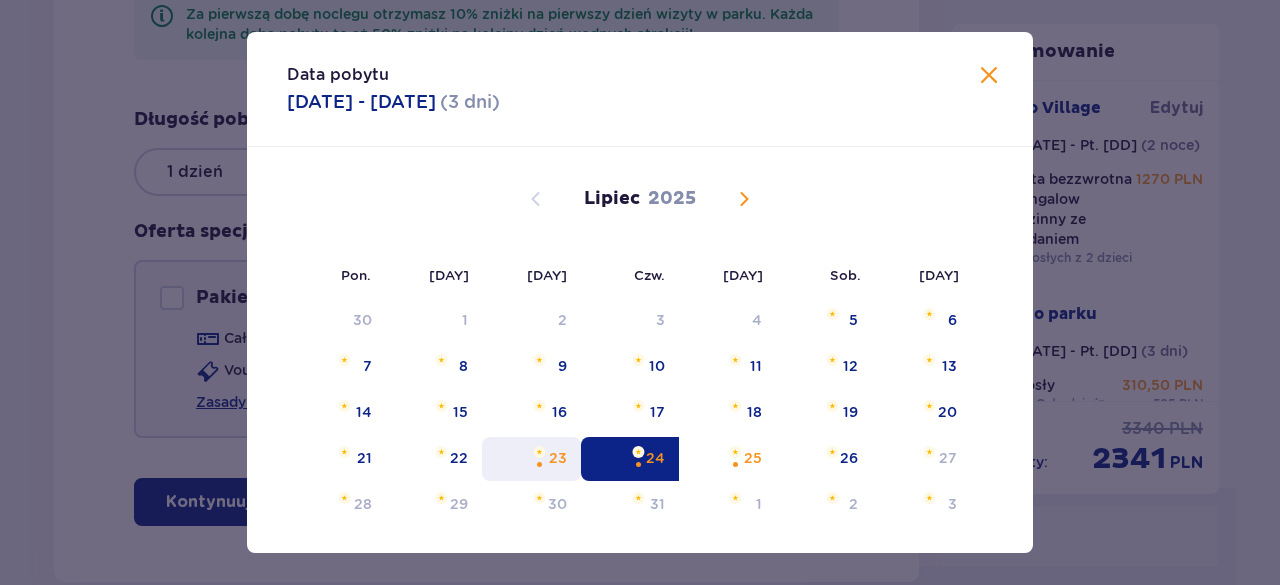 click at bounding box center [539, 452] 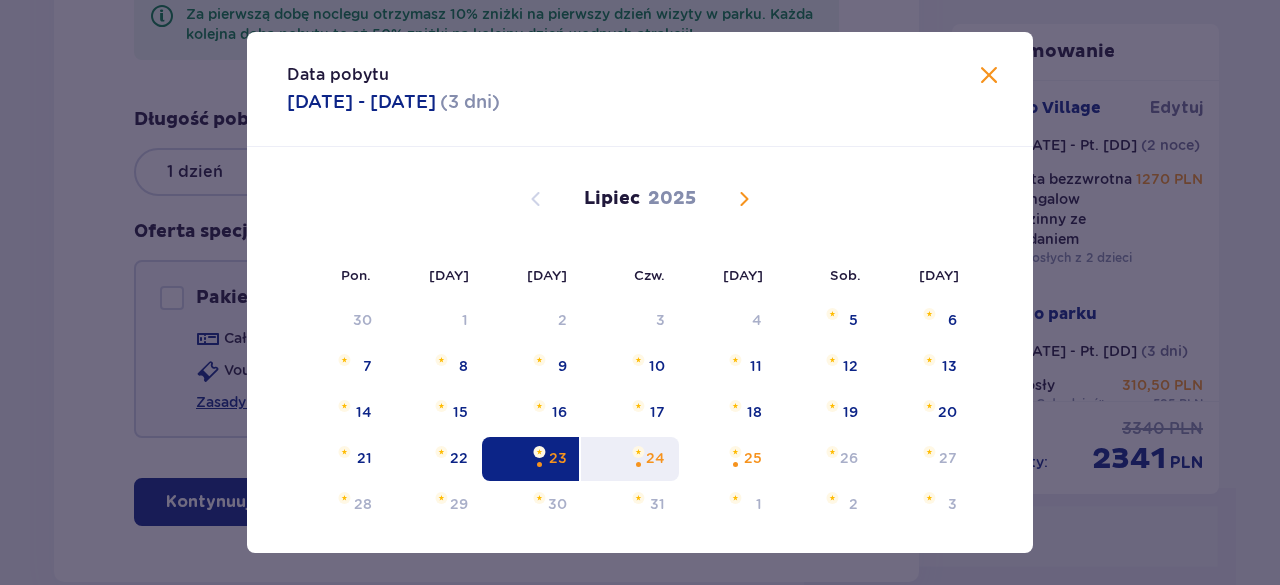click at bounding box center [638, 452] 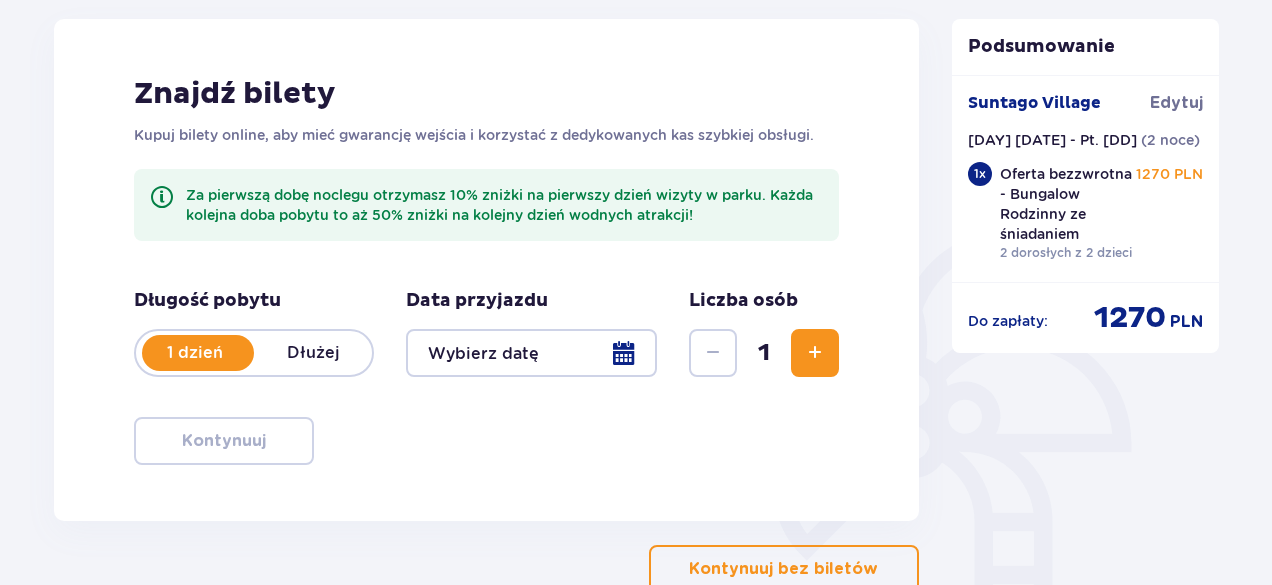 scroll, scrollTop: 298, scrollLeft: 0, axis: vertical 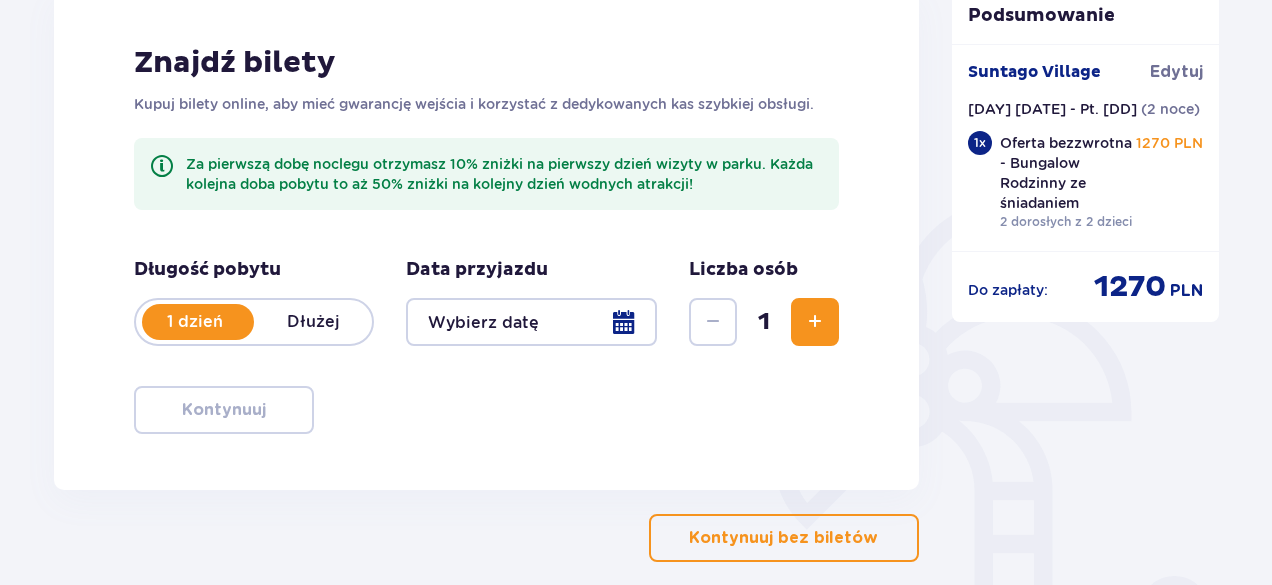 click at bounding box center (531, 322) 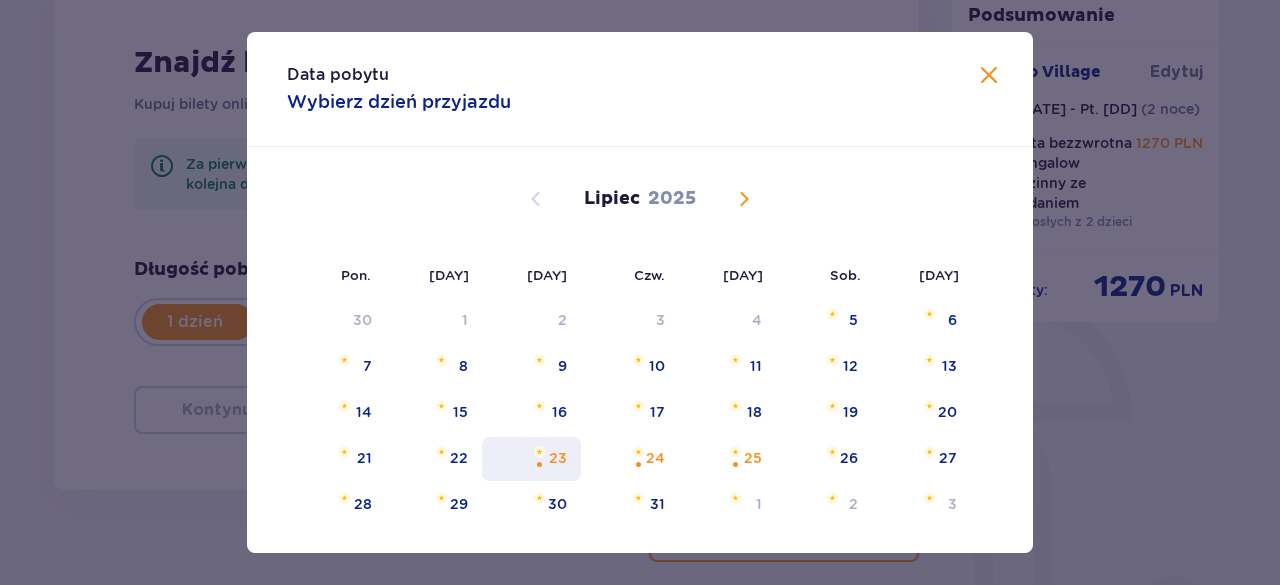 click at bounding box center [539, 452] 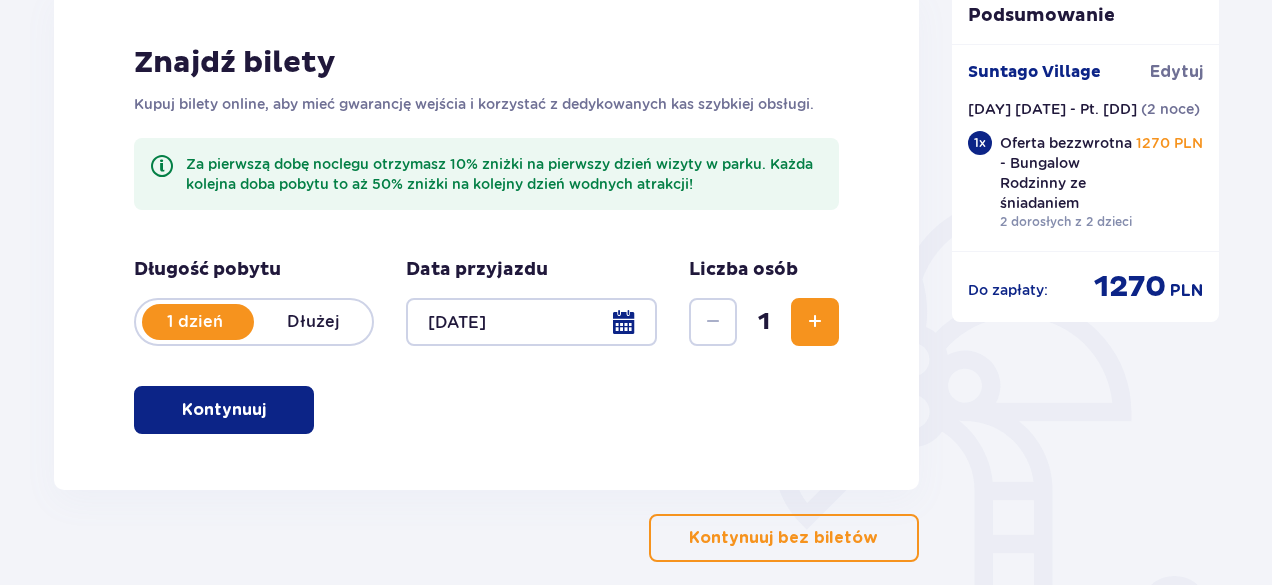 click on "Dłużej" at bounding box center [313, 322] 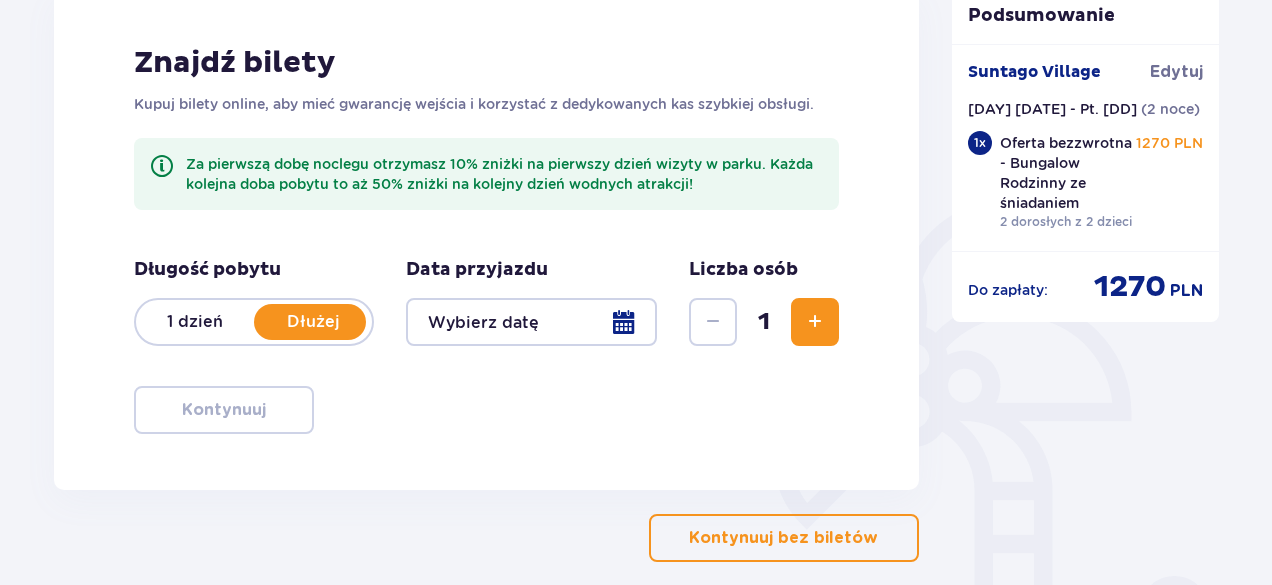 click at bounding box center (531, 322) 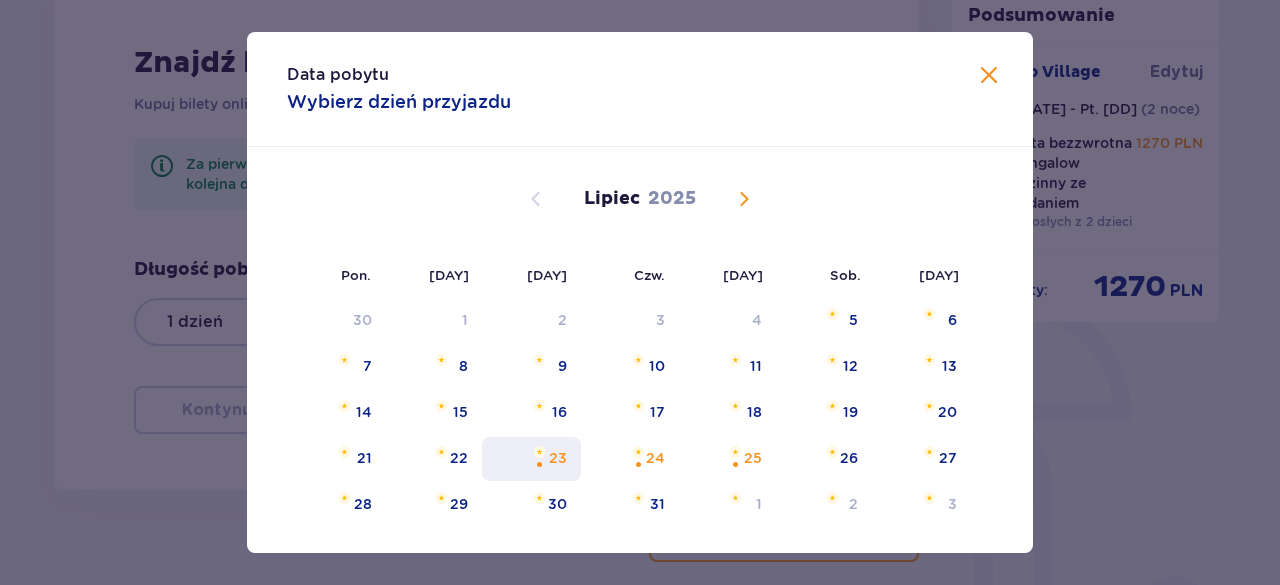 click on "23" at bounding box center (558, 458) 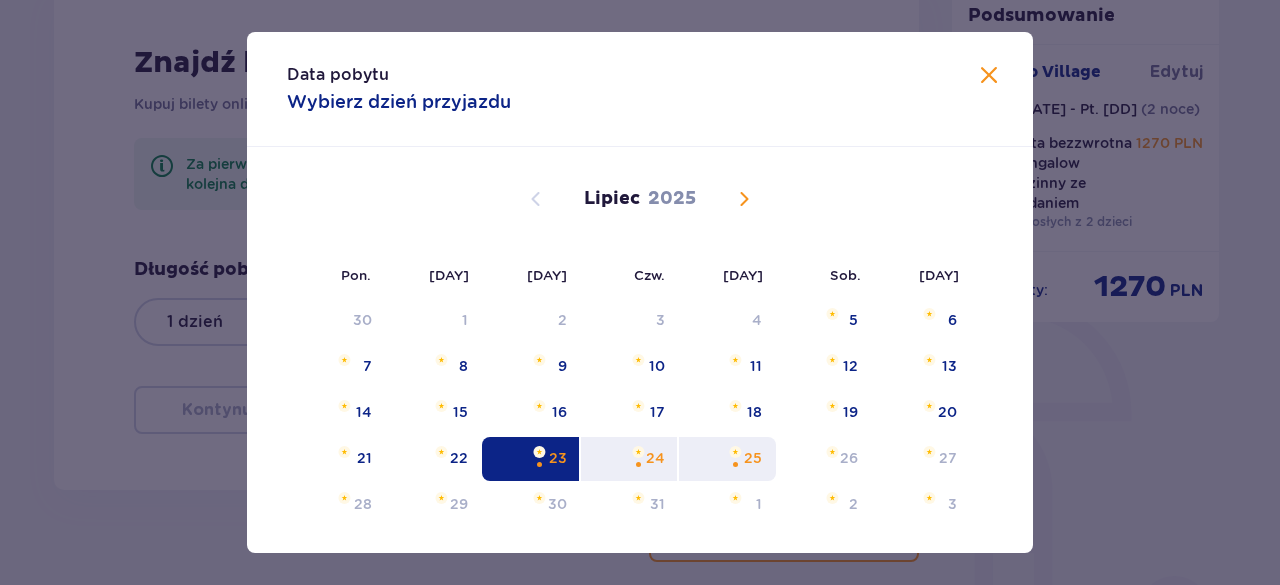 click on "25" at bounding box center (753, 458) 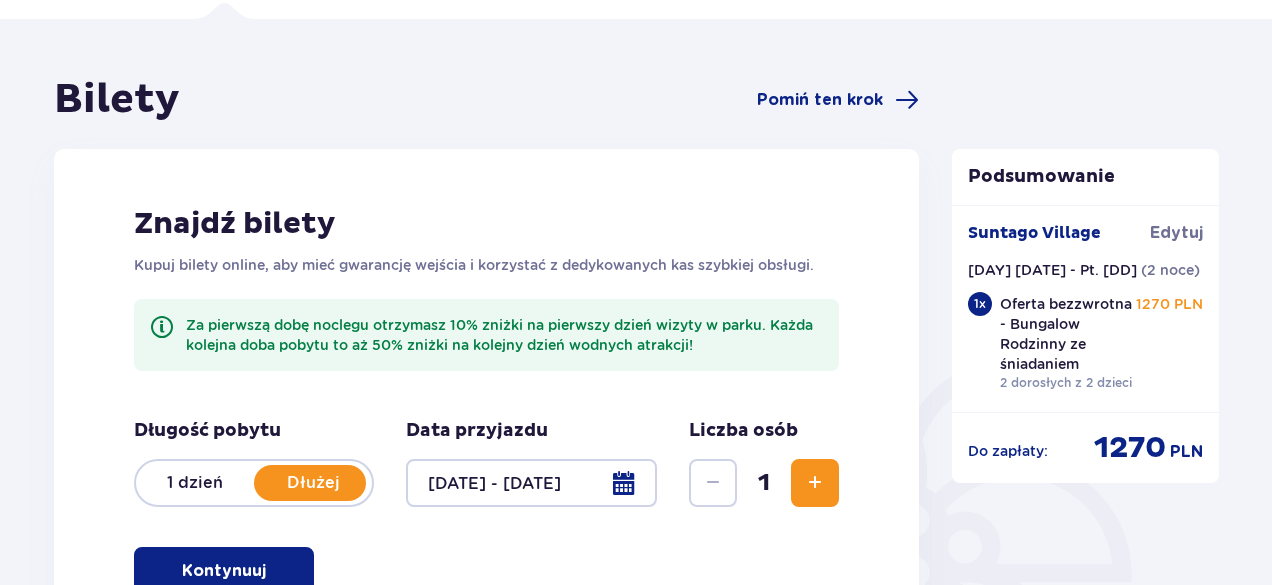 scroll, scrollTop: 300, scrollLeft: 0, axis: vertical 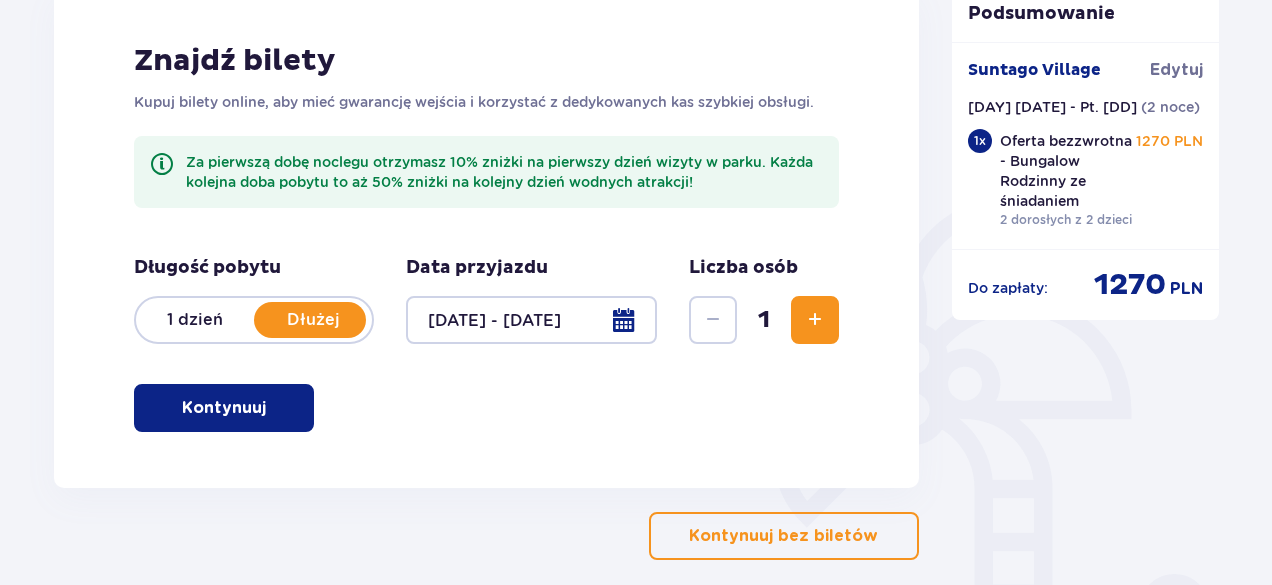 click at bounding box center (815, 320) 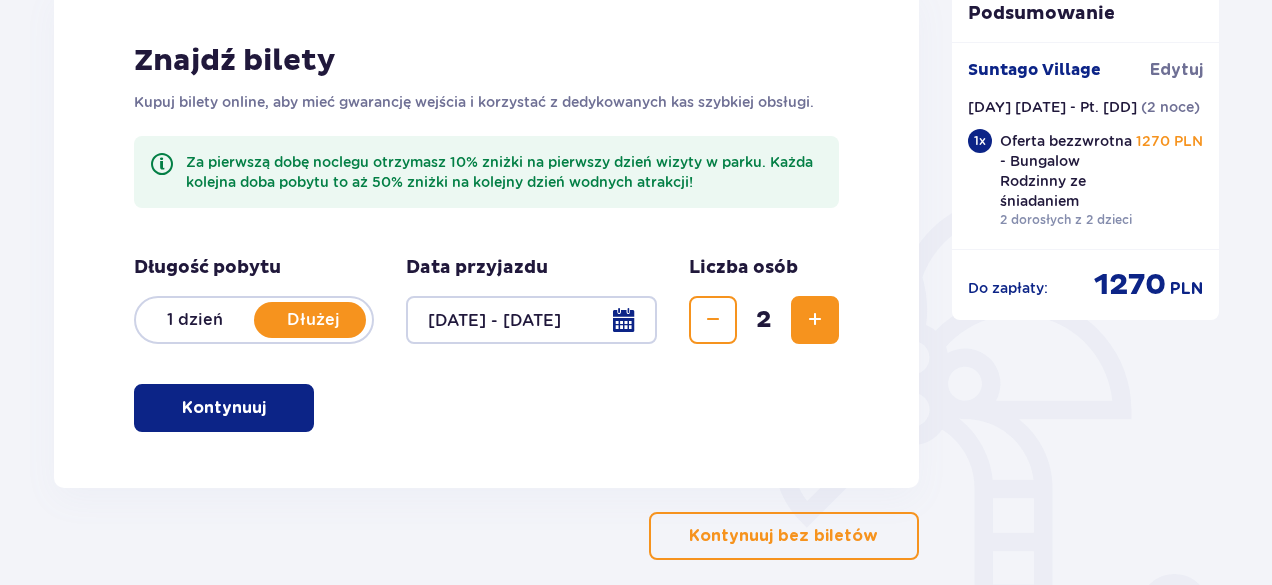 click at bounding box center (815, 320) 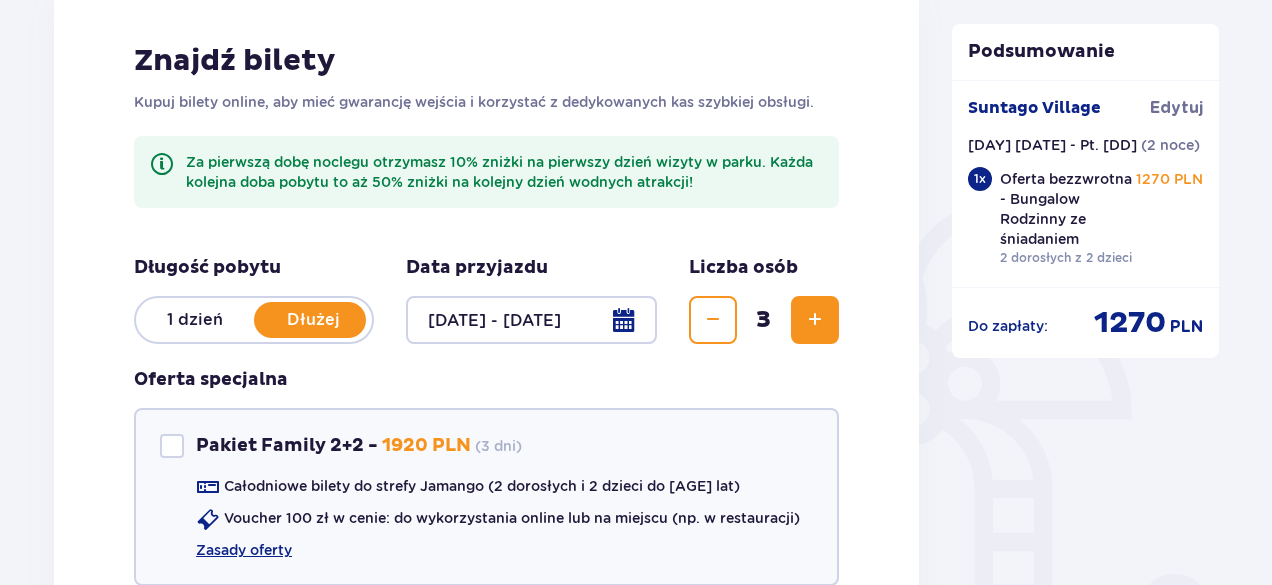 click at bounding box center (815, 320) 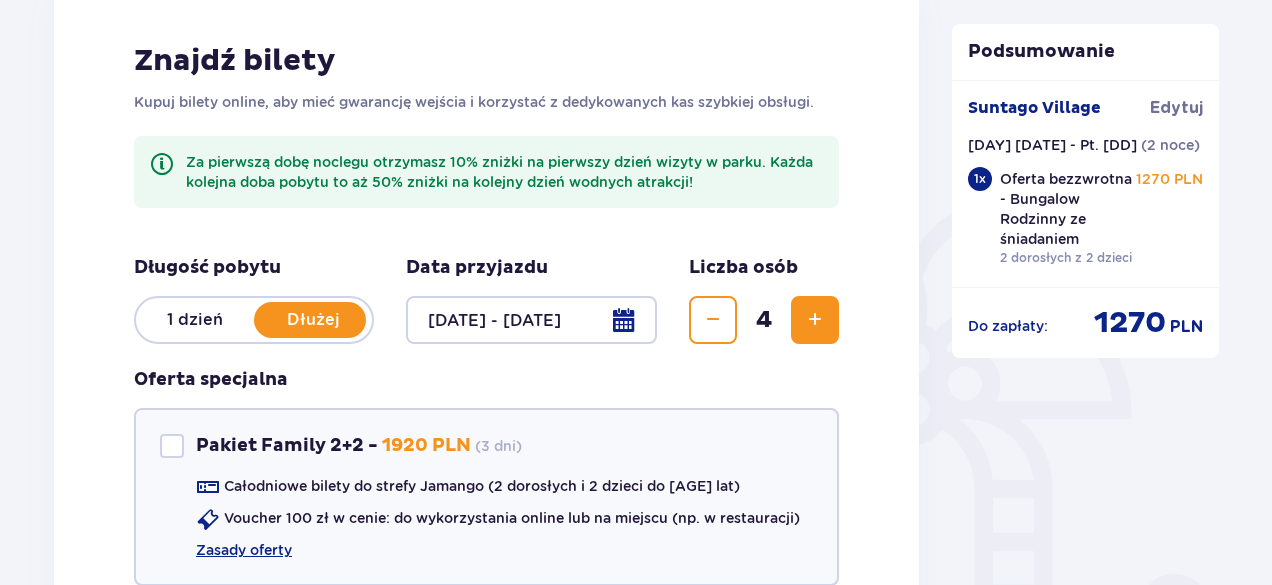 click at bounding box center (531, 320) 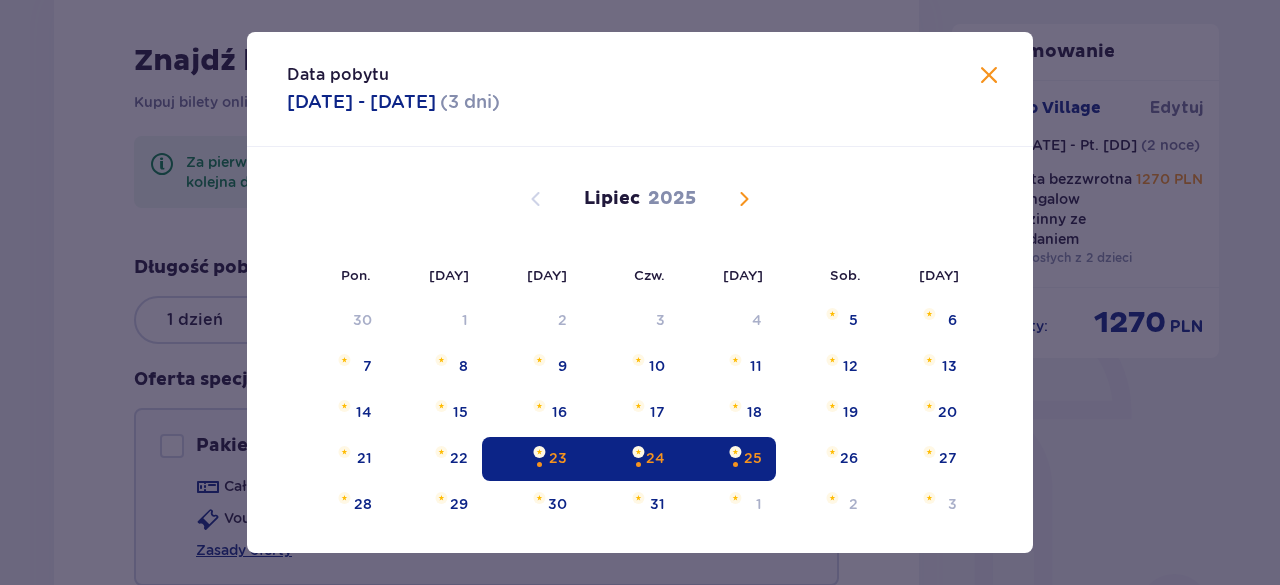 click on "24" at bounding box center (655, 458) 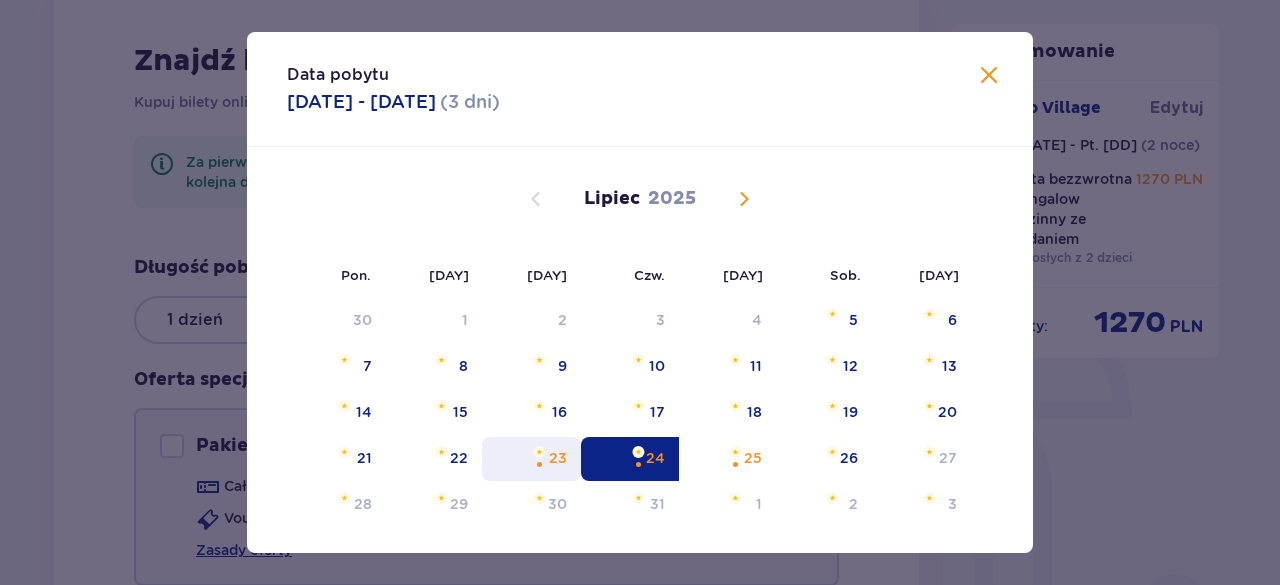 click on "23" at bounding box center (531, 459) 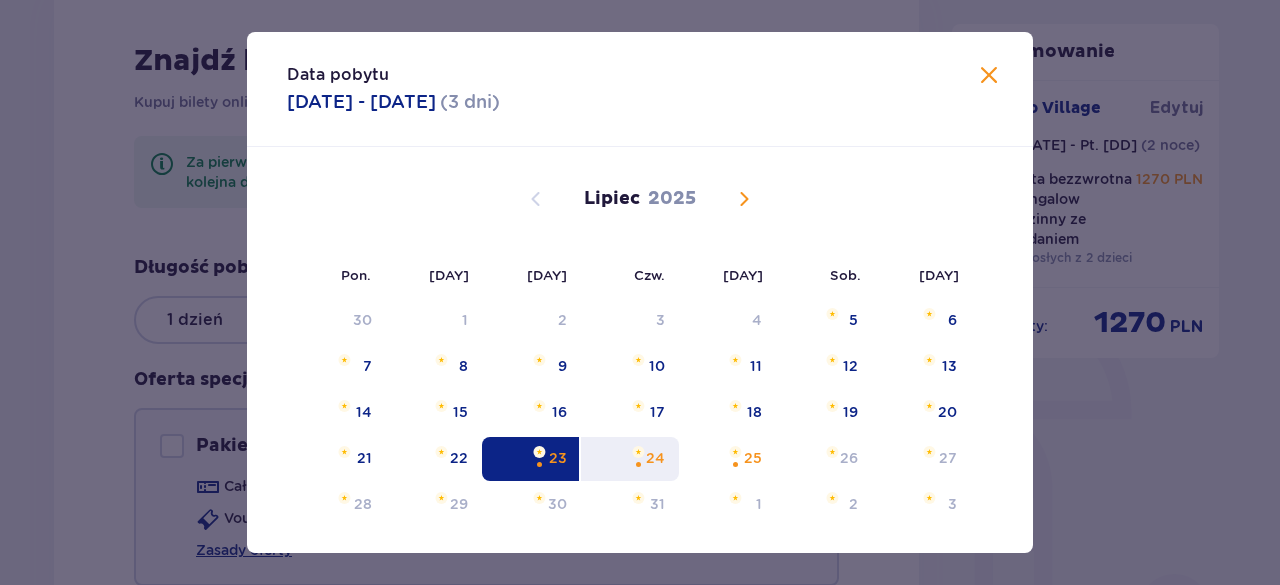 click on "24" at bounding box center [655, 458] 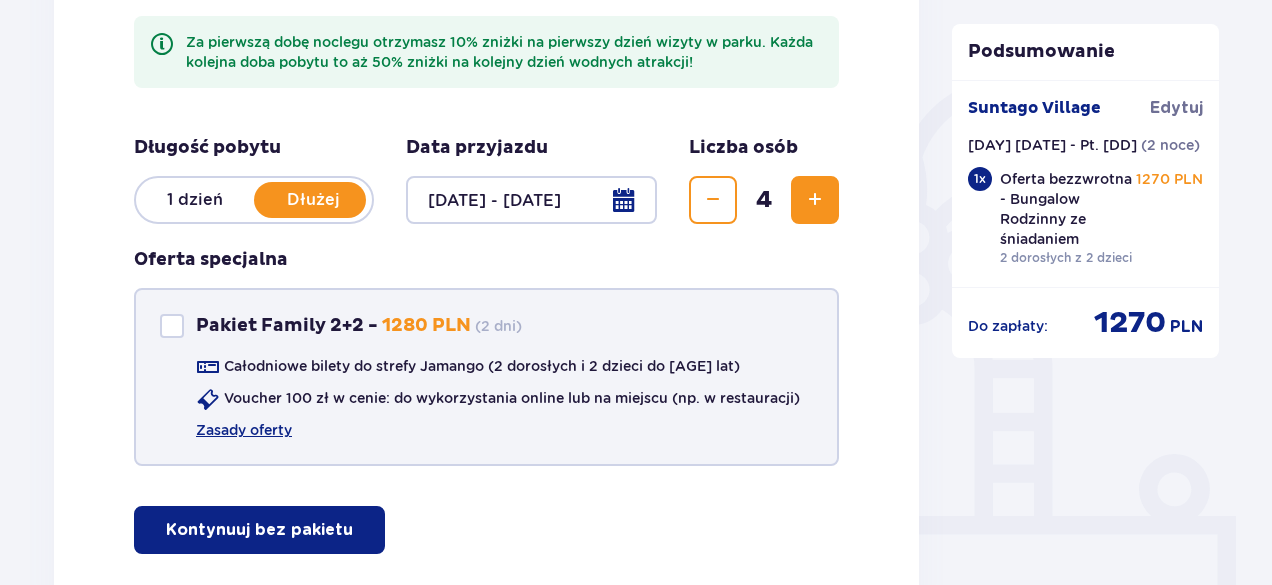 scroll, scrollTop: 600, scrollLeft: 0, axis: vertical 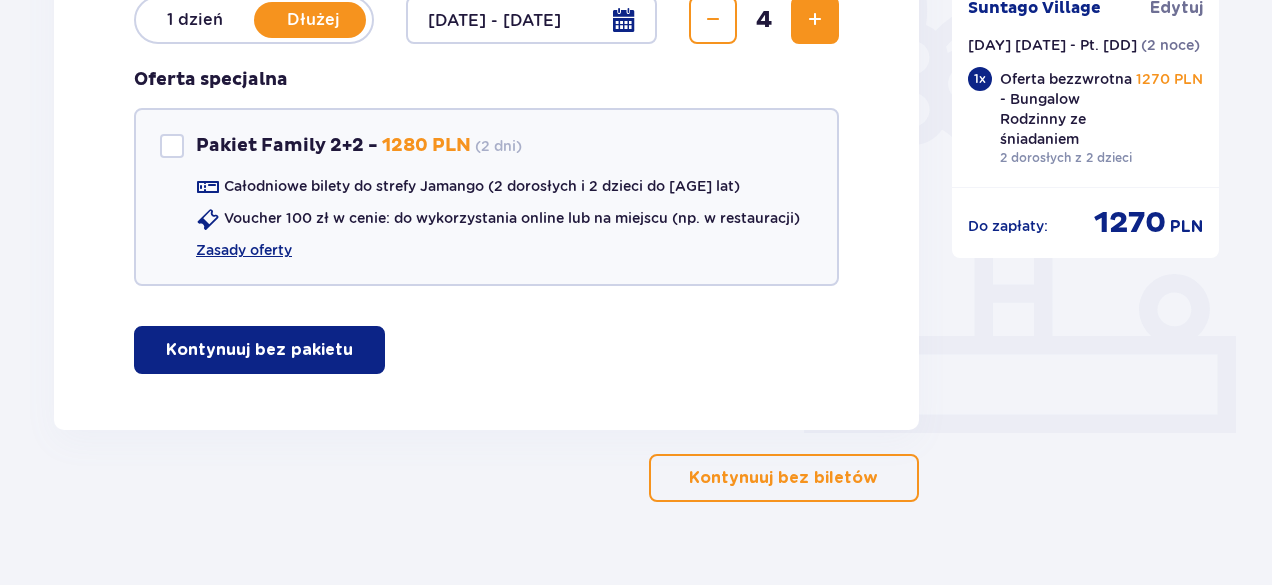 click on "Kontynuuj bez pakietu" at bounding box center [259, 350] 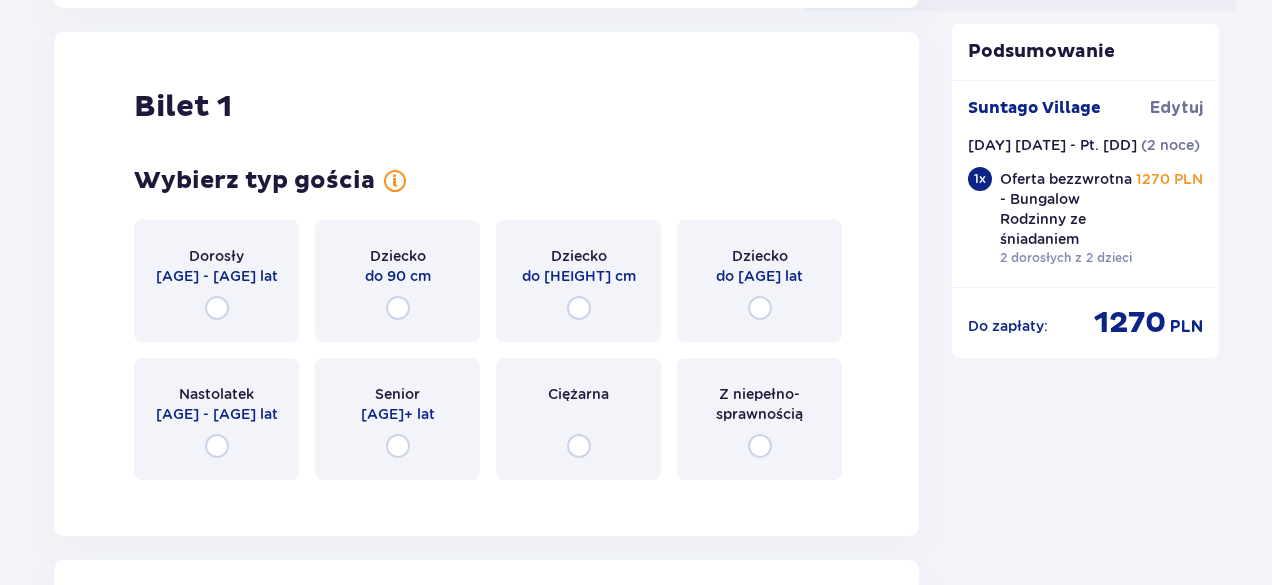 scroll, scrollTop: 1030, scrollLeft: 0, axis: vertical 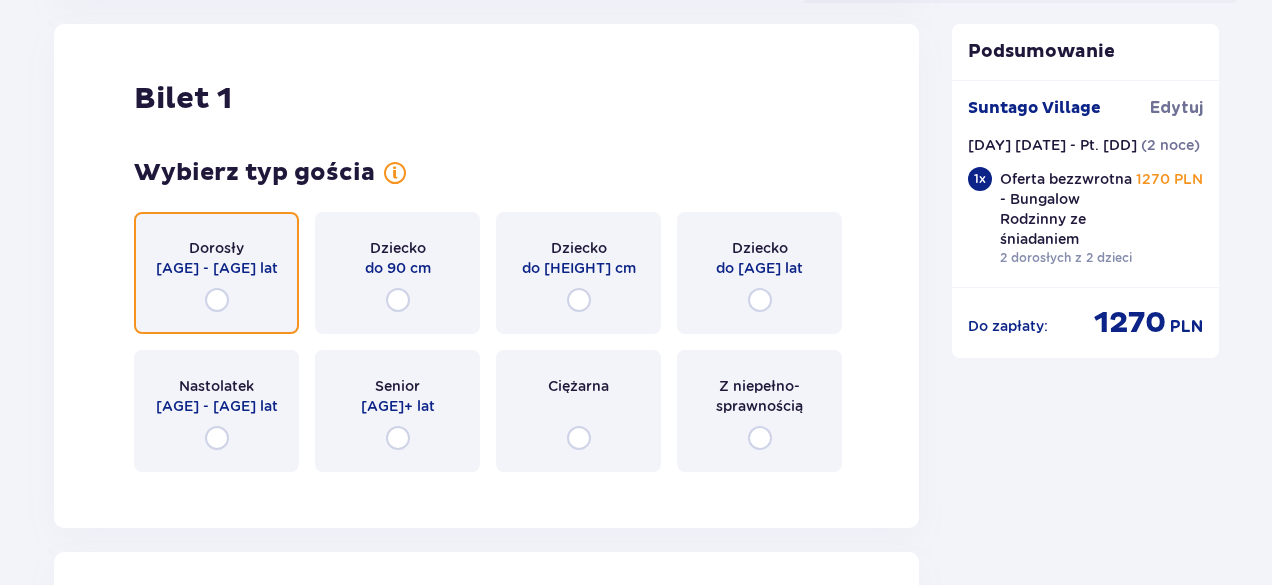 click at bounding box center (217, 300) 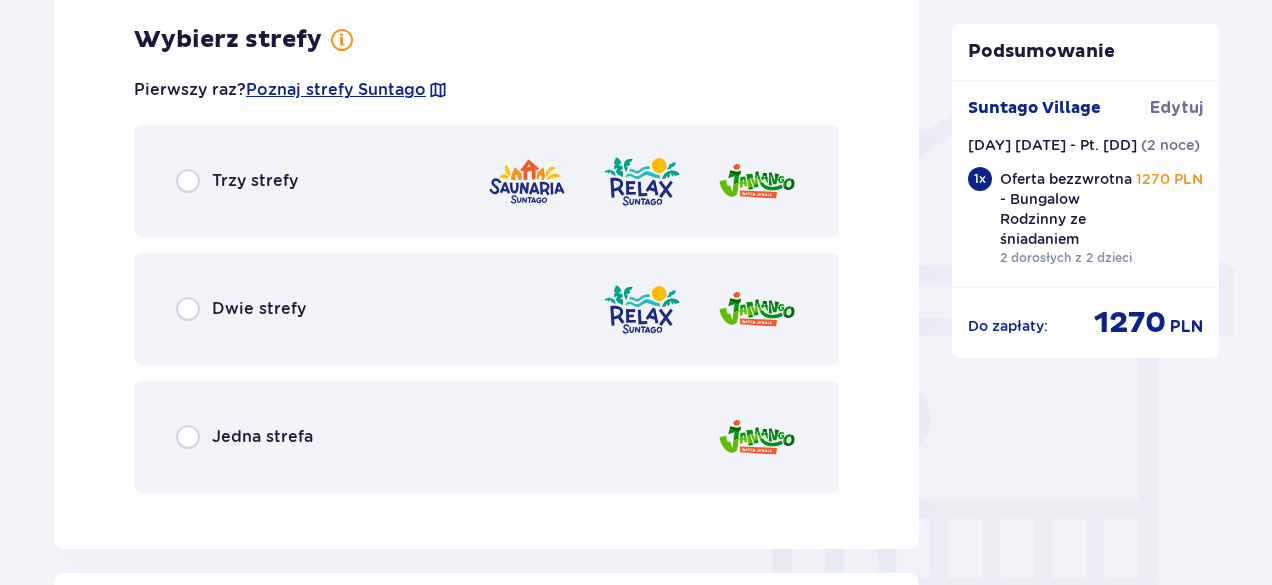 scroll, scrollTop: 1518, scrollLeft: 0, axis: vertical 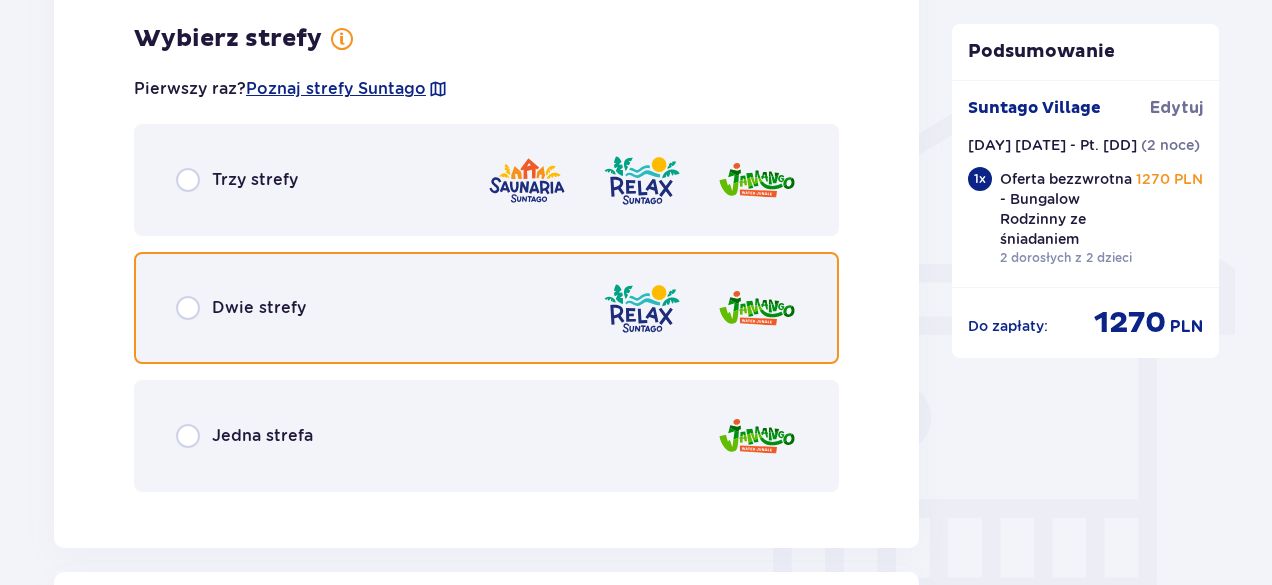 click at bounding box center [188, 308] 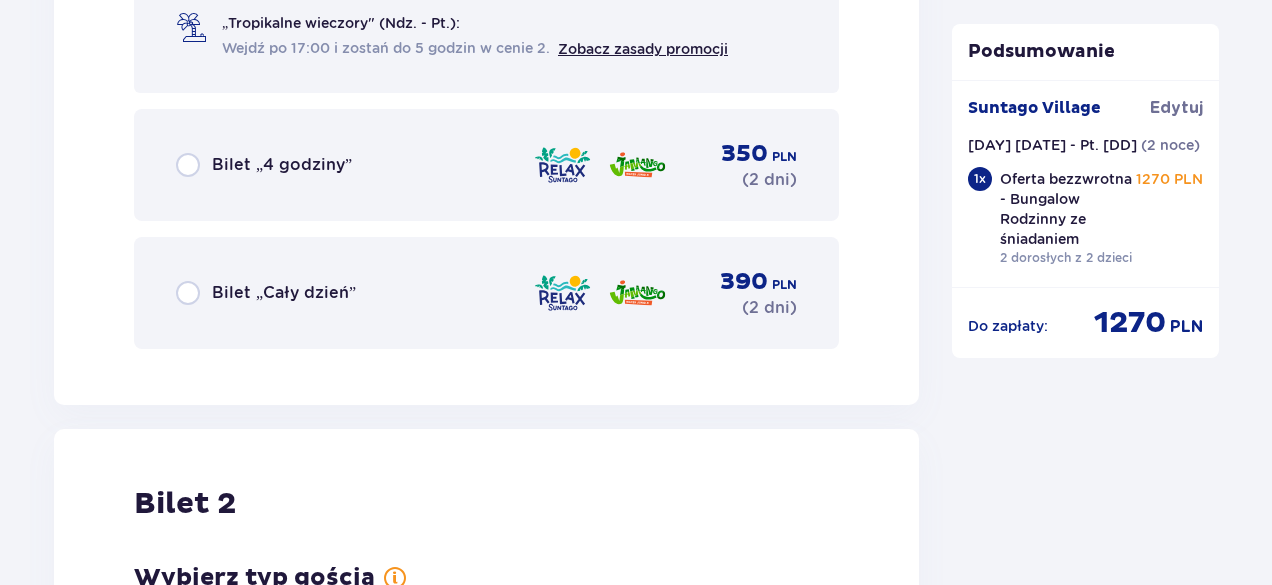 scroll, scrollTop: 2326, scrollLeft: 0, axis: vertical 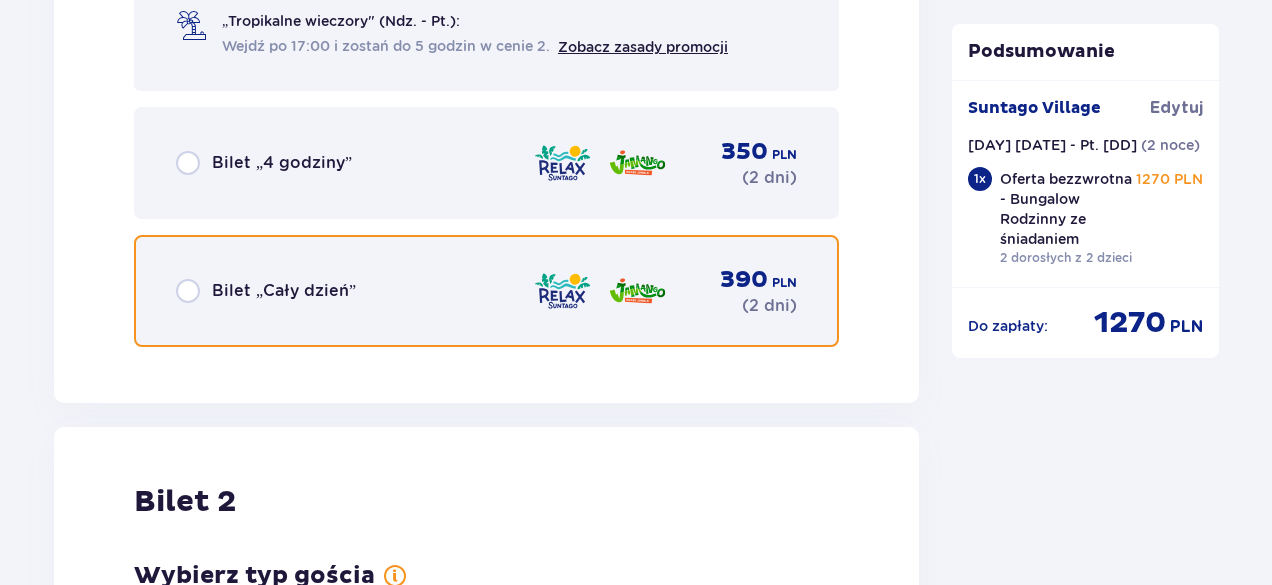 click at bounding box center (188, 291) 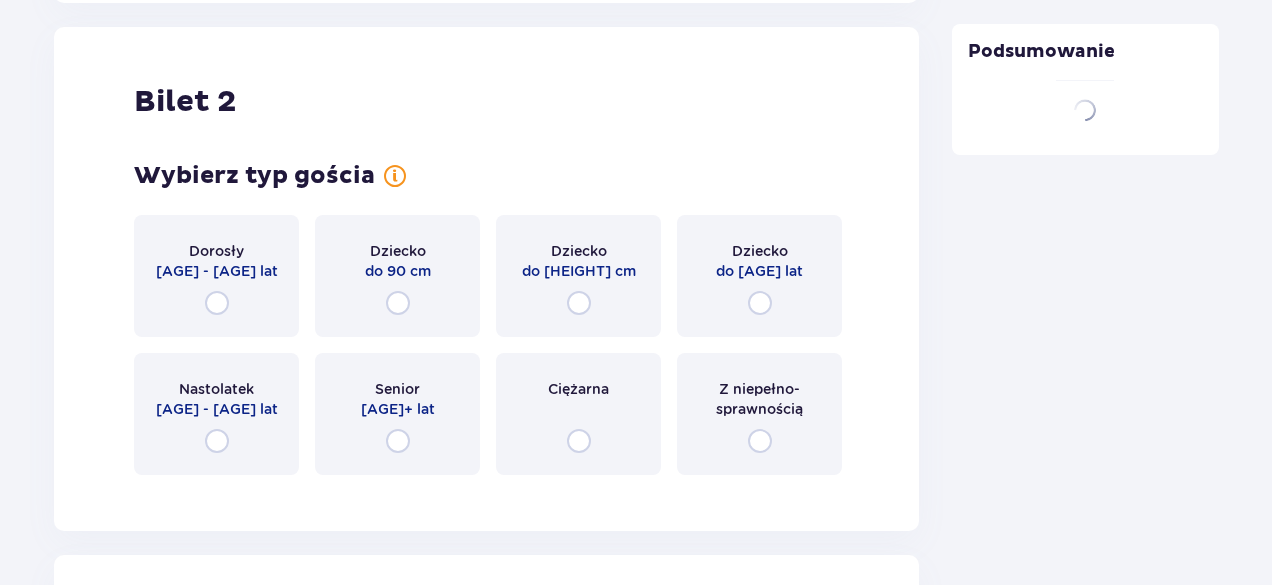 scroll, scrollTop: 2729, scrollLeft: 0, axis: vertical 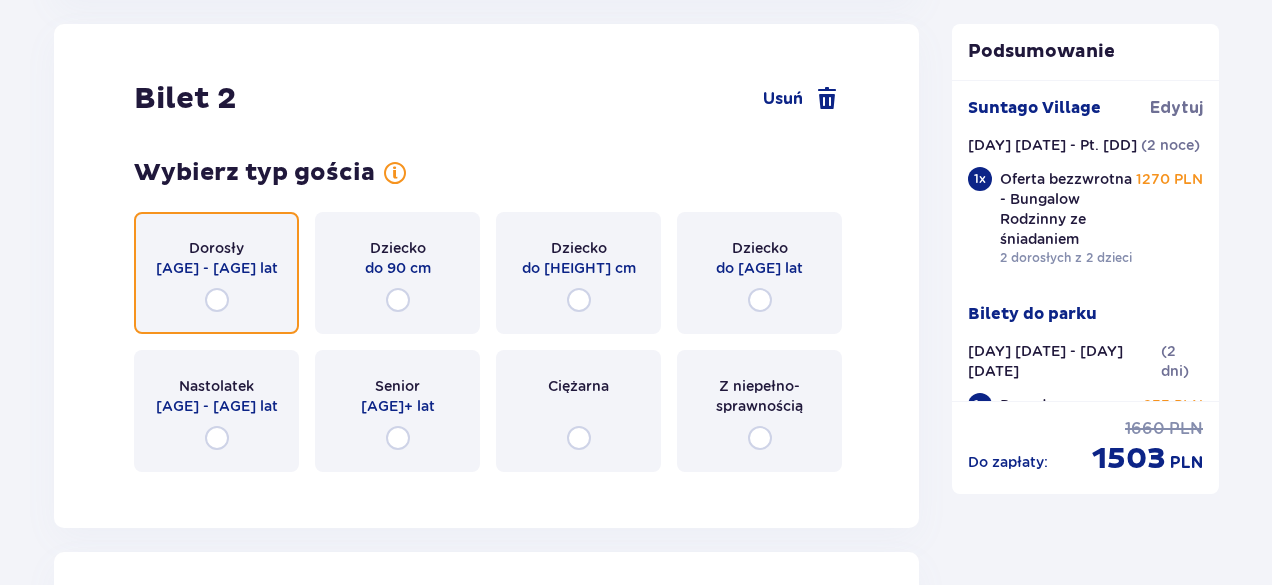 click at bounding box center [217, 300] 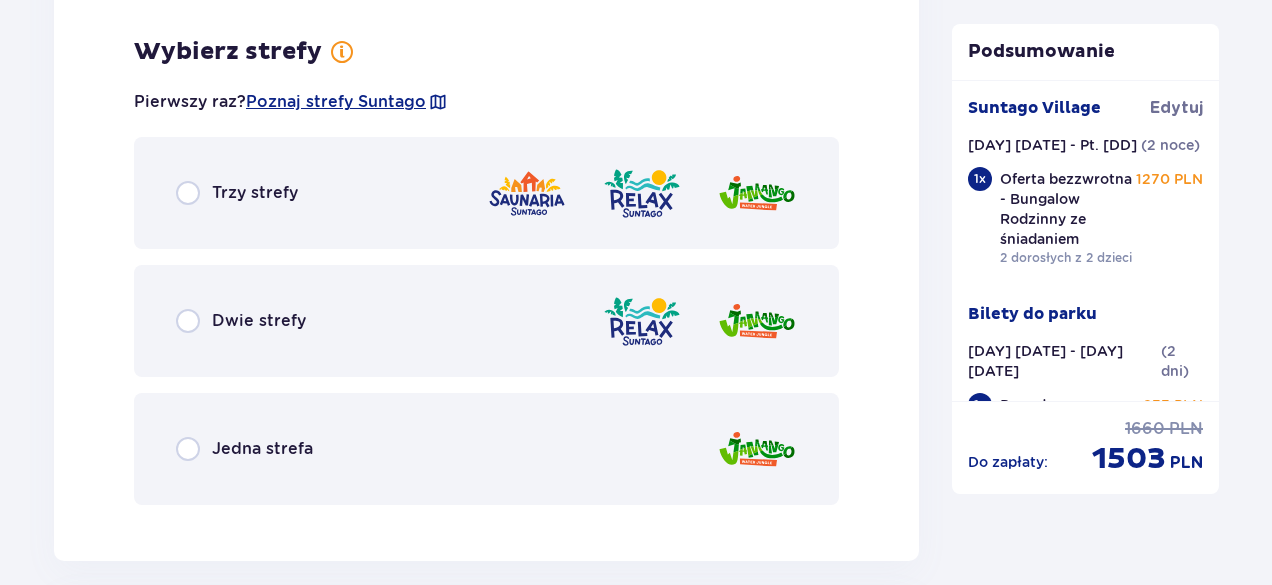 scroll, scrollTop: 3217, scrollLeft: 0, axis: vertical 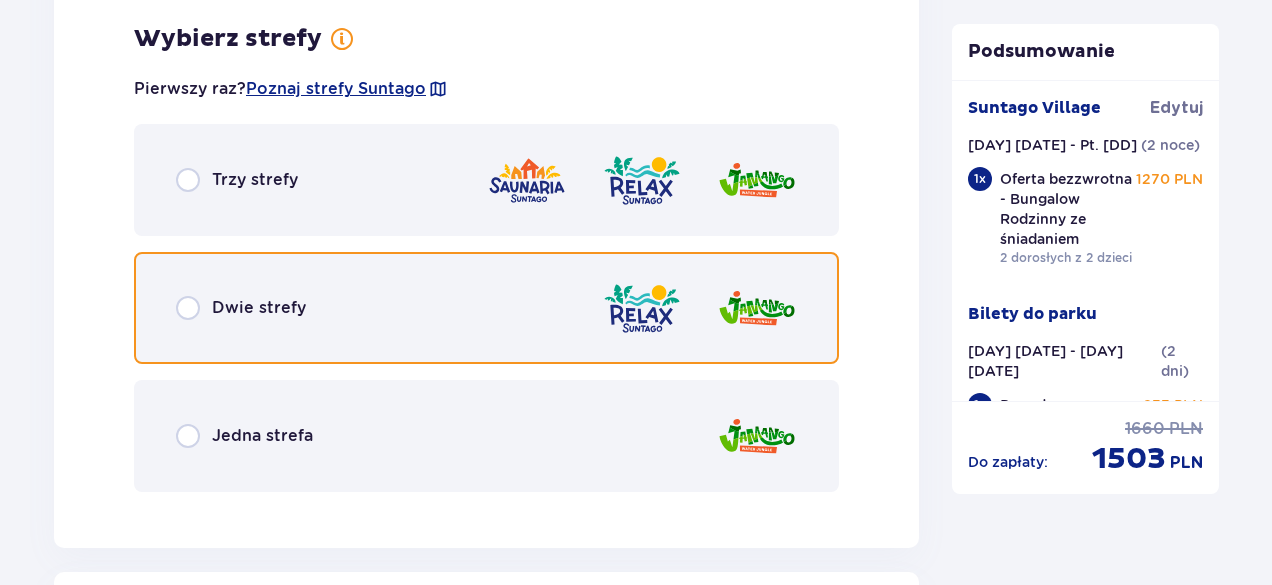 click at bounding box center (188, 308) 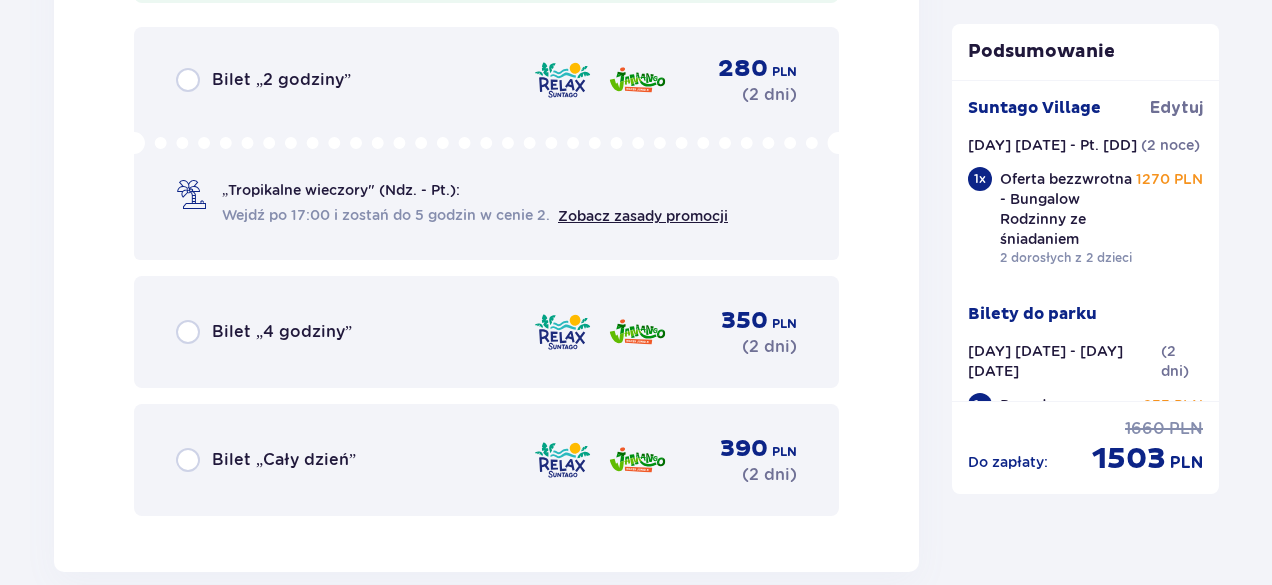 scroll, scrollTop: 4025, scrollLeft: 0, axis: vertical 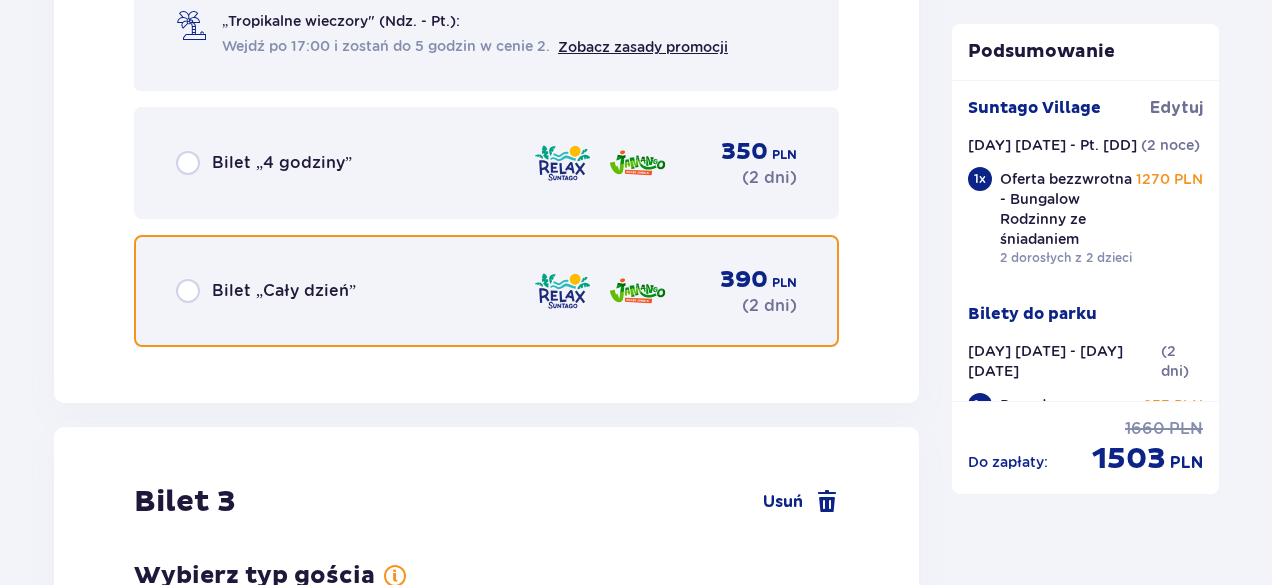 click at bounding box center (188, 291) 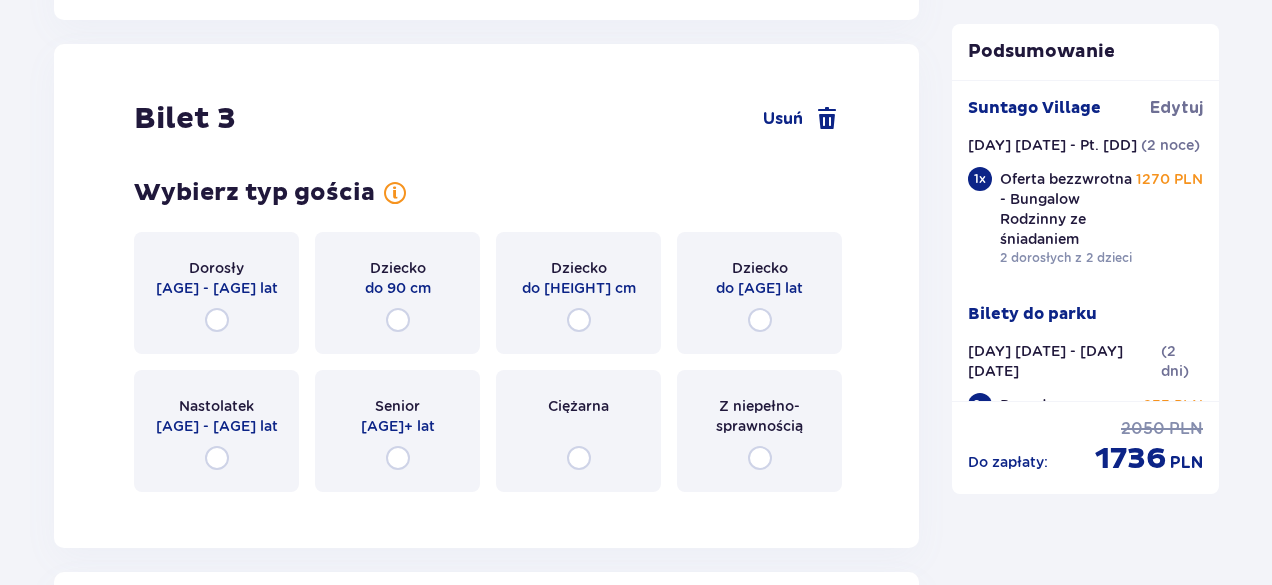 scroll, scrollTop: 4428, scrollLeft: 0, axis: vertical 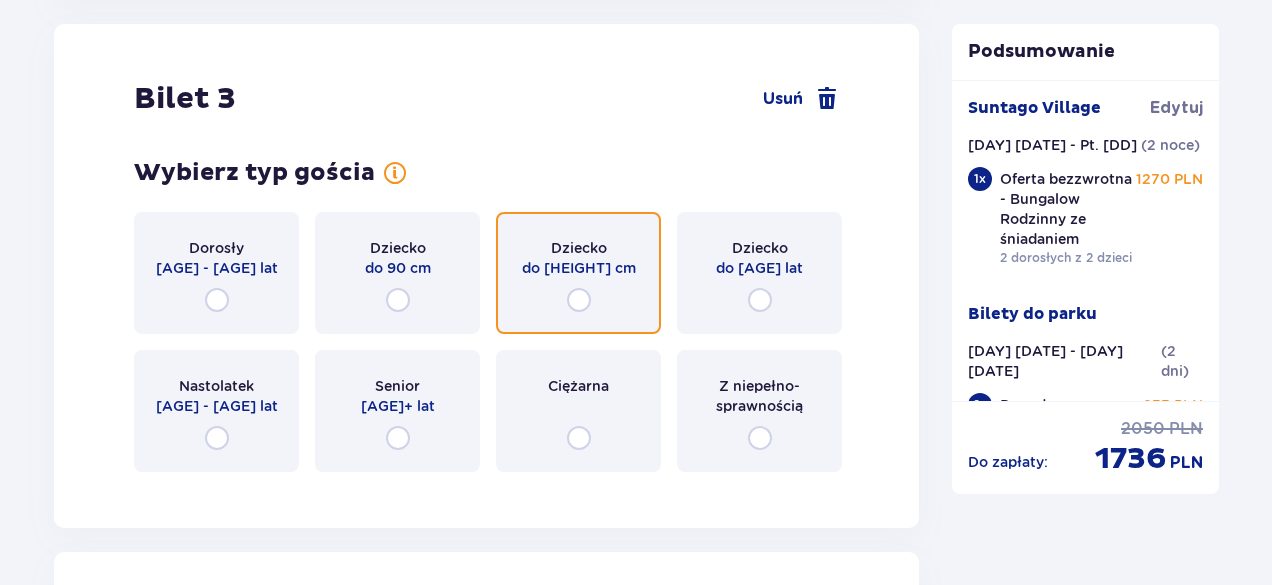 click at bounding box center (579, 300) 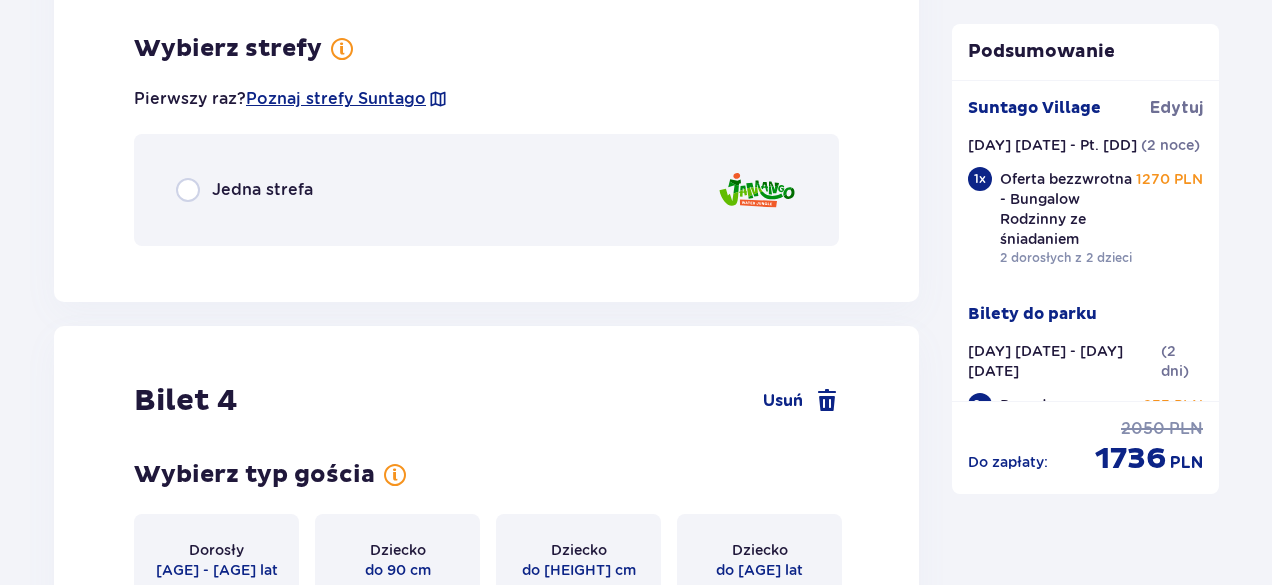 scroll, scrollTop: 4916, scrollLeft: 0, axis: vertical 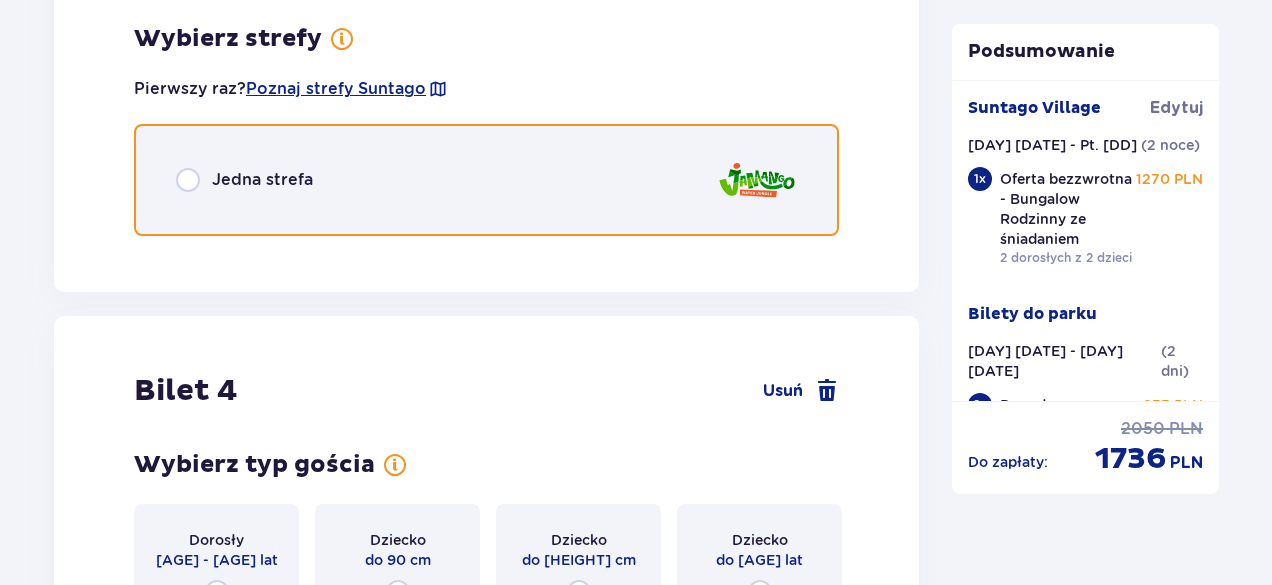 click at bounding box center (188, 180) 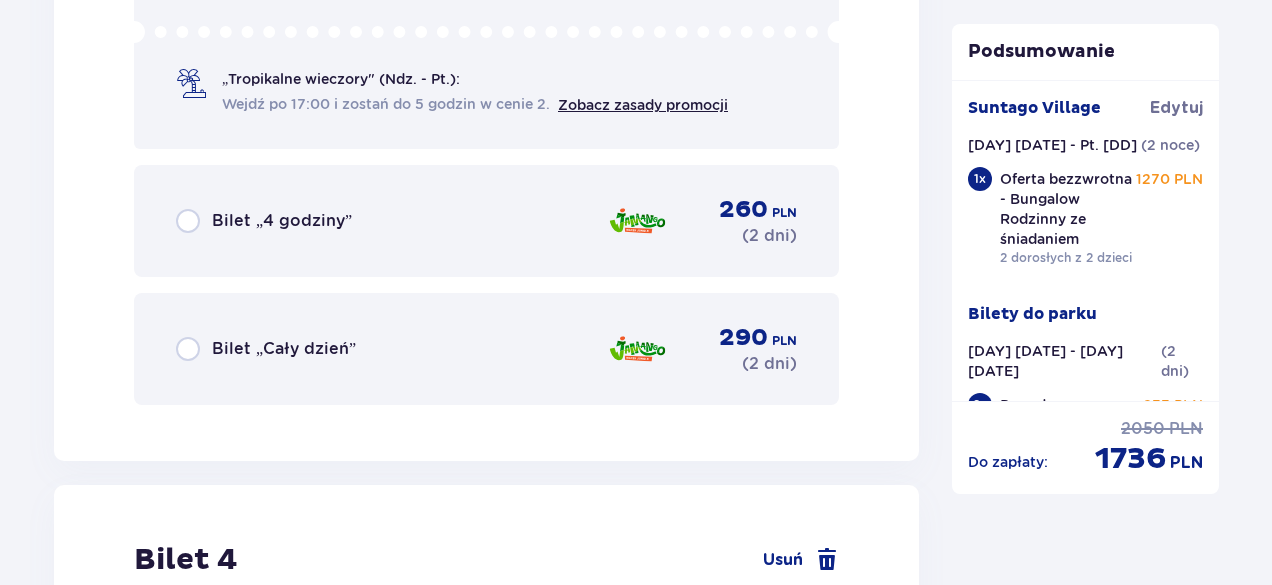 scroll, scrollTop: 5568, scrollLeft: 0, axis: vertical 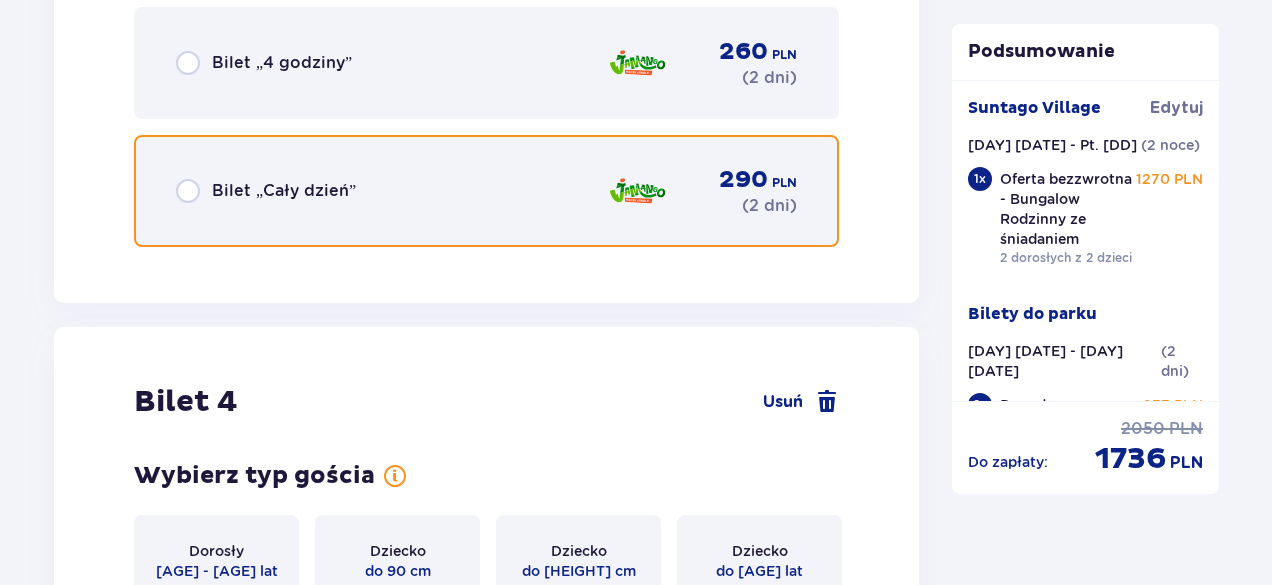 click at bounding box center [188, 191] 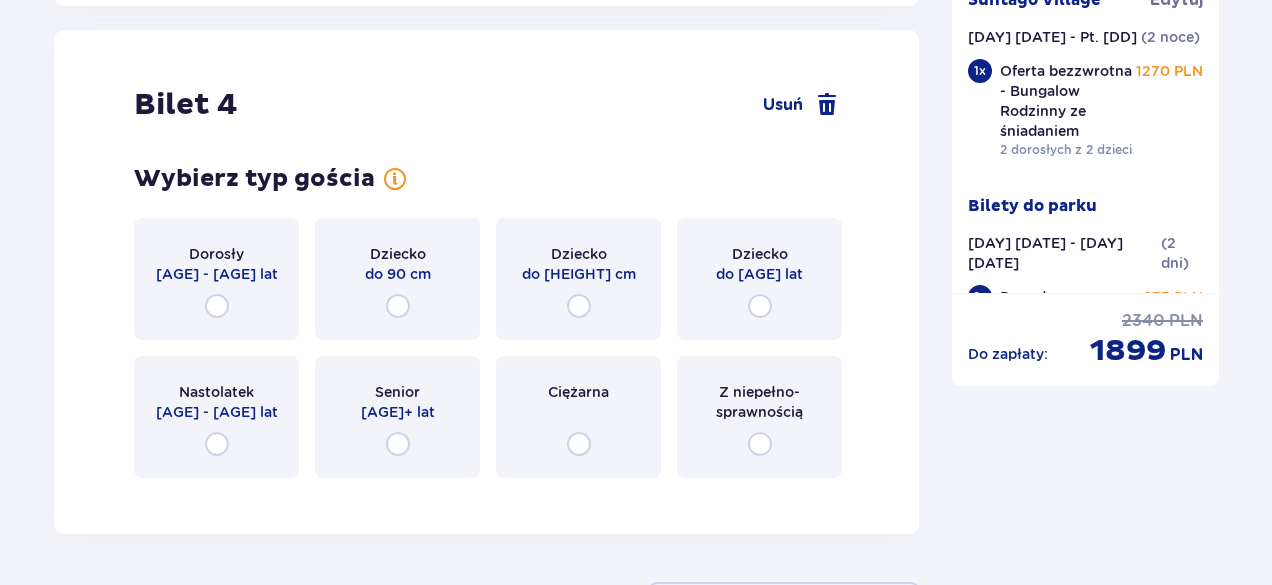 scroll, scrollTop: 5871, scrollLeft: 0, axis: vertical 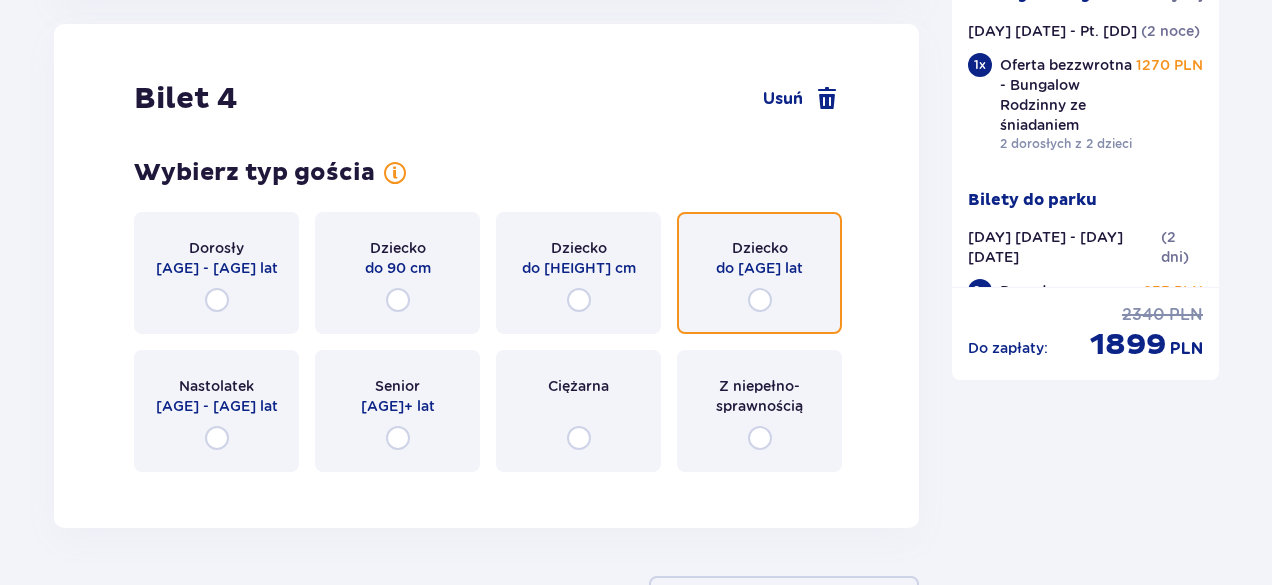 click at bounding box center (760, 300) 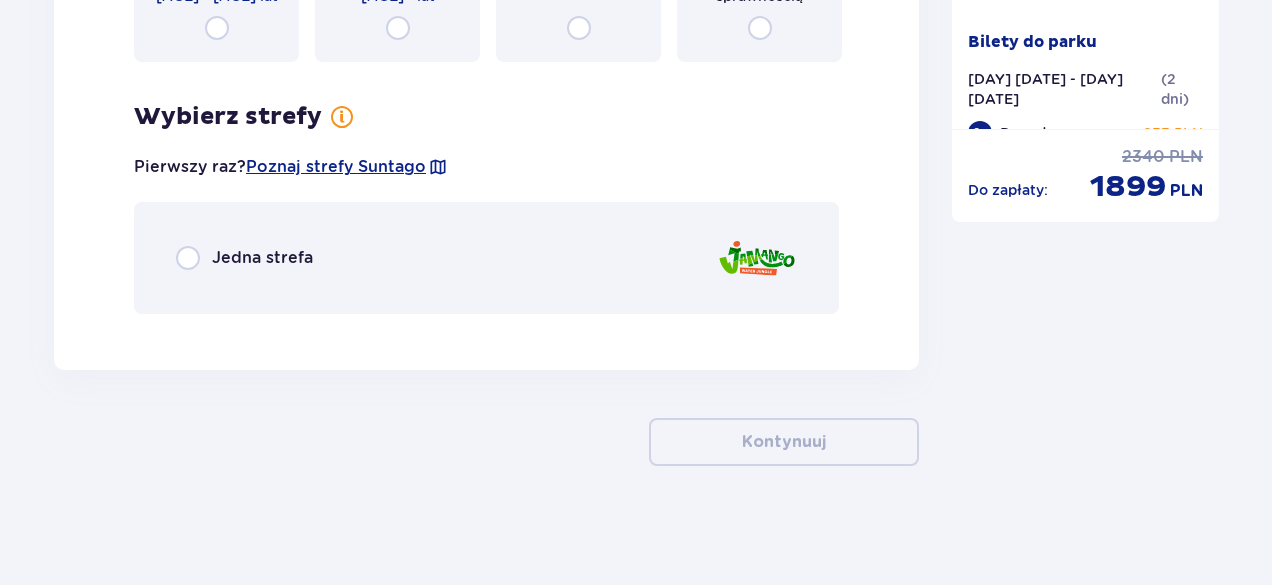 scroll, scrollTop: 6282, scrollLeft: 0, axis: vertical 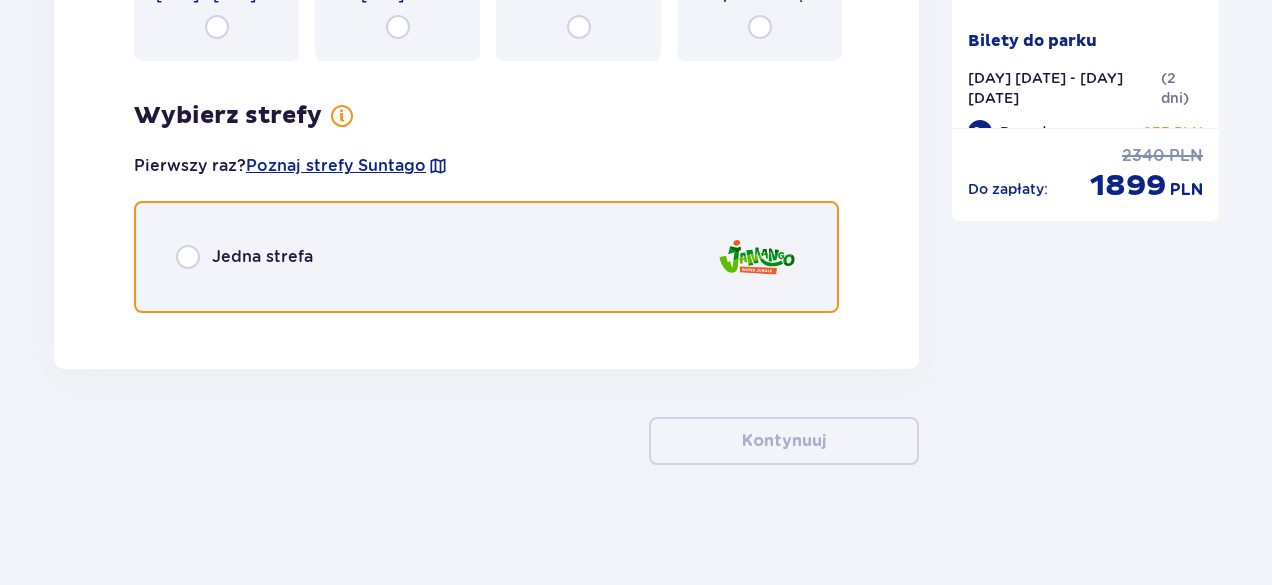 click at bounding box center [188, 257] 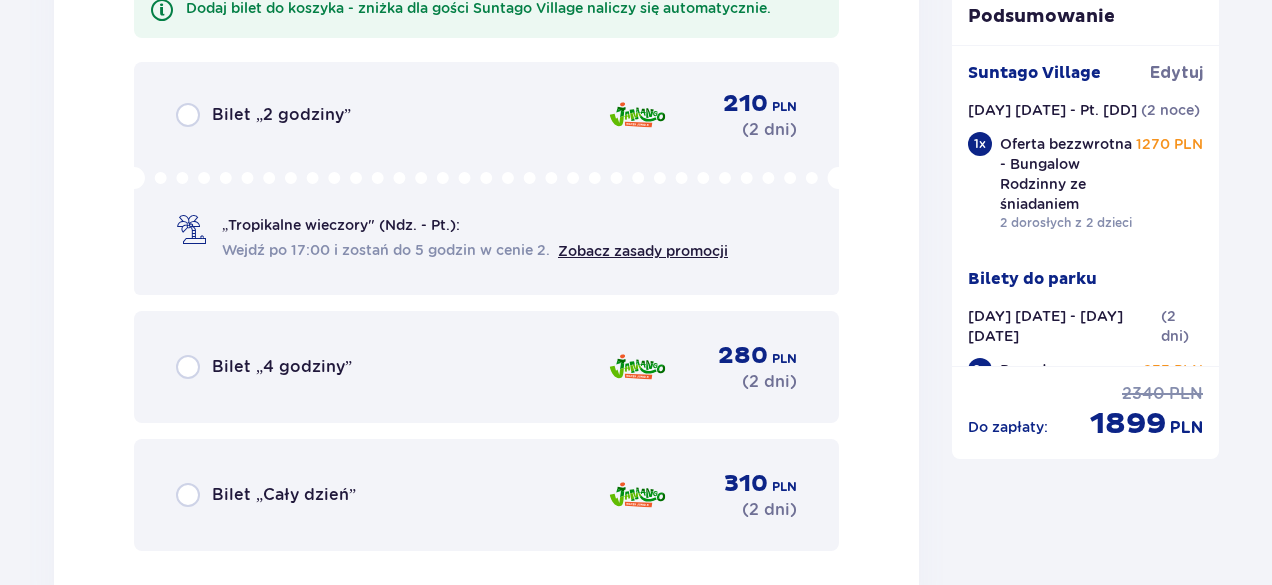 scroll, scrollTop: 6911, scrollLeft: 0, axis: vertical 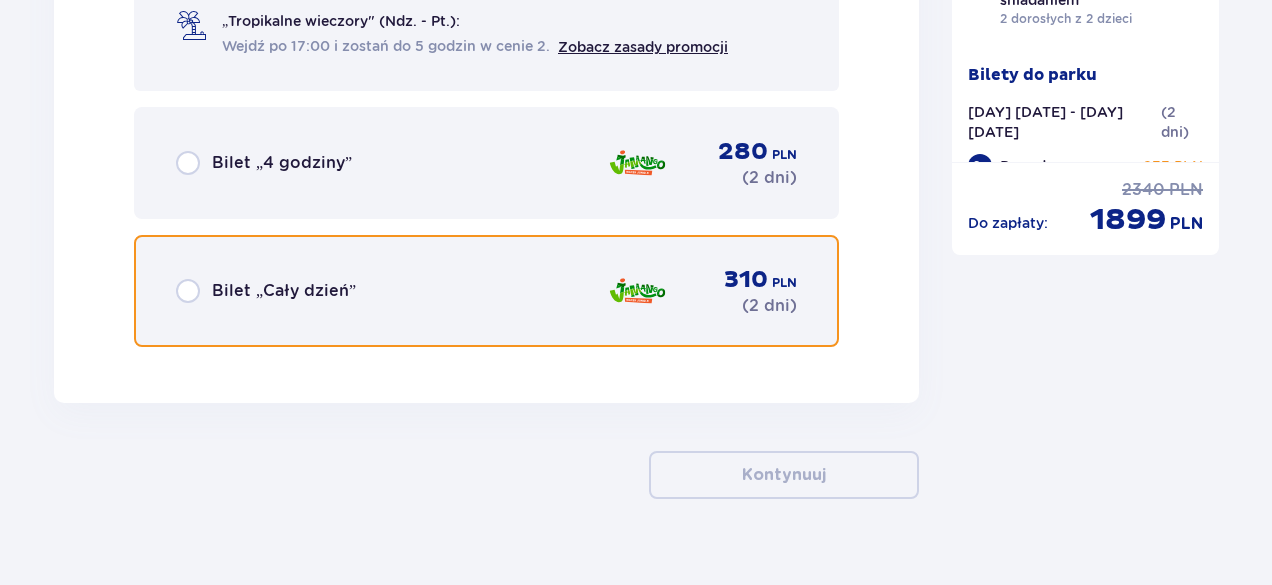 click at bounding box center (188, 291) 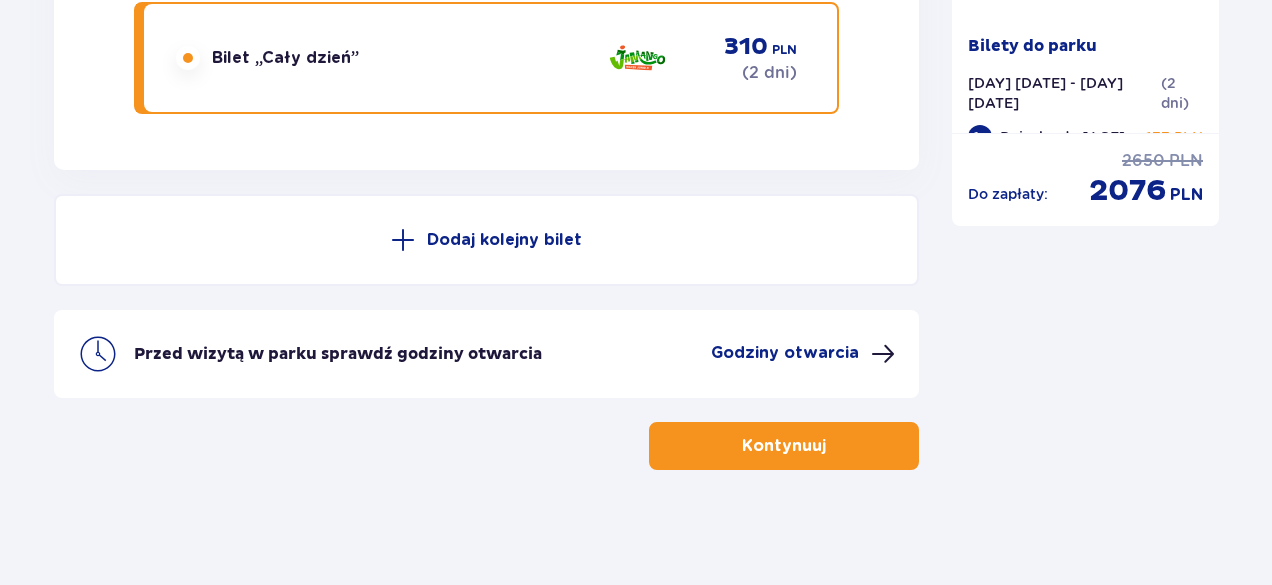 scroll, scrollTop: 7148, scrollLeft: 0, axis: vertical 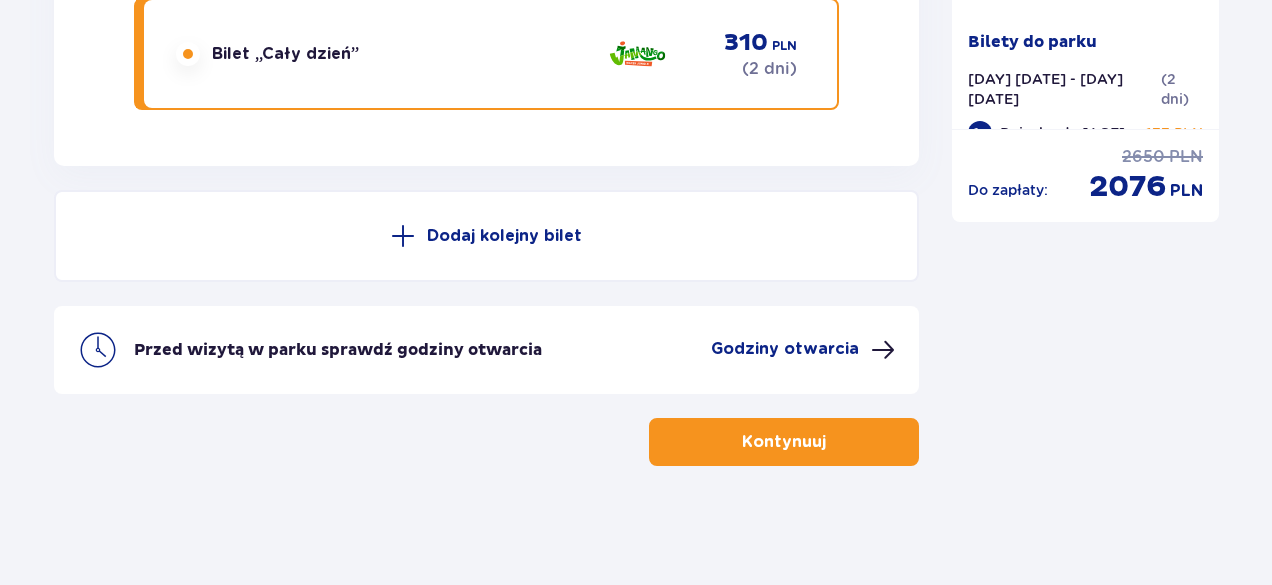 click on "Kontynuuj" at bounding box center [784, 442] 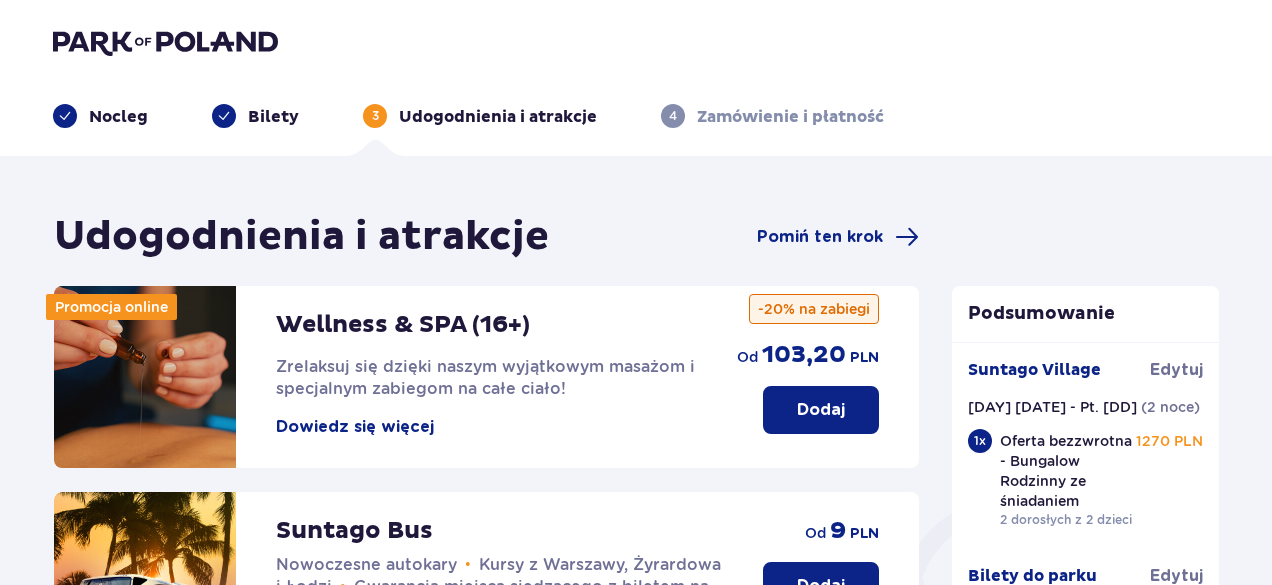 scroll, scrollTop: 200, scrollLeft: 0, axis: vertical 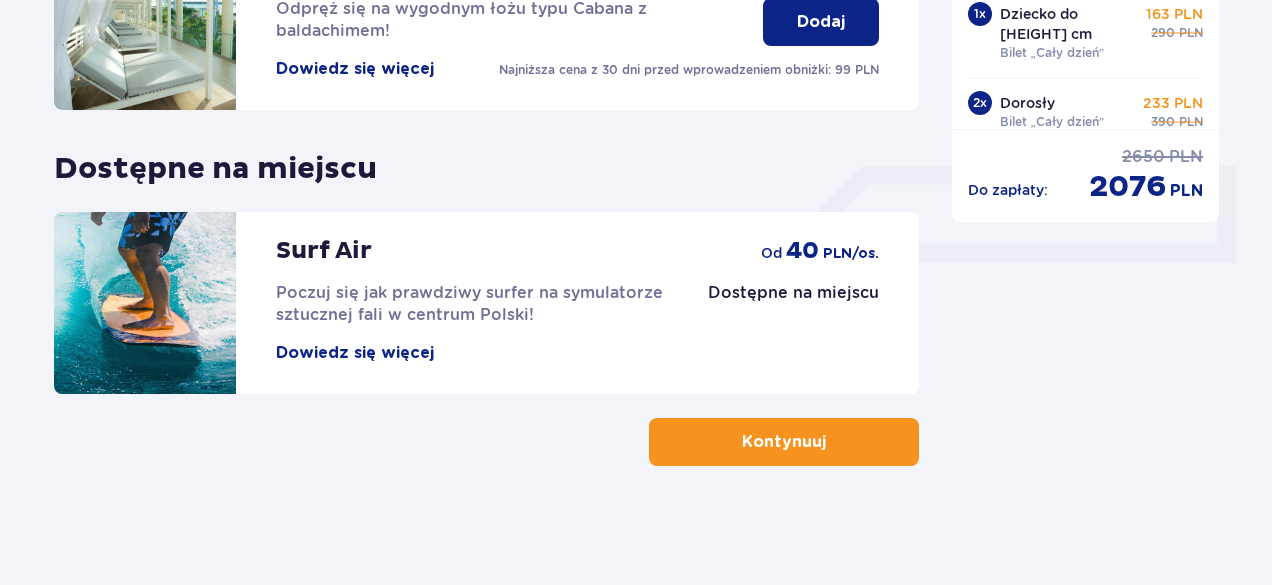 click on "Kontynuuj" at bounding box center (784, 442) 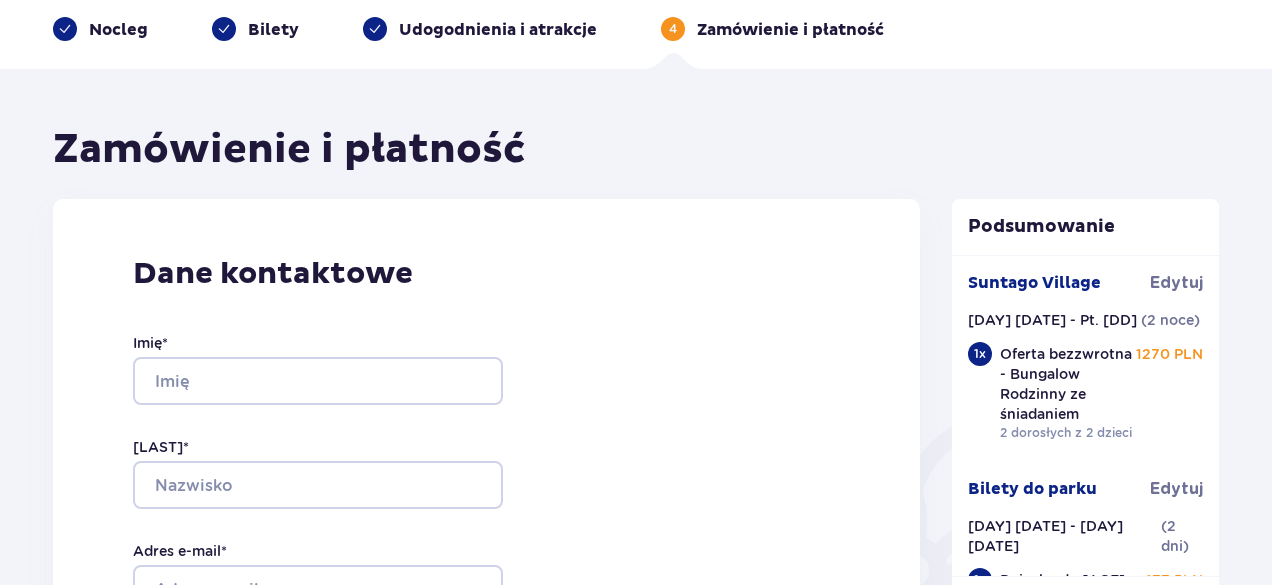scroll, scrollTop: 200, scrollLeft: 0, axis: vertical 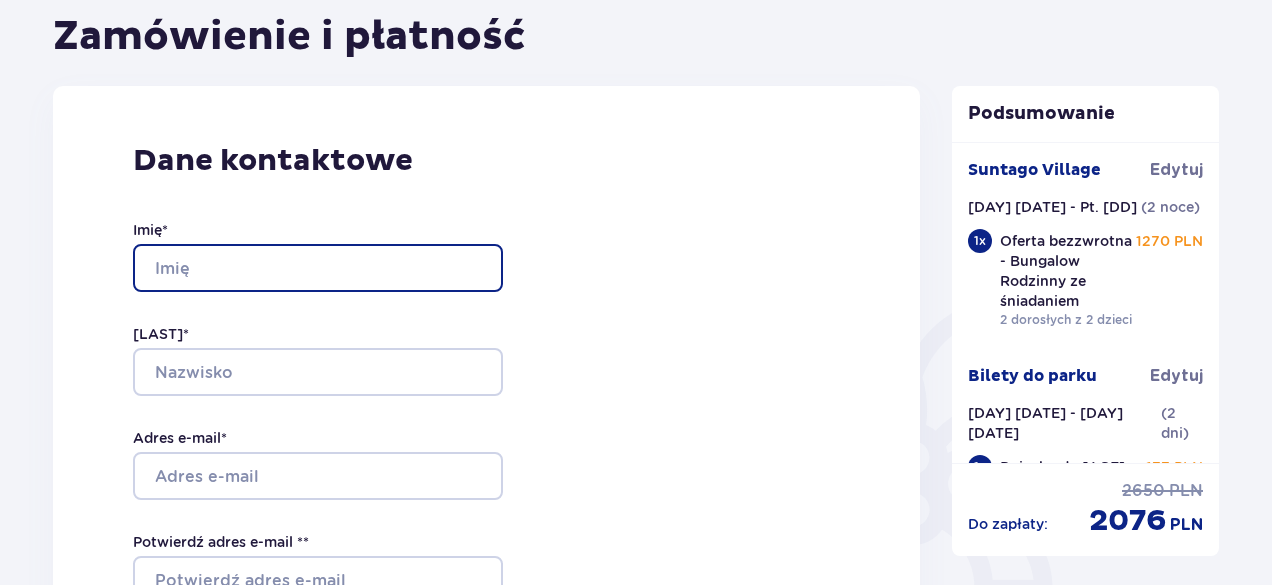 click on "[FIRST] *" at bounding box center [318, 268] 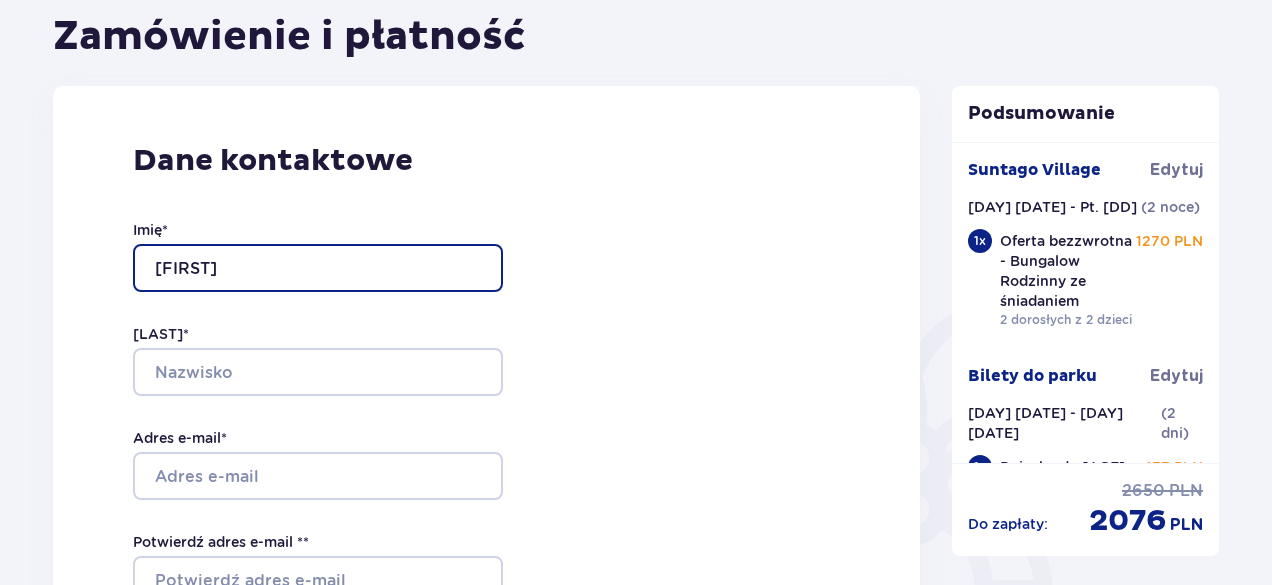 type on "[FIRST]" 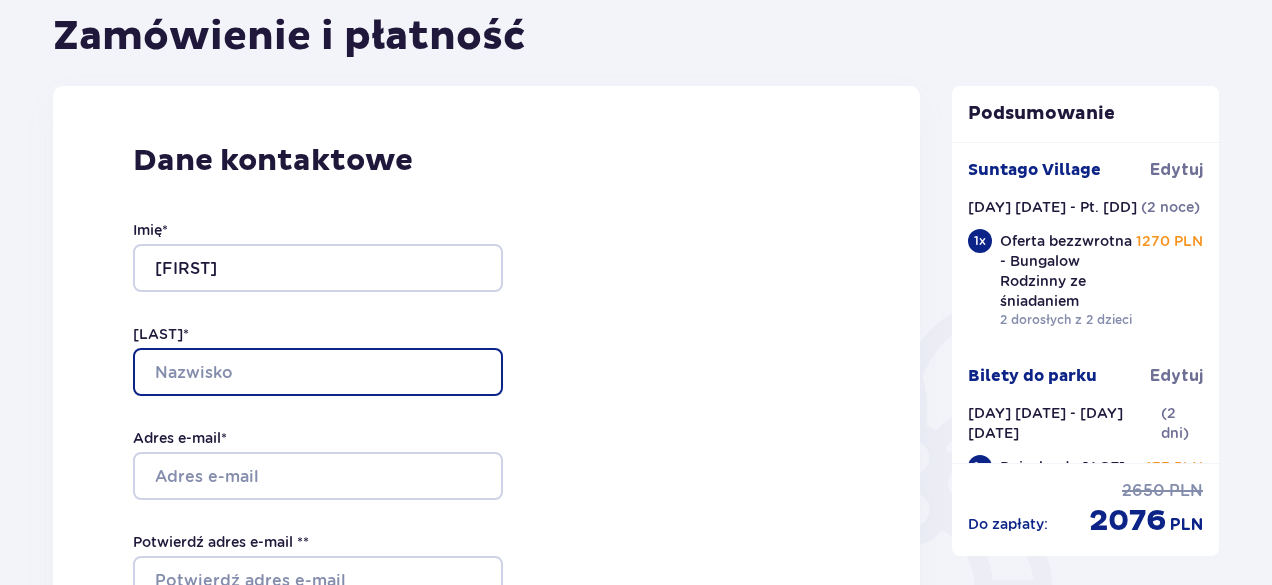 click on "[LAST] *" at bounding box center [318, 372] 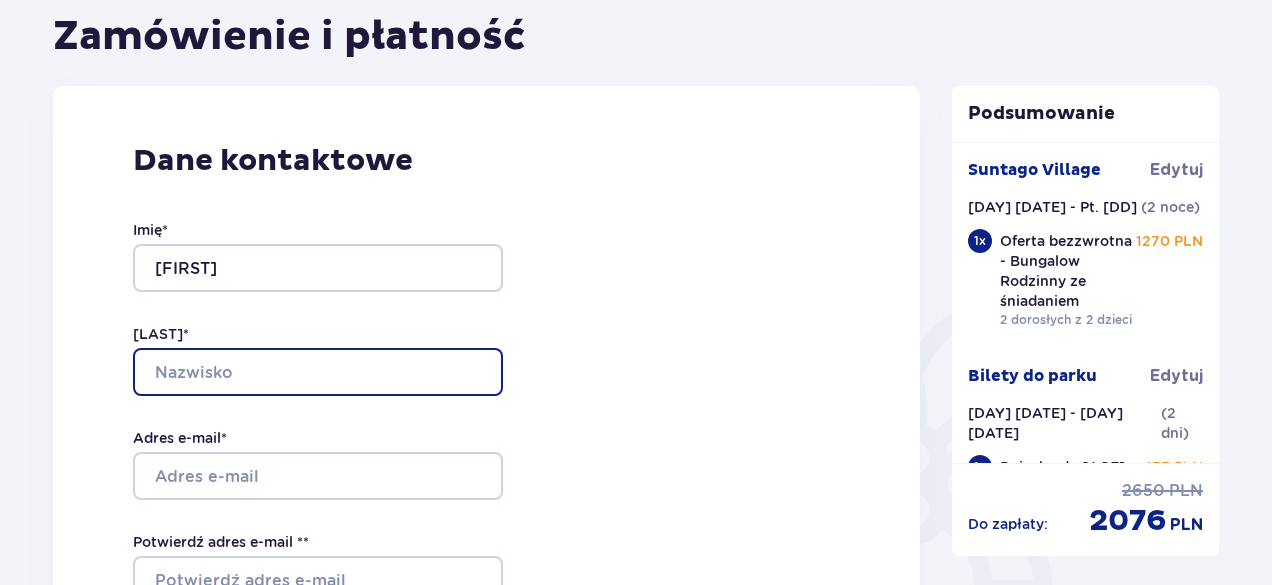 type on "[LAST]" 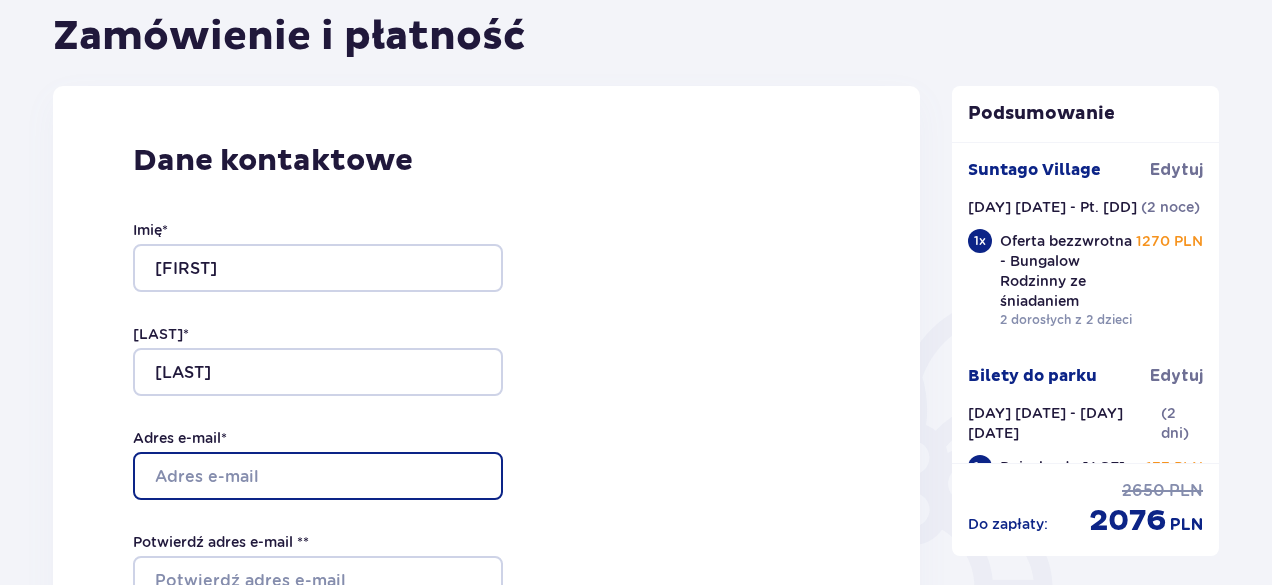 click on "Adres e-mail *" at bounding box center (318, 476) 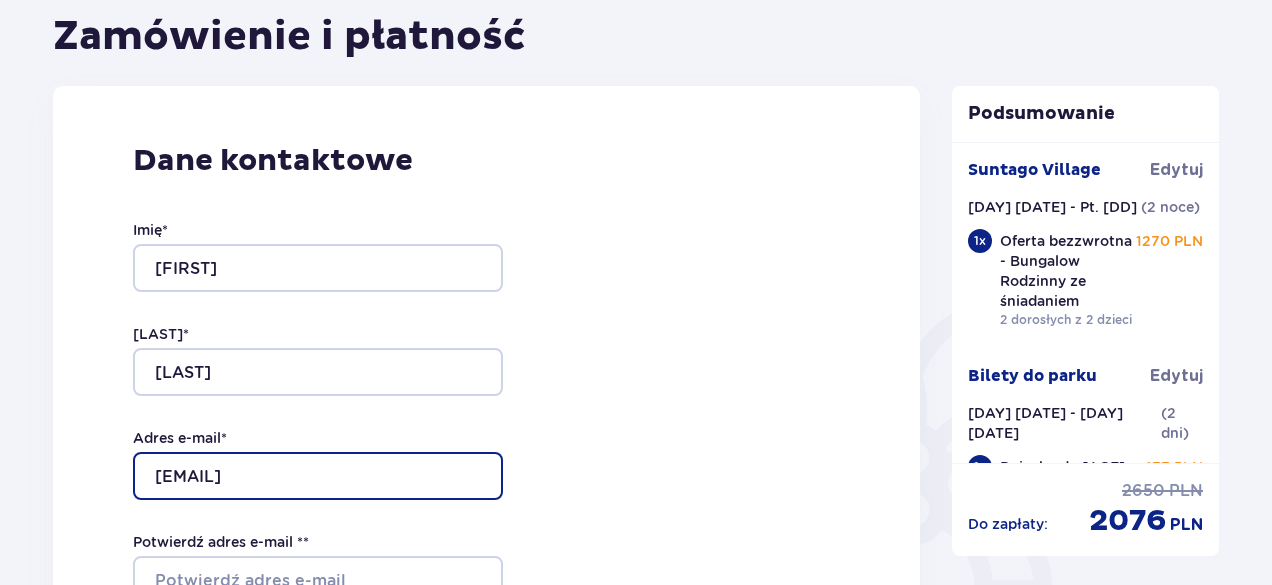 scroll, scrollTop: 300, scrollLeft: 0, axis: vertical 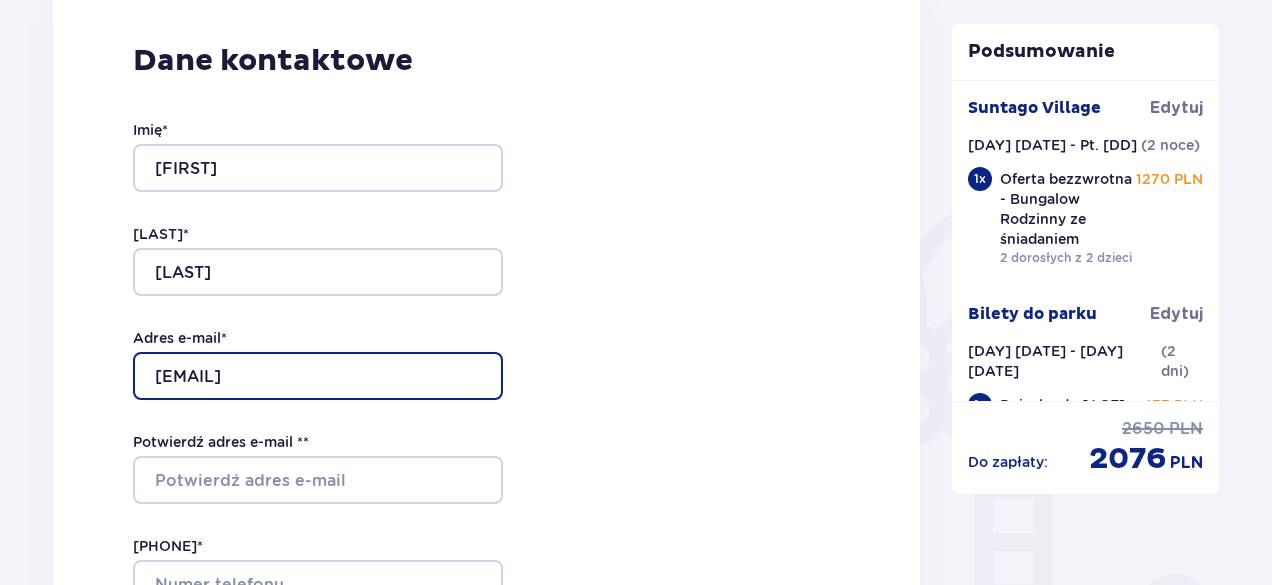 type on "[EMAIL]" 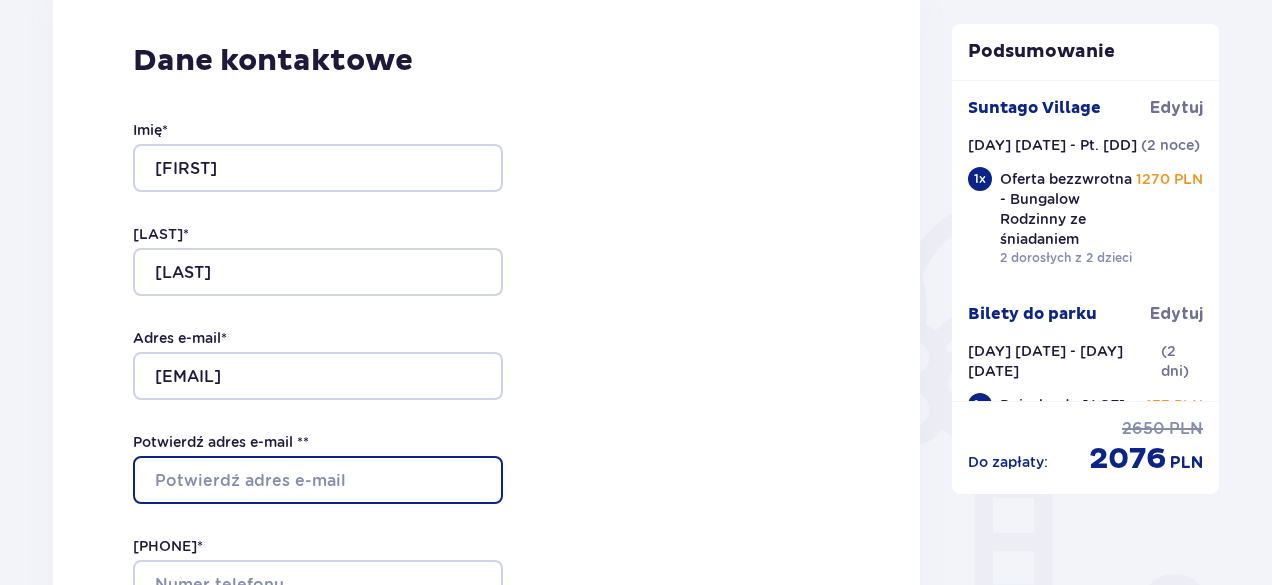 click on "Potwierdź adres e-mail *" at bounding box center [318, 480] 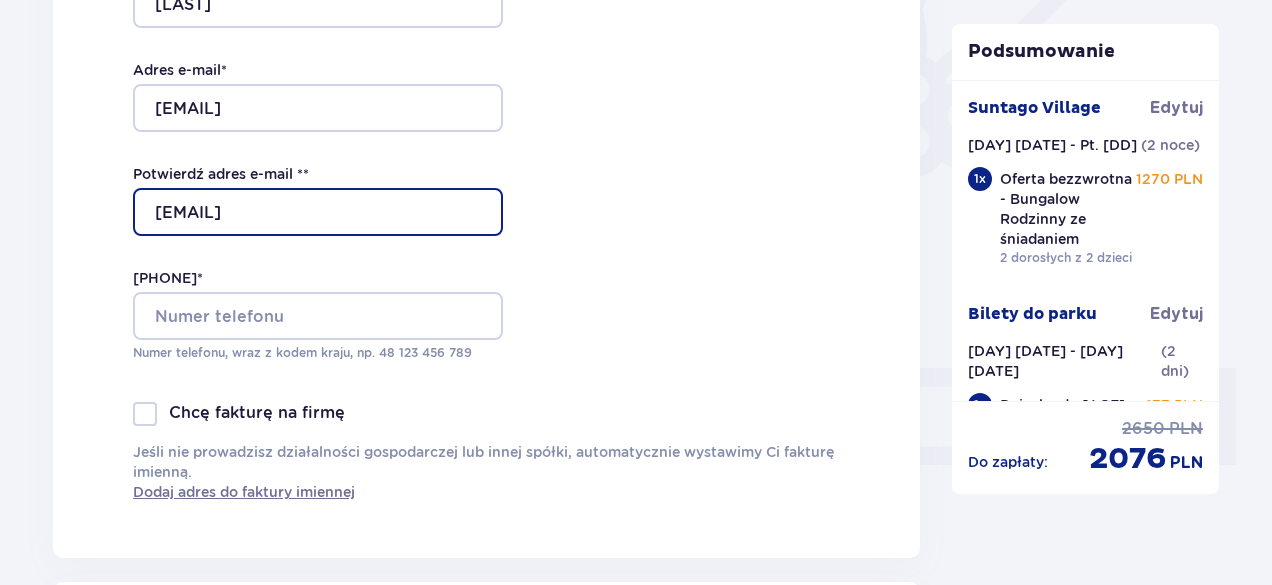 scroll, scrollTop: 600, scrollLeft: 0, axis: vertical 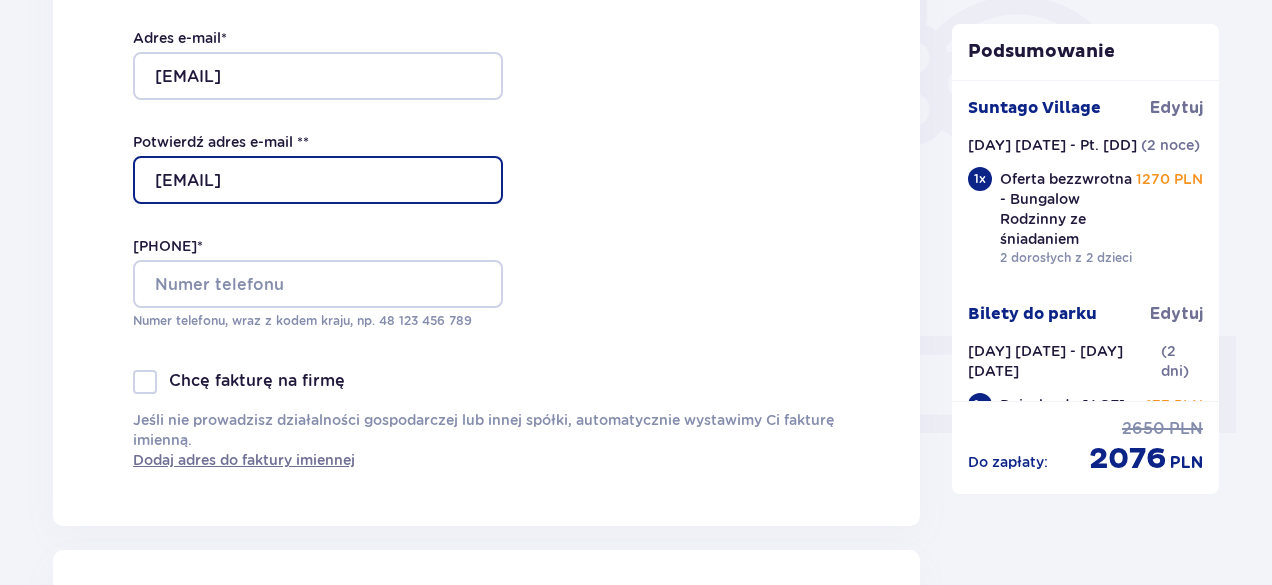 type on "[EMAIL]" 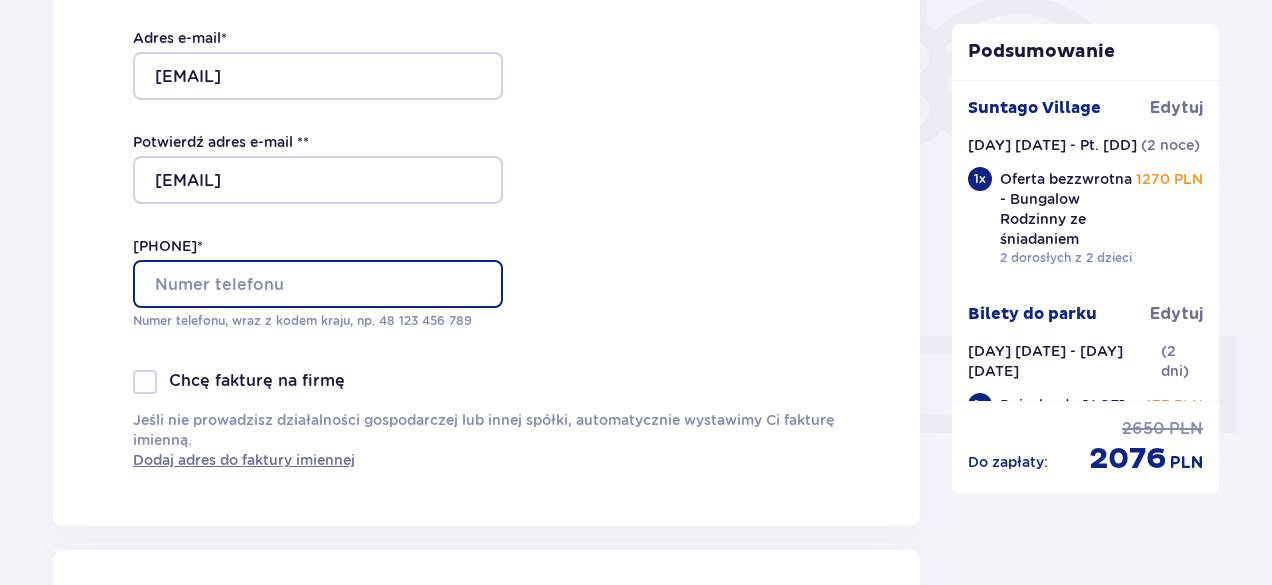 click on "Numer telefonu *" at bounding box center (318, 284) 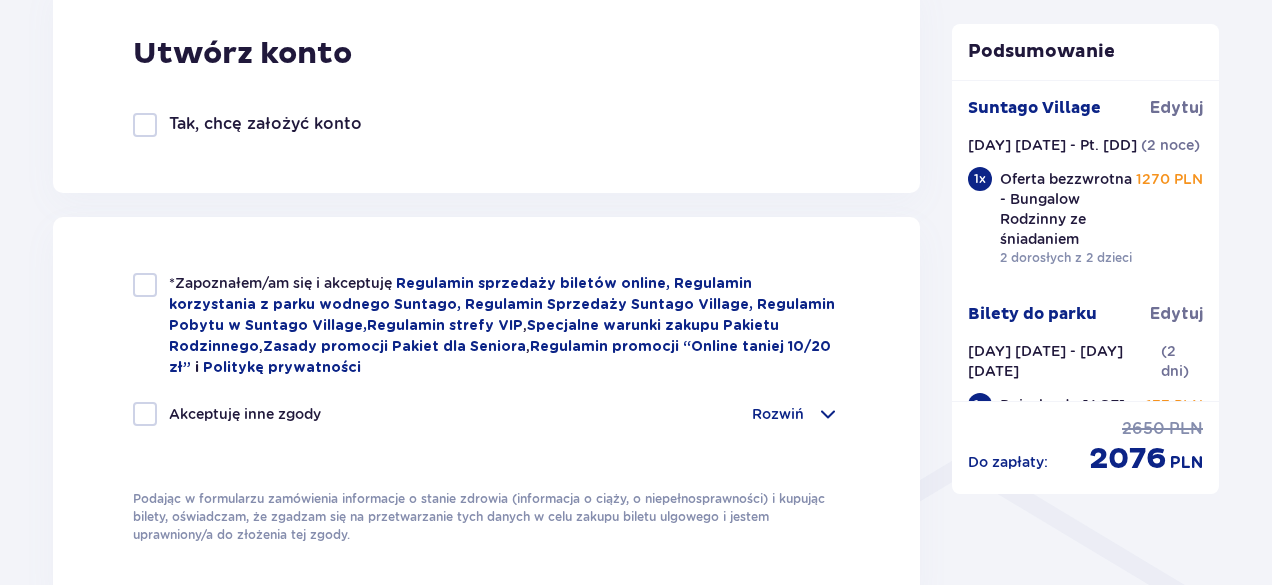 scroll, scrollTop: 1200, scrollLeft: 0, axis: vertical 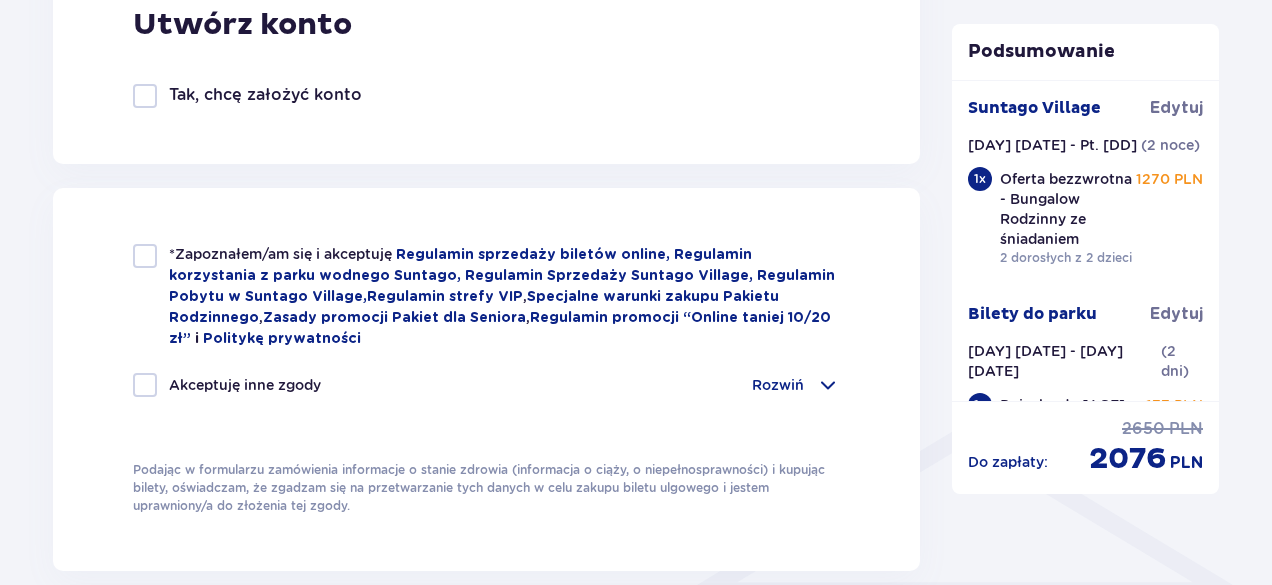 type on "[PHONE]" 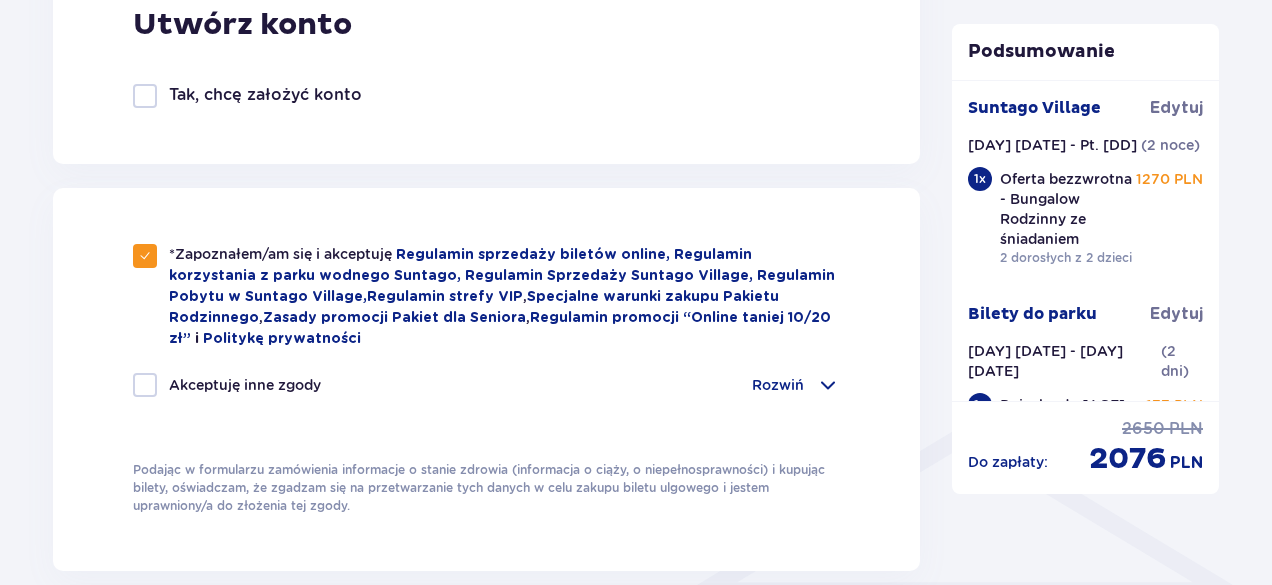 click at bounding box center [828, 385] 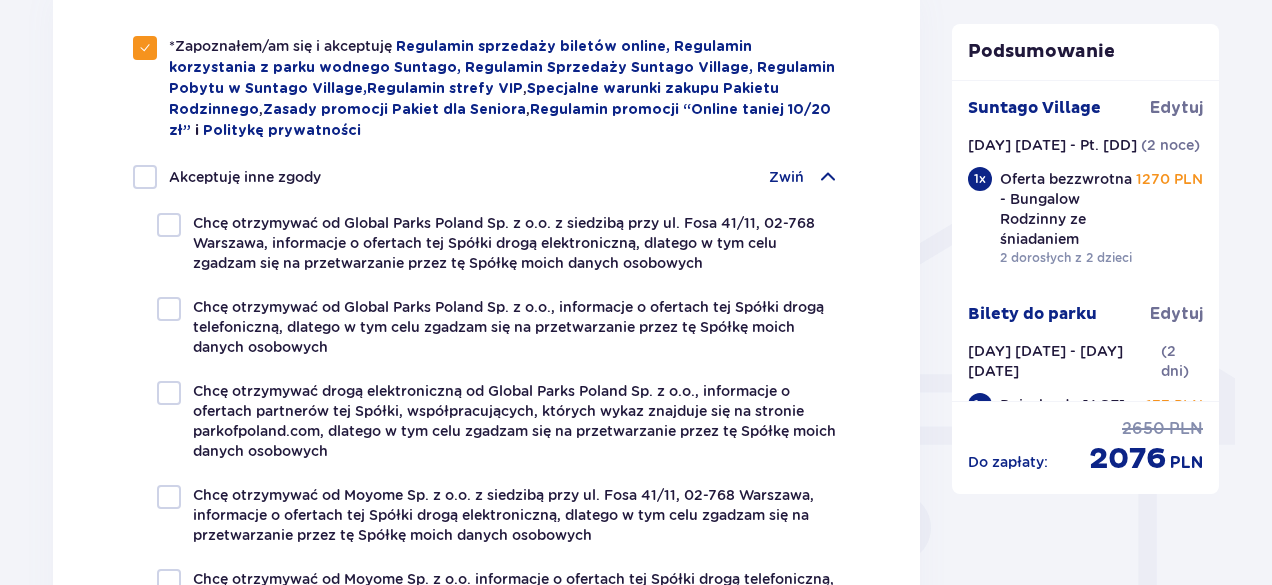 scroll, scrollTop: 1200, scrollLeft: 0, axis: vertical 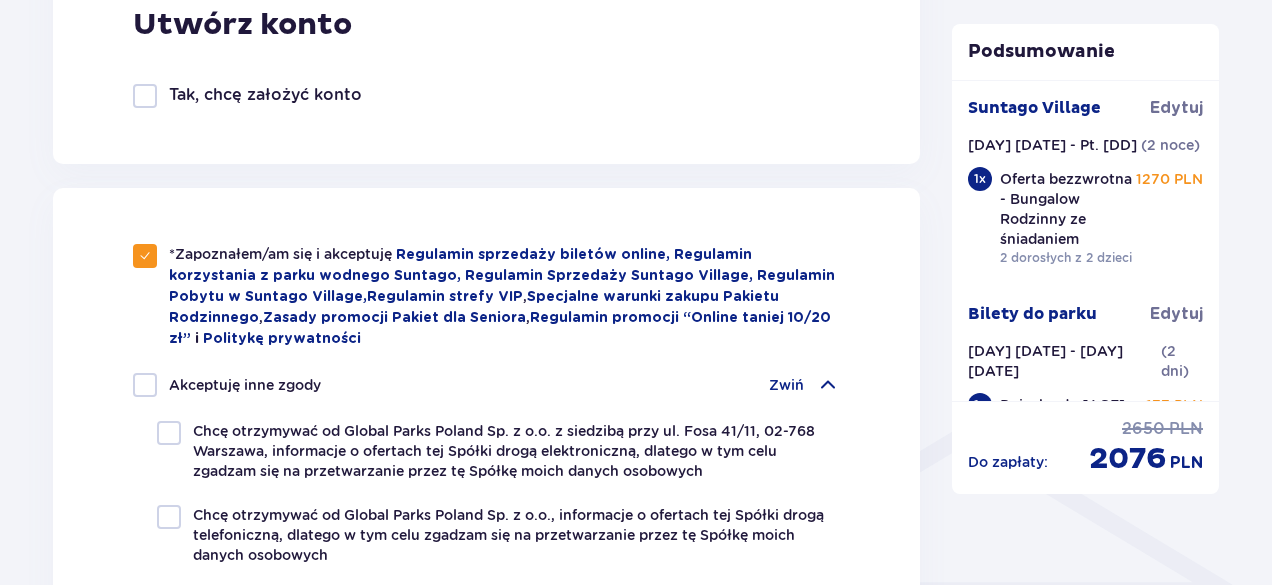 click at bounding box center [828, 385] 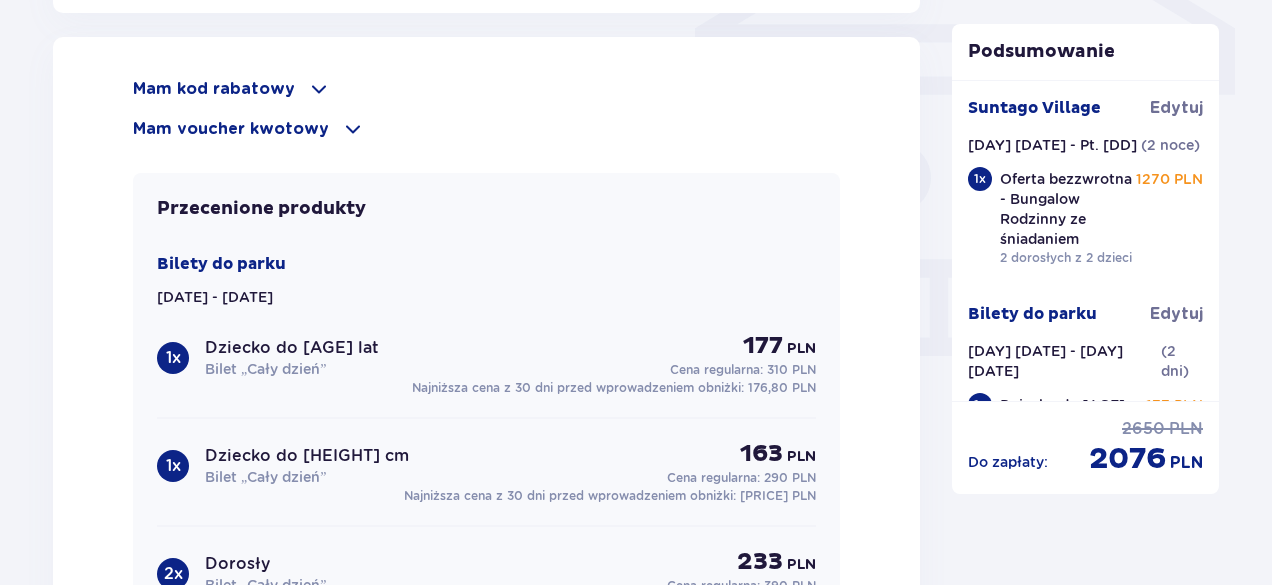 scroll, scrollTop: 1600, scrollLeft: 0, axis: vertical 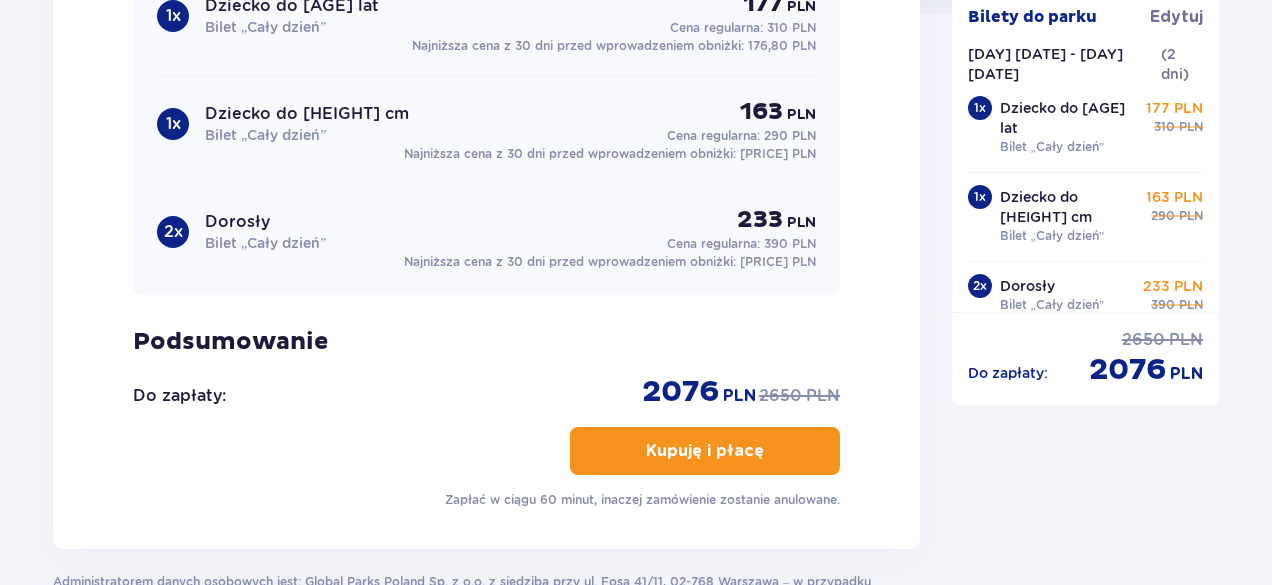 click on "Kupuję i płacę" at bounding box center [705, 451] 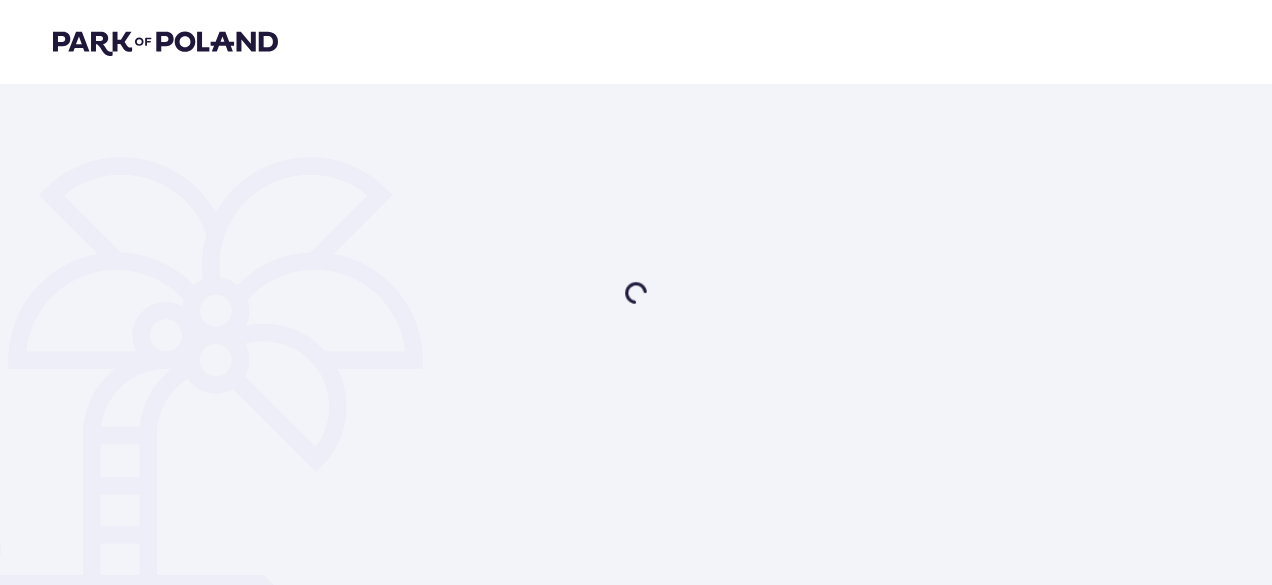 scroll, scrollTop: 0, scrollLeft: 0, axis: both 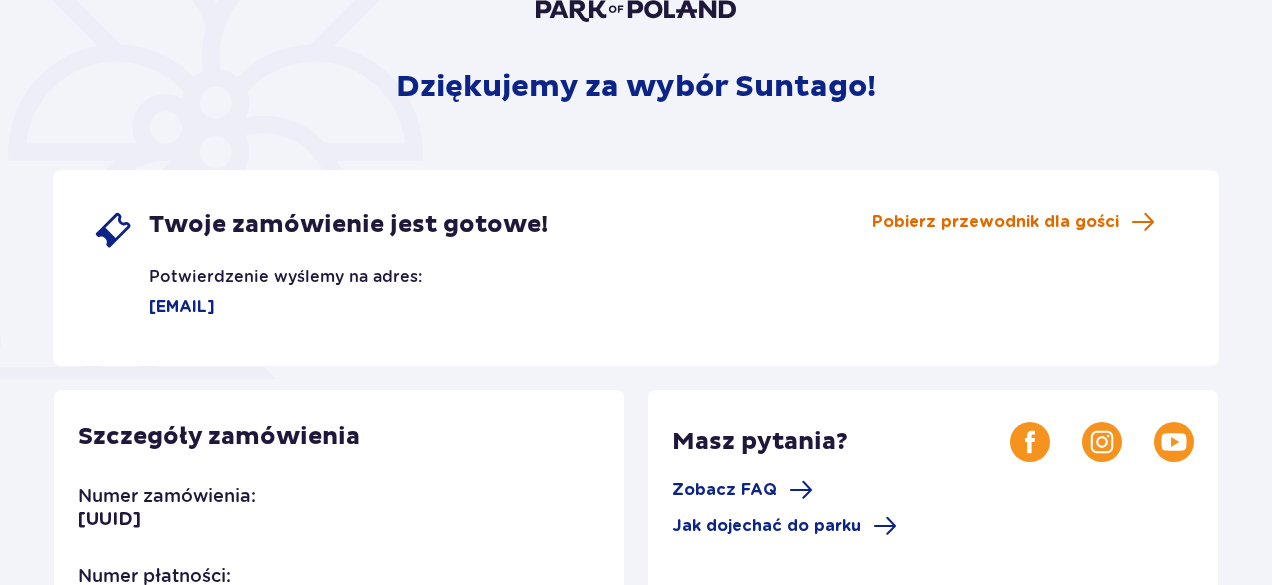 click on "Pobierz przewodnik dla gości" at bounding box center (995, 222) 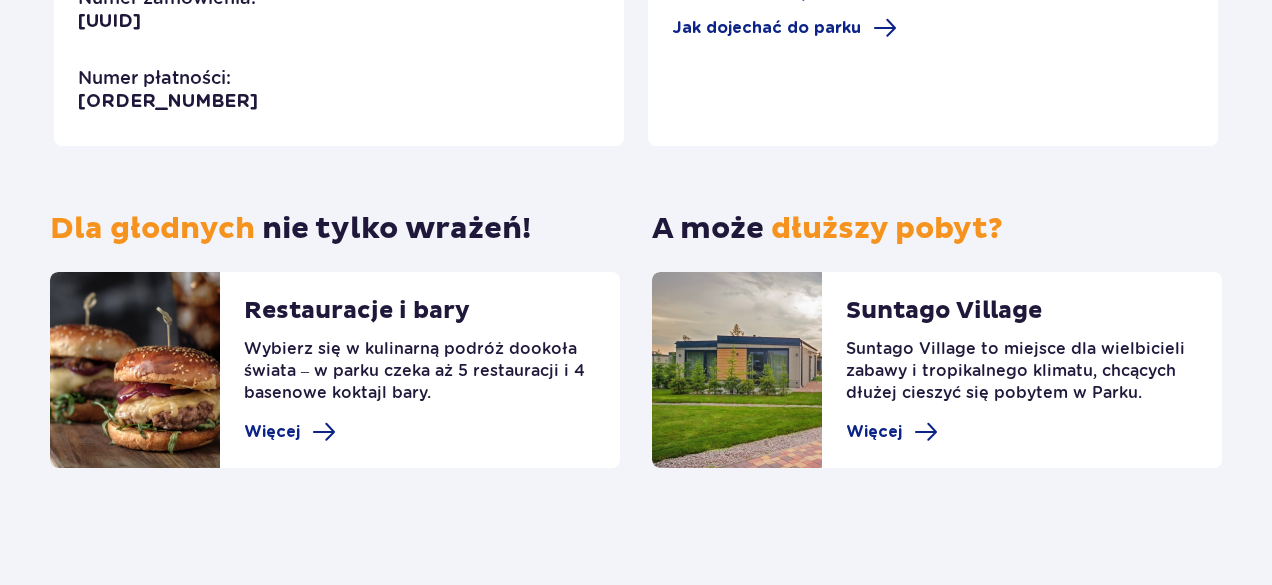 scroll, scrollTop: 708, scrollLeft: 0, axis: vertical 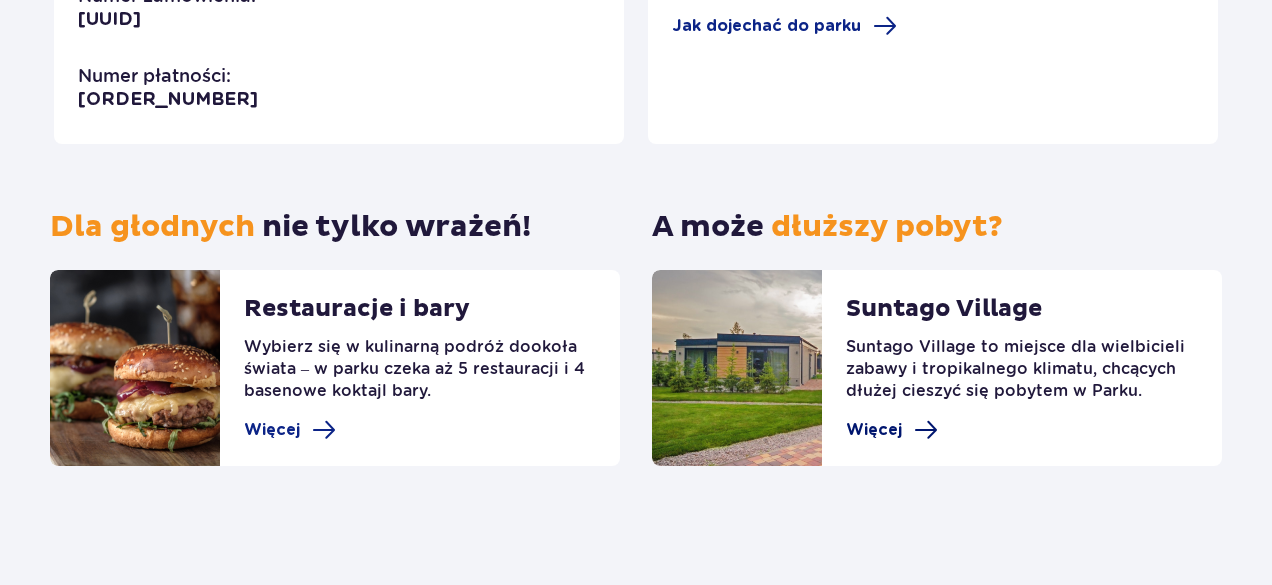 click on "Więcej" at bounding box center (874, 430) 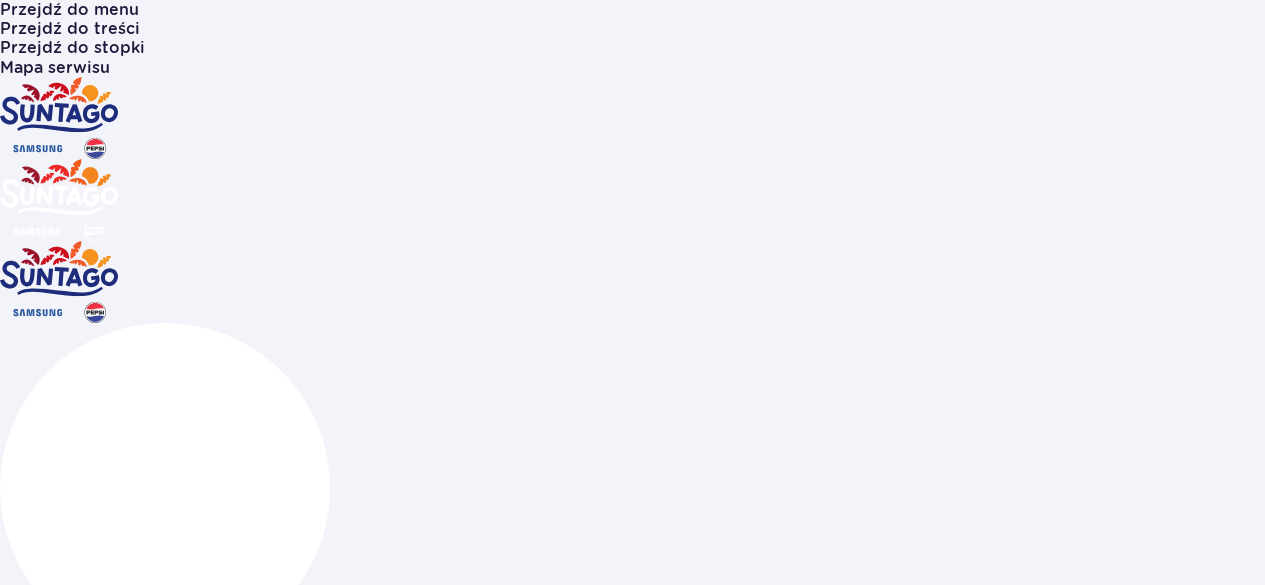 scroll, scrollTop: 0, scrollLeft: 0, axis: both 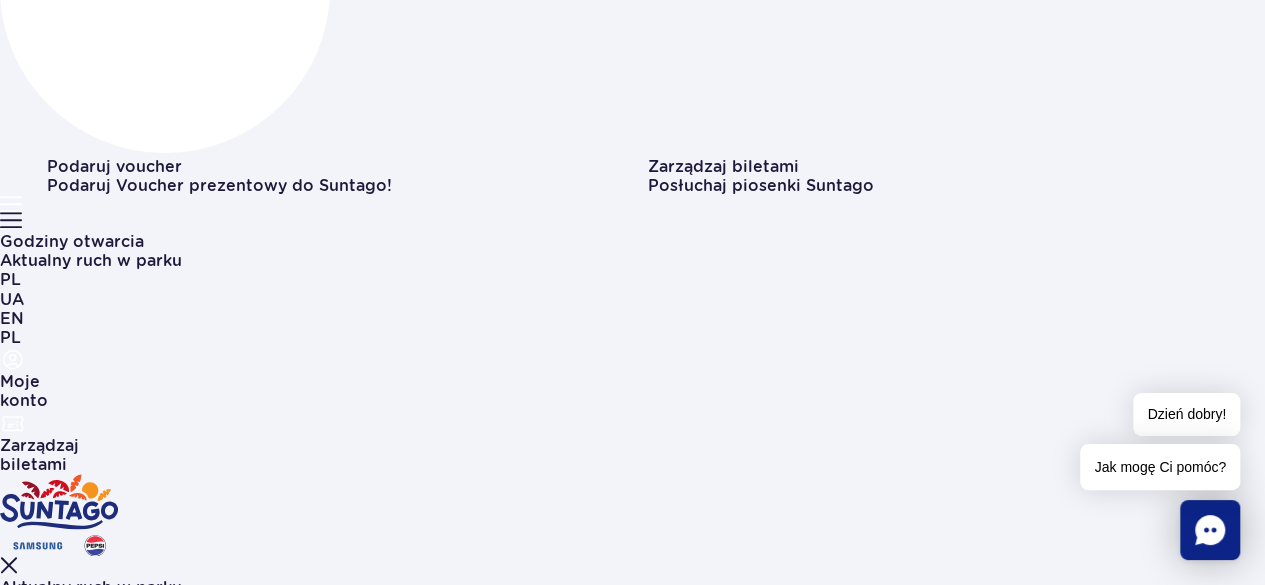 click at bounding box center [1104, 13480] 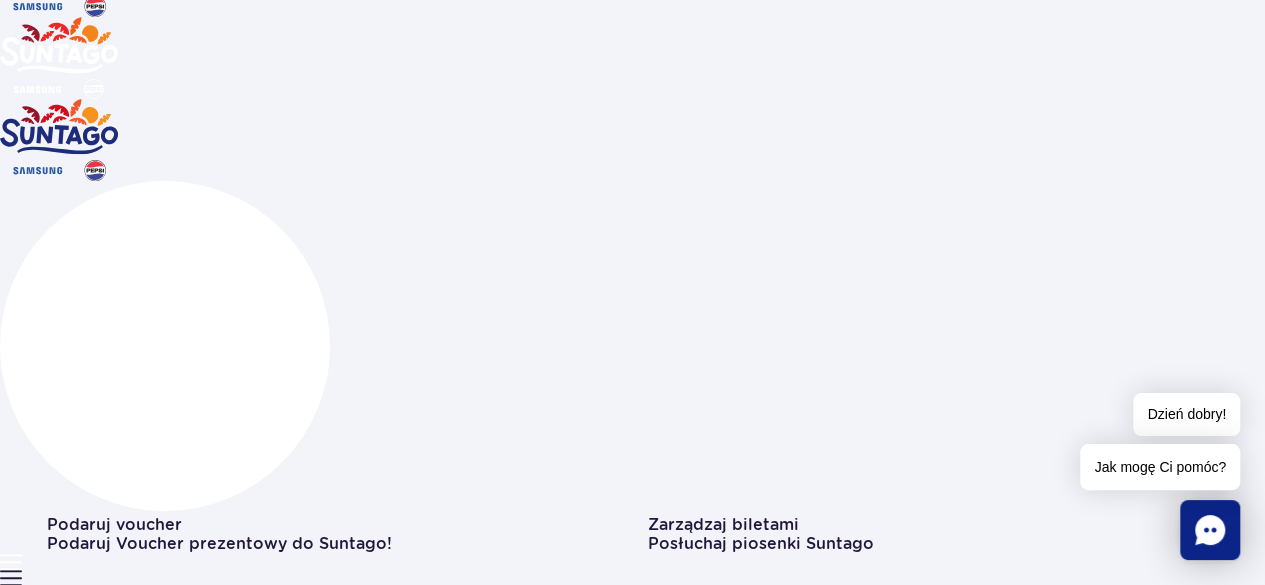 scroll, scrollTop: 100, scrollLeft: 0, axis: vertical 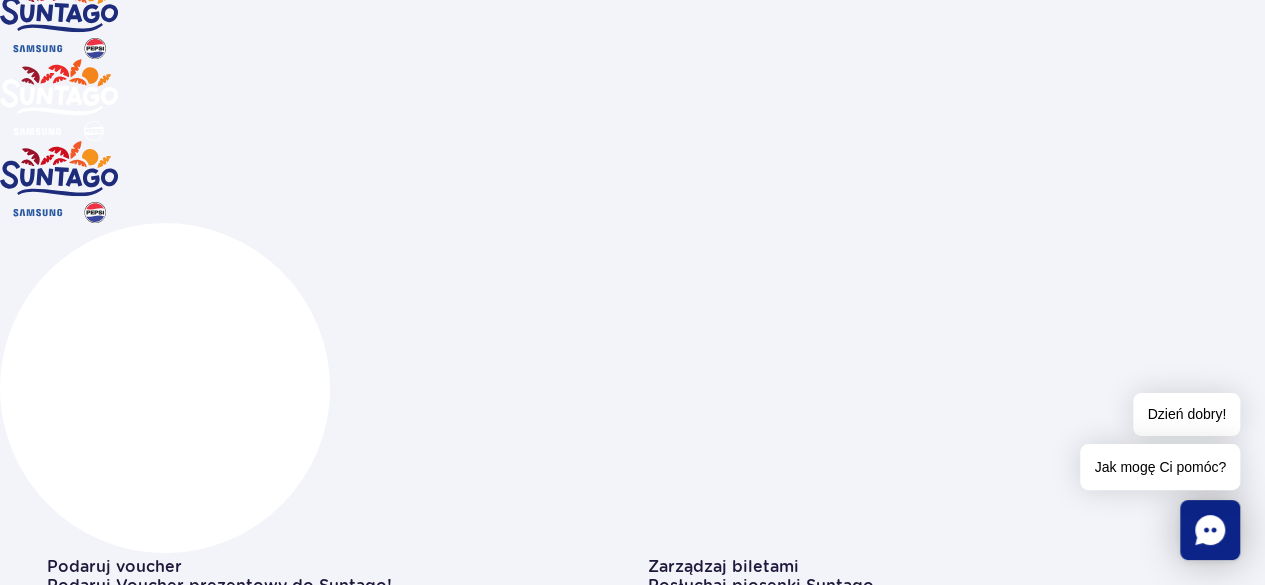 click on "Udogodnienia" at bounding box center (632, 8998) 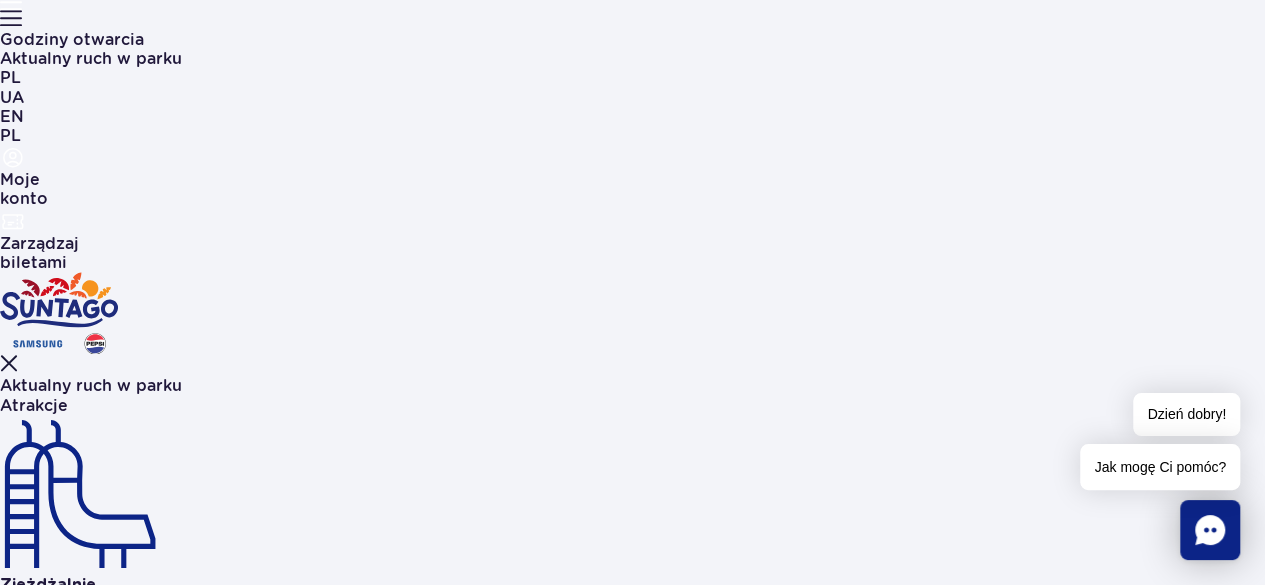 scroll, scrollTop: 709, scrollLeft: 0, axis: vertical 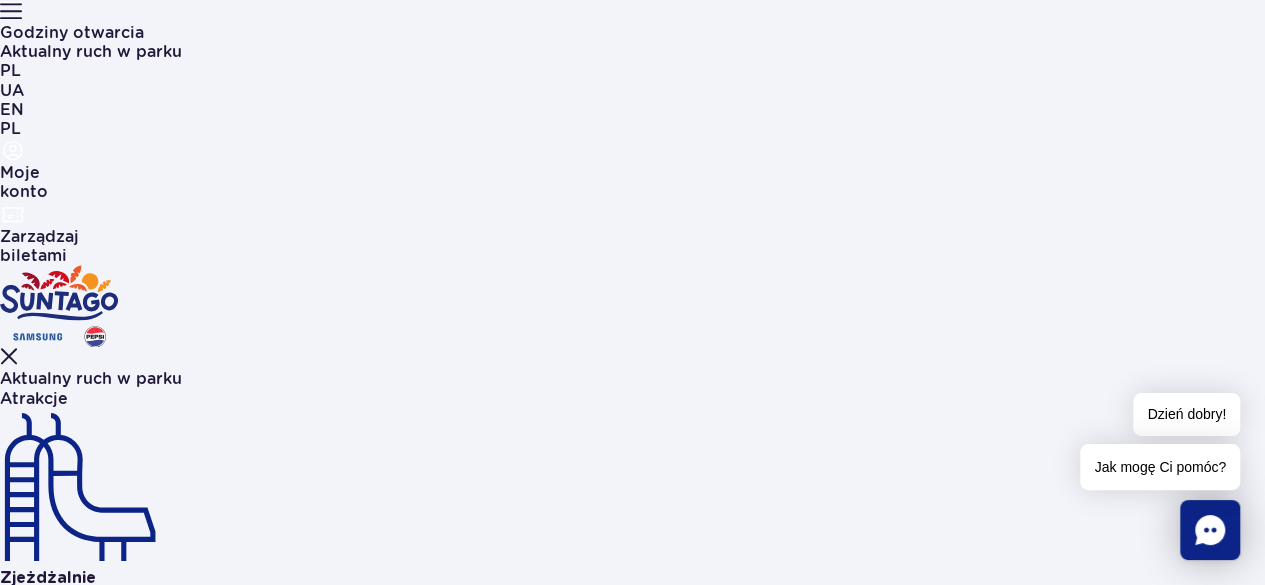 click on "Udogodnienia" at bounding box center (632, 8389) 